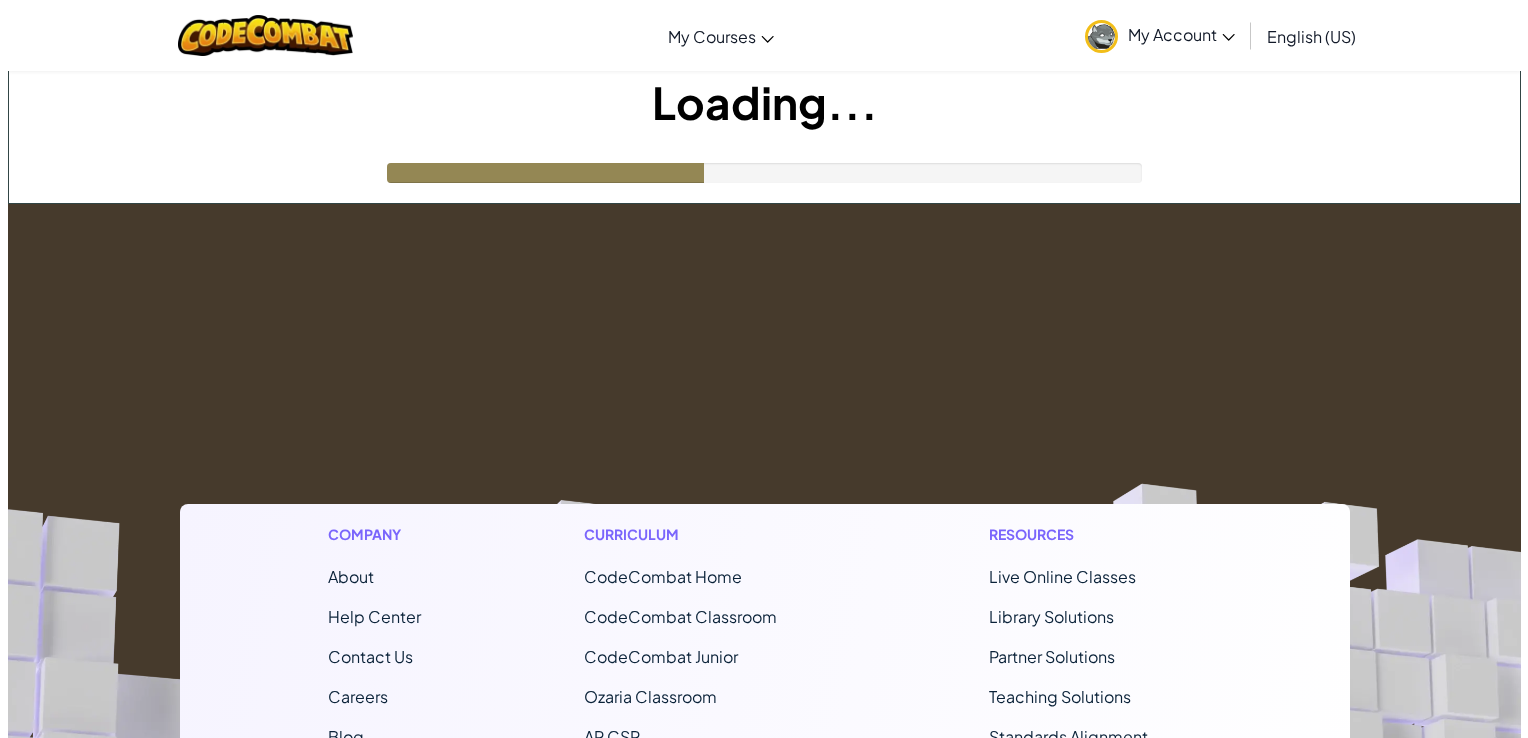 scroll, scrollTop: 0, scrollLeft: 0, axis: both 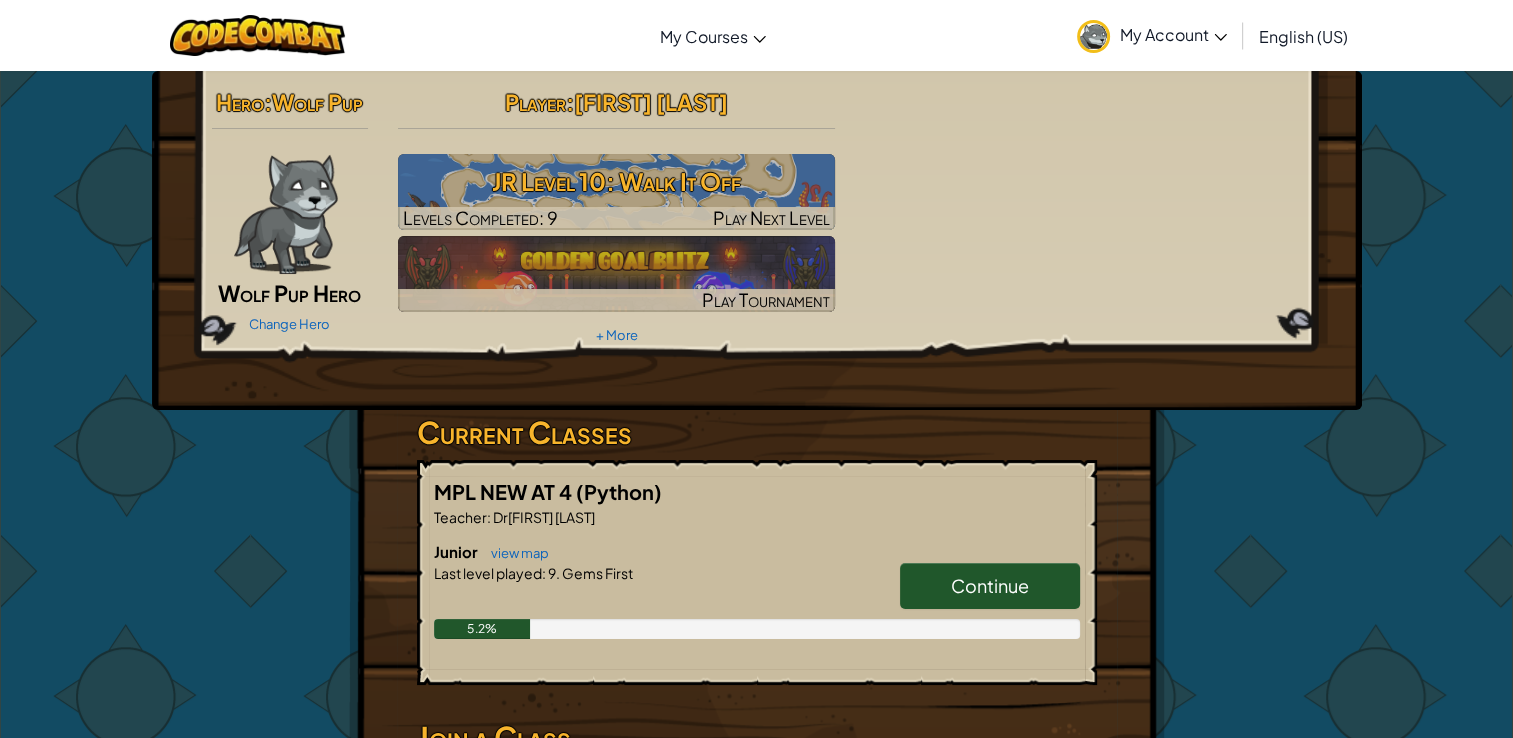 click on "Hero : Wolf Pup Wolf Pup Hero Change Hero Player : [FIRST] [LAST] JR Level 10: Walk It Off Levels Completed: 9 Play Next Level Play Tournament + More" at bounding box center (757, 215) 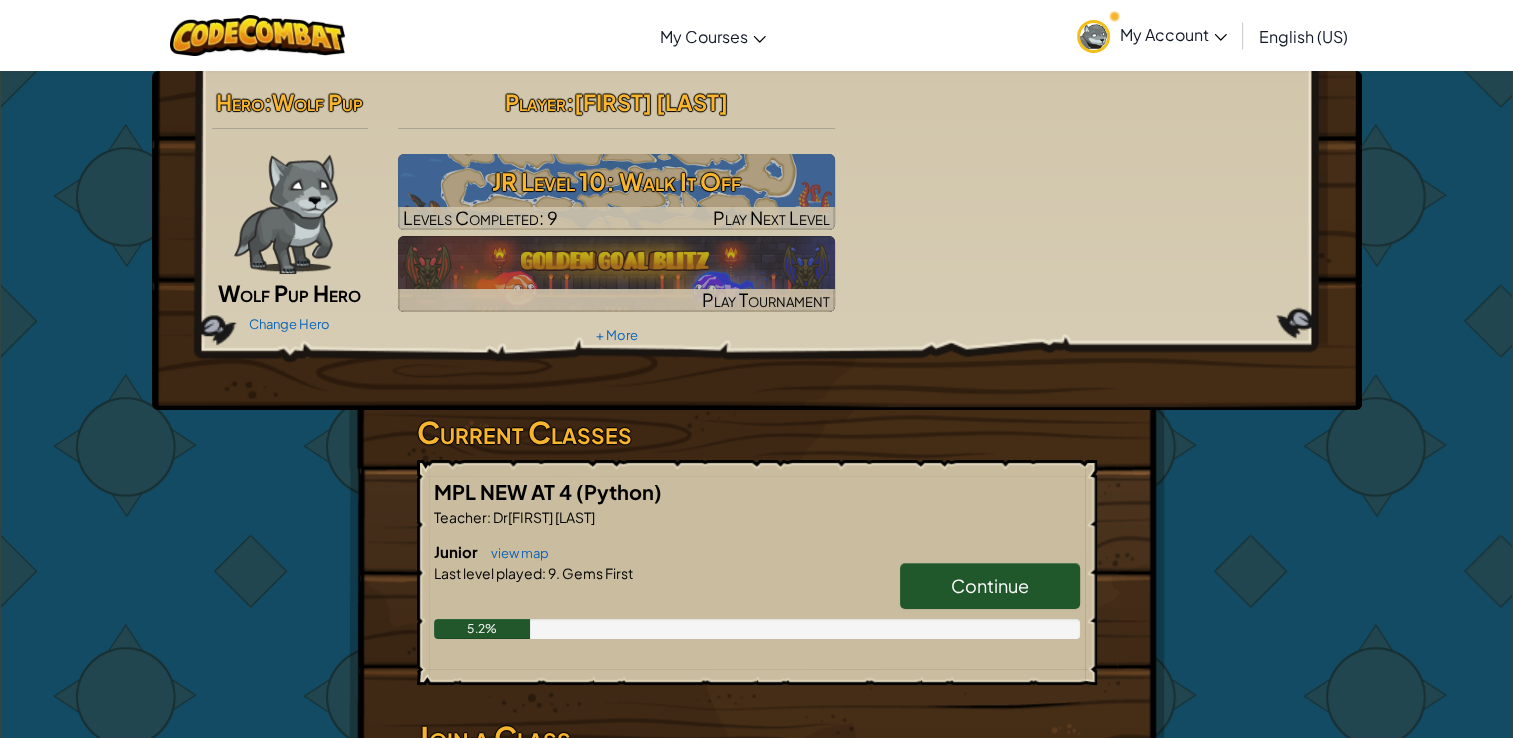 click on "Continue" at bounding box center (990, 586) 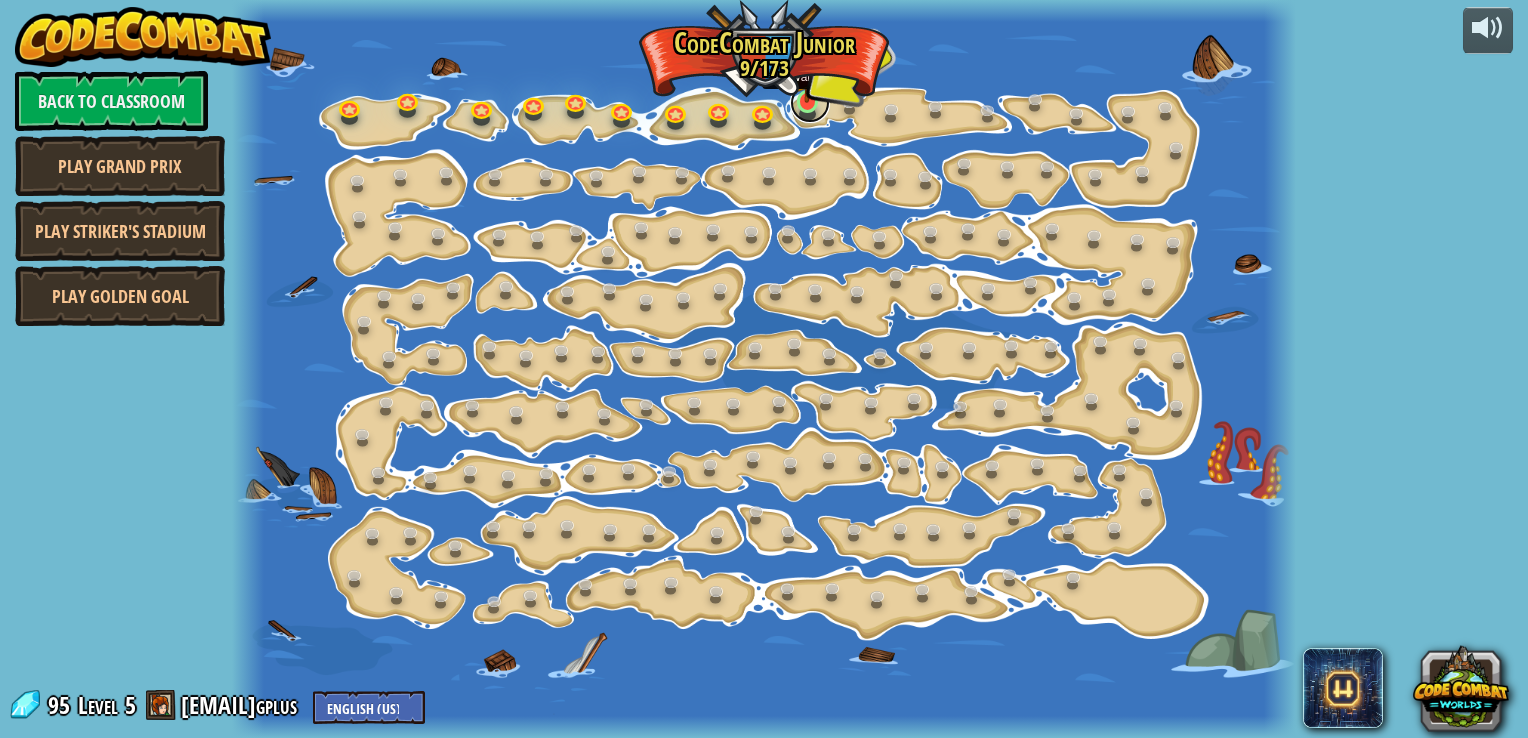 click at bounding box center [810, 103] 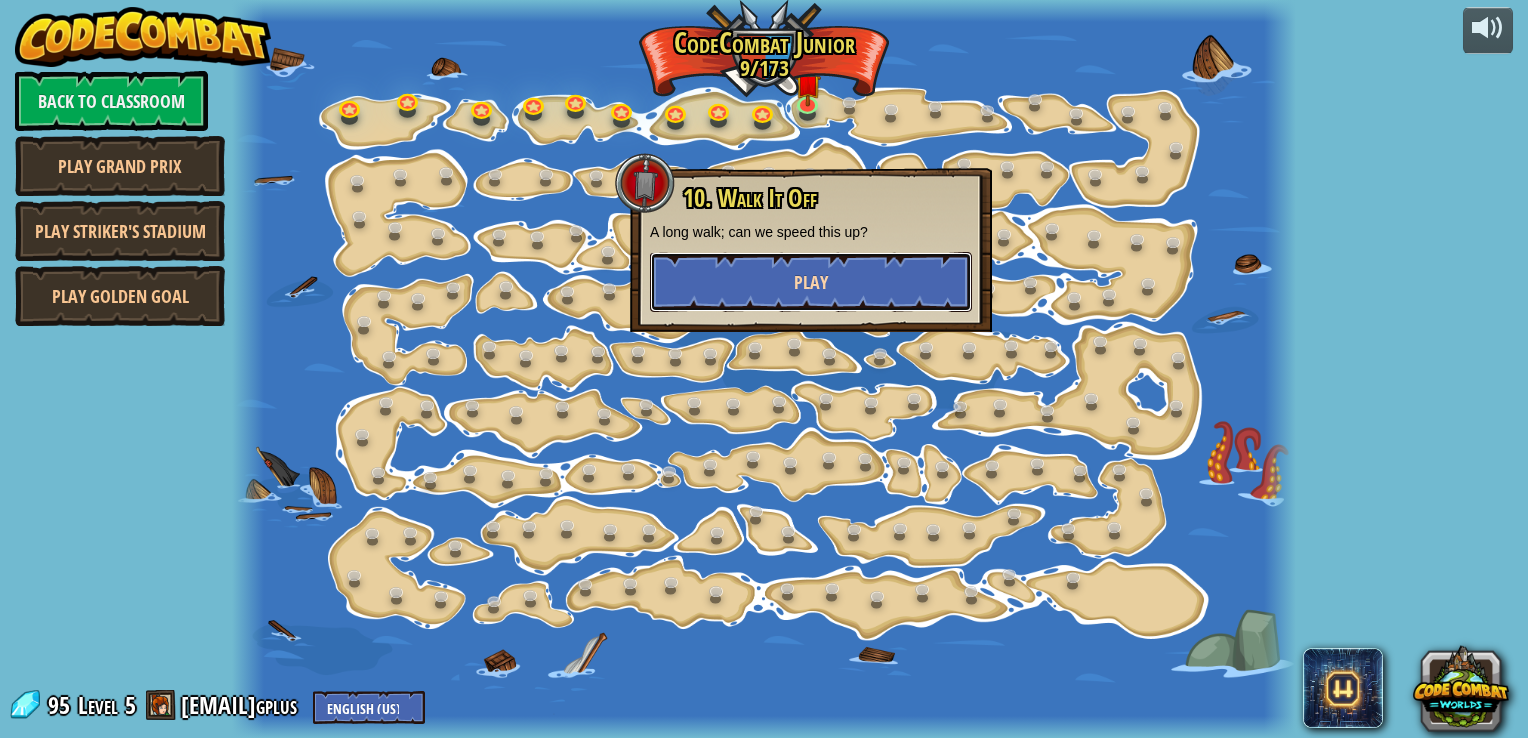 click on "Play" at bounding box center [811, 282] 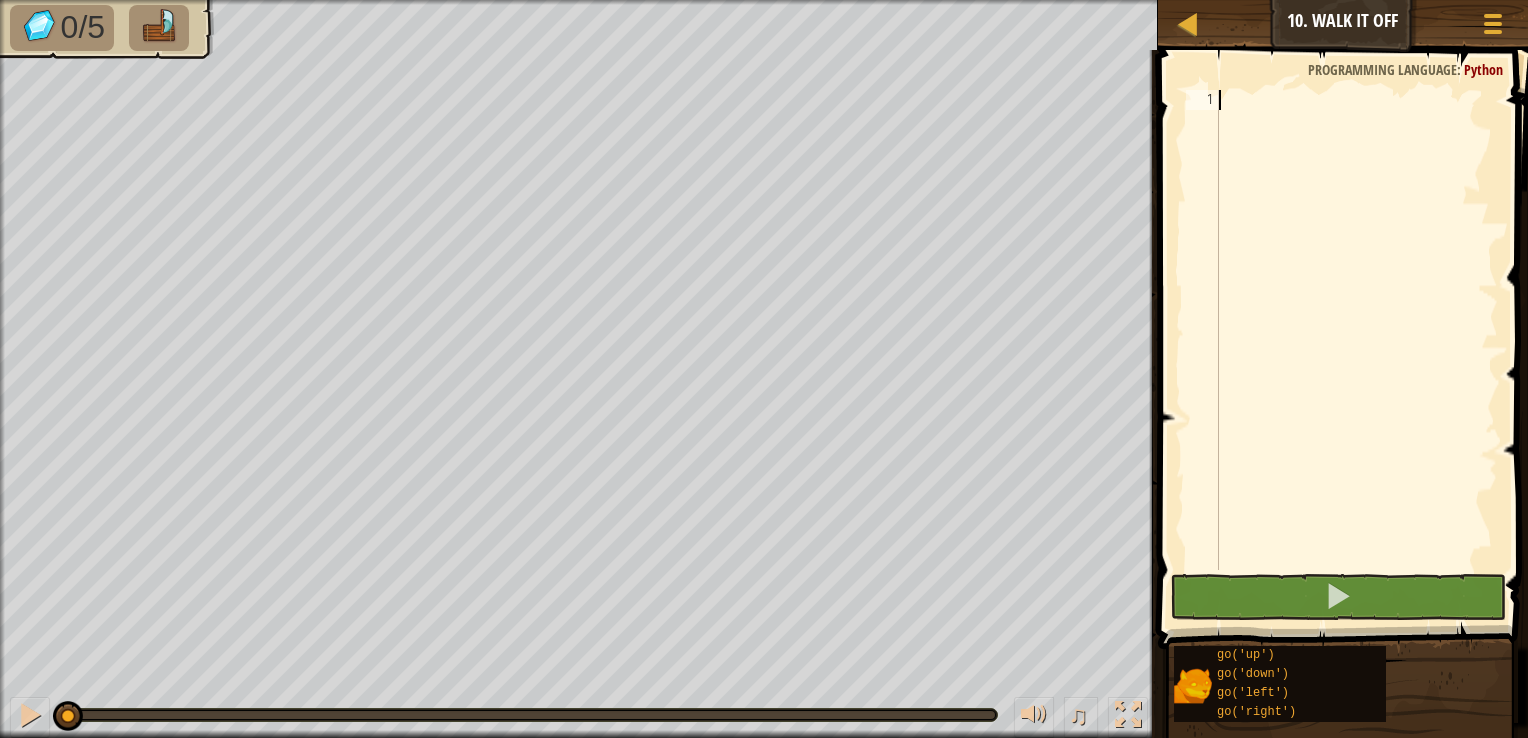 click on "Map Junior 10. Walk It Off Game Menu 1 הההההההההההההההההההההההההההההההההההההההההההההההההההההההההההההההההההההההההההההההההההההההההההההההההההההההההההההההההההההההההההההההההההההההההההההההההההההההההההההההההההההההההההההההההההההההההההההההההההההההההההההההההההההההההההההההההההההההההההההההההההההההההההההההה XXXXXXXXXXXXXXXXXXXXXXXXXXXXXXXXXXXXXXXXXXXXXXXXXXXXXXXXXXXXXXXXXXXXXXXXXXXXXXXXXXXXXXXXXXXXXXXXXXXXXXXXXXXXXXXXXXXXXXXXXXXXXXXXXXXXXXXXXXXXXXXXXXXXXXXXXXXXXXXXXXXXXXXXXXXXXXXXXXXXXXXXXXXXXXXXXXXXXXXXXXXXXXXXXXXXXXXXXXXXXXXXXXXXXXXXXXXXXXXXXXXXXXXXXXXXXXXX Solution × Blocks 1 Code Saved Programming language : Python Statement / Call / go('up') go('down') go('left') go('right') × Fix Your Code Need help? Ask the AI 0/5 ♫ Wolf Pup Skip Directions :" at bounding box center (764, 369) 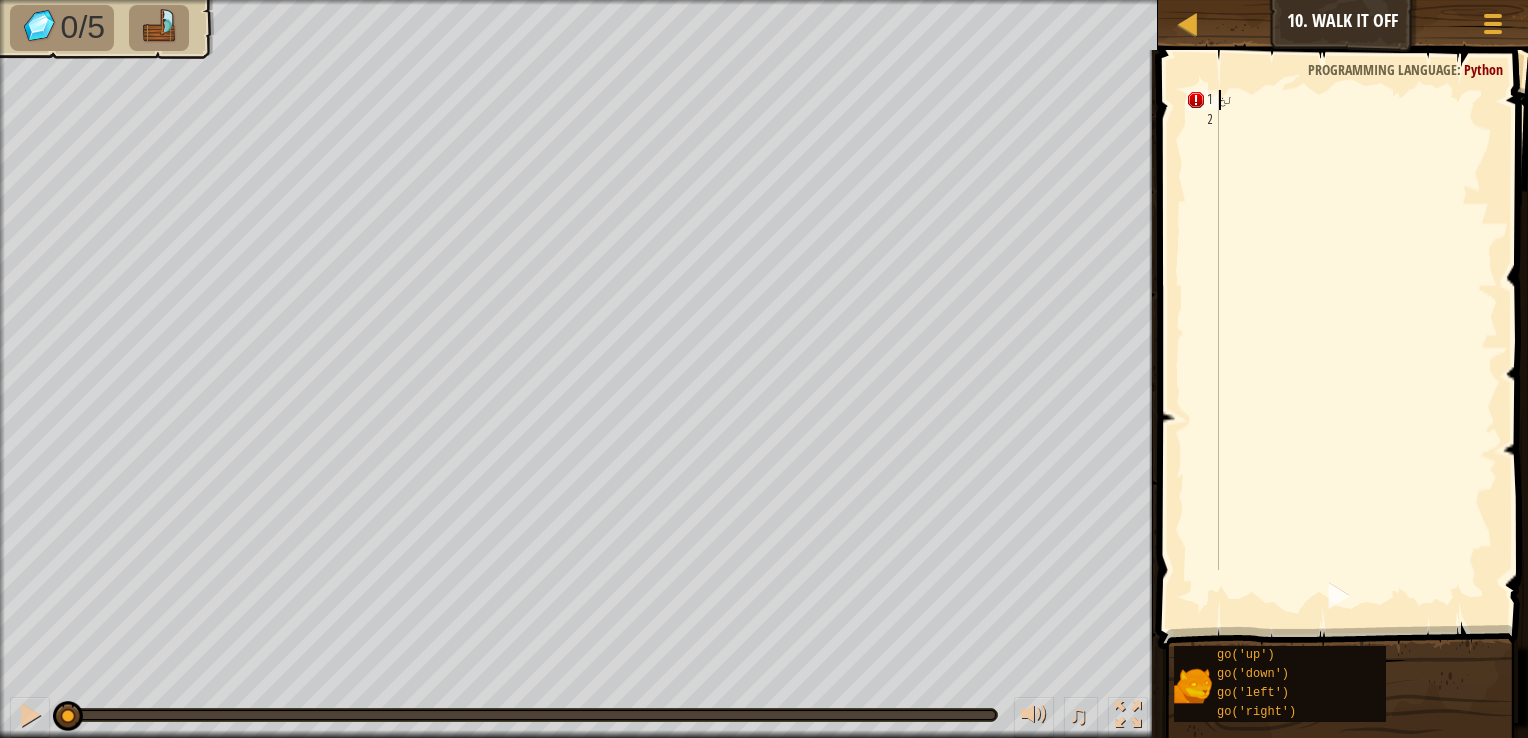 type on "ل" 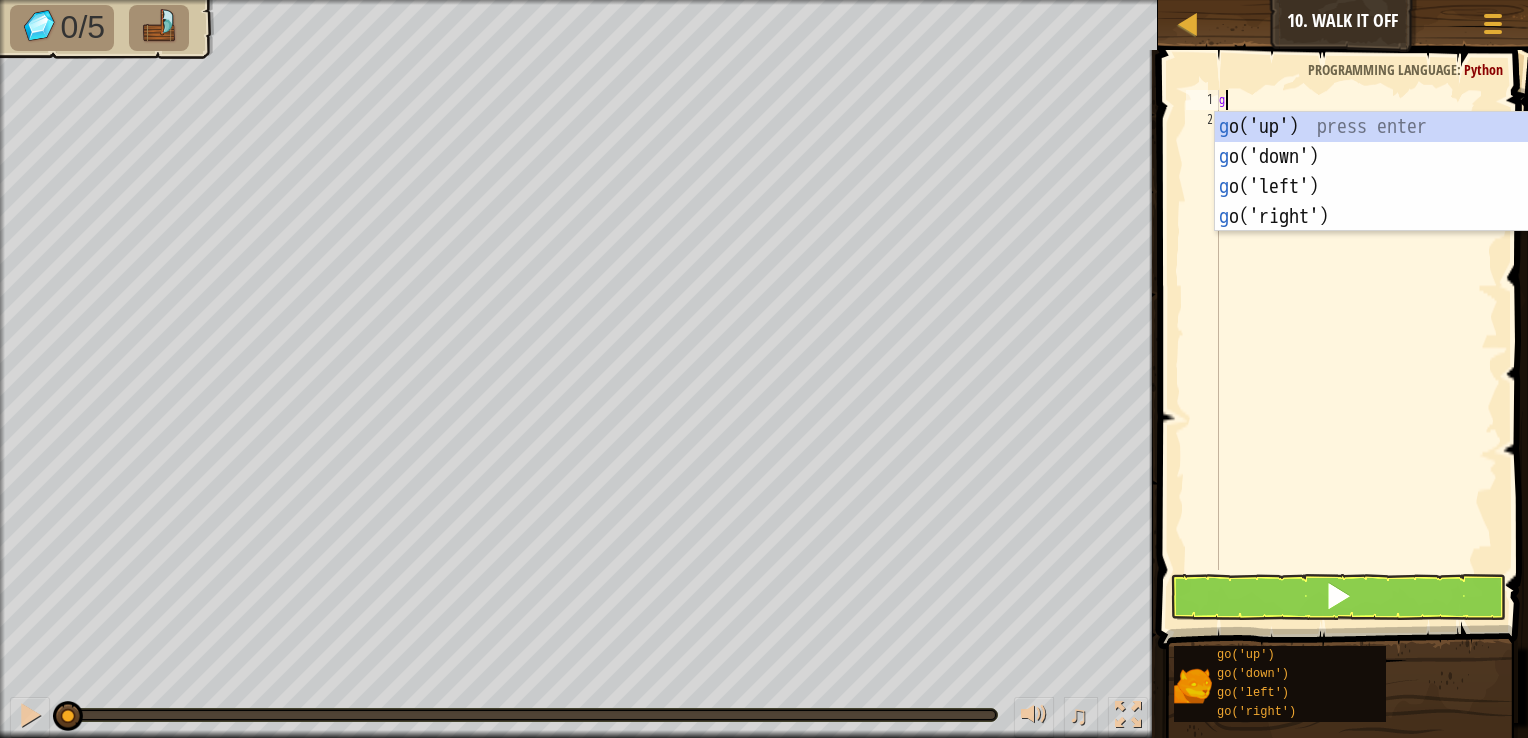 type on "go" 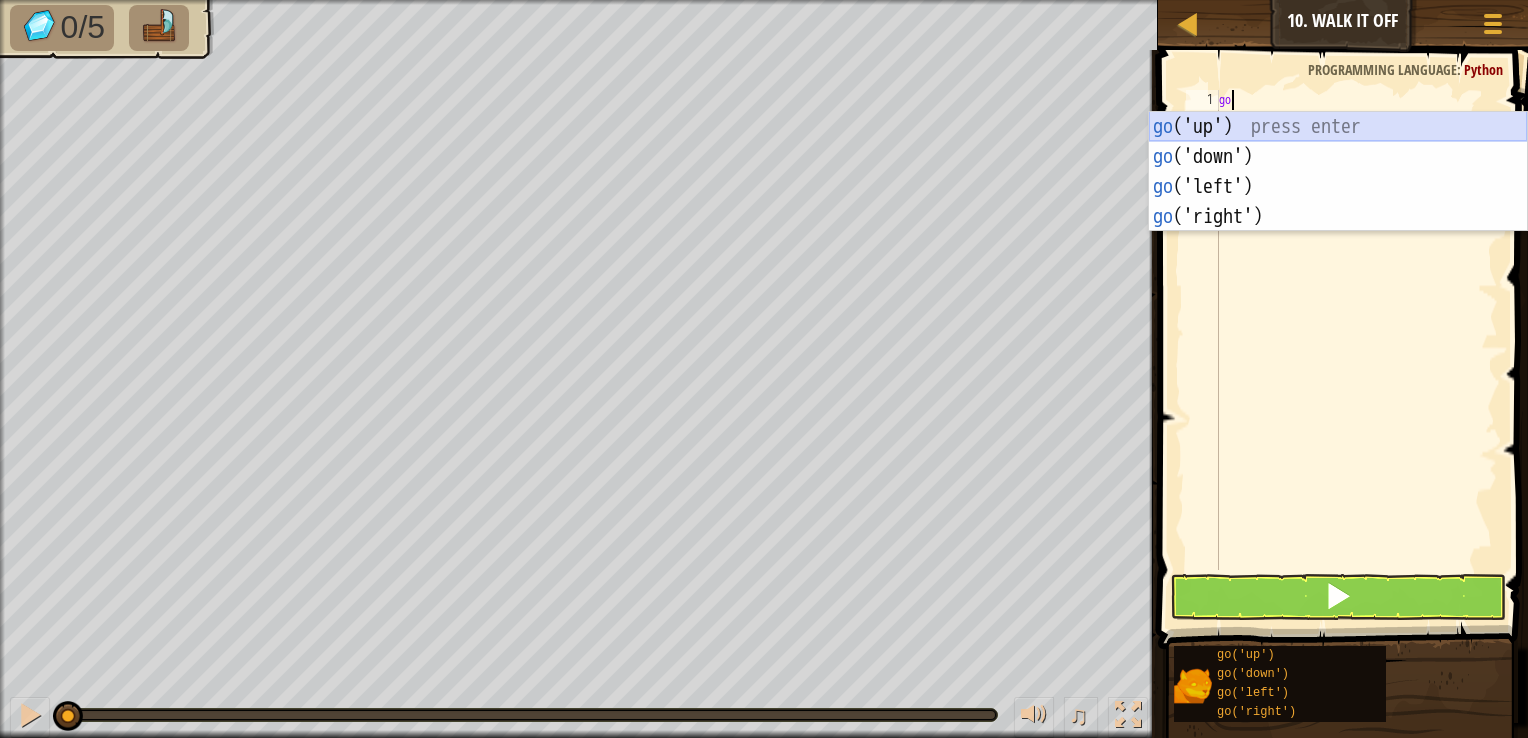 click on "go ('up') press enter go ('down') press enter go ('left') press enter go ('right') press enter" at bounding box center [1338, 202] 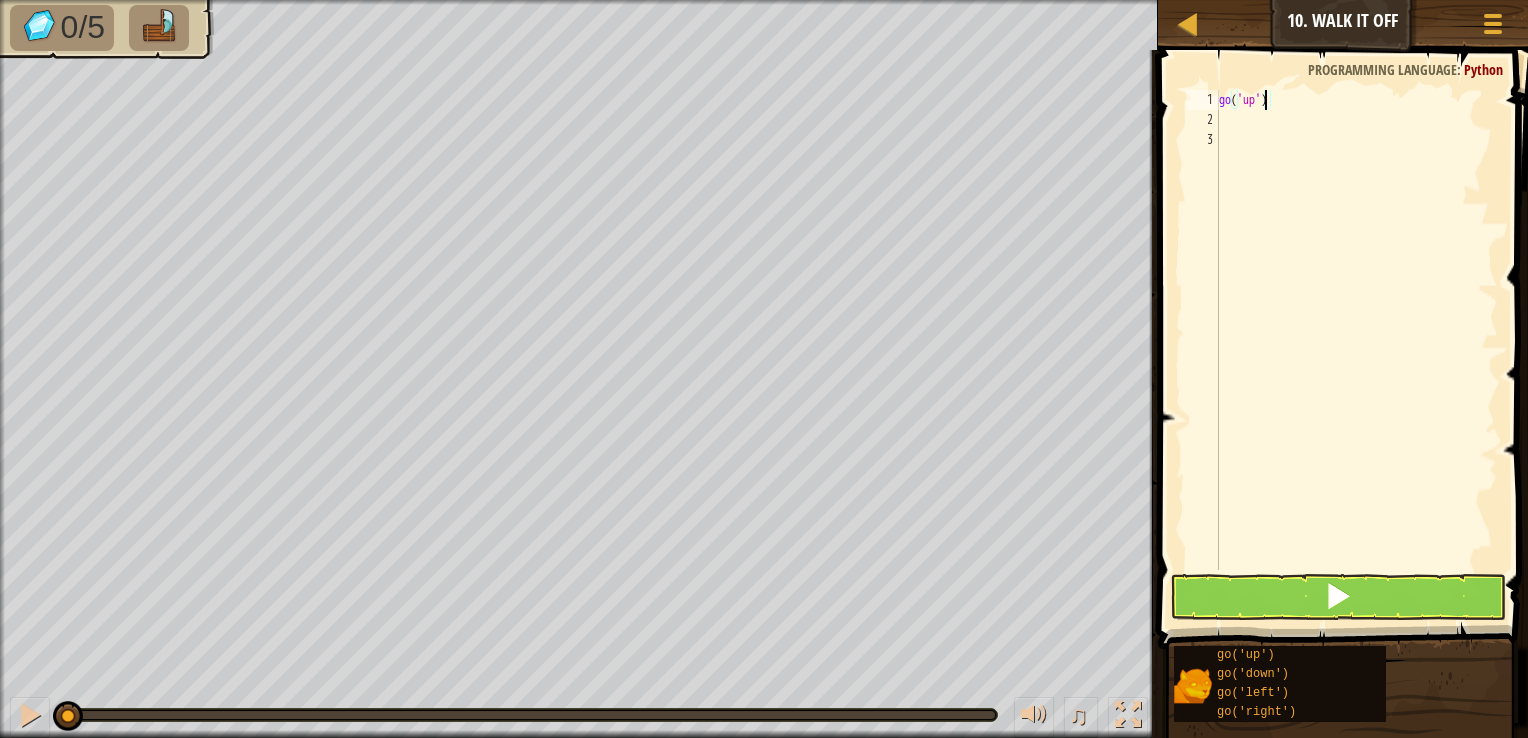 click on "go ( 'up' )" at bounding box center (1356, 350) 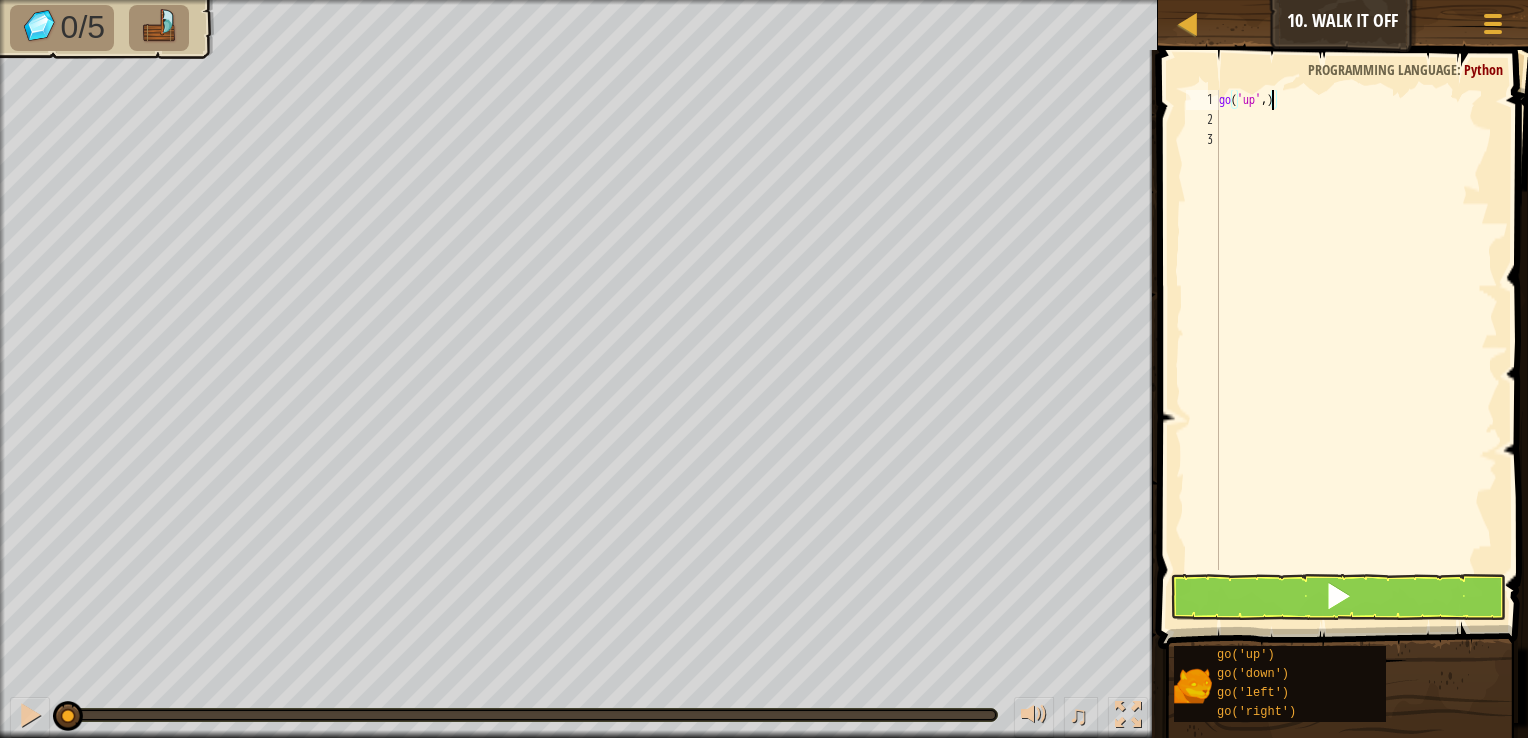 type on "go('up',2)" 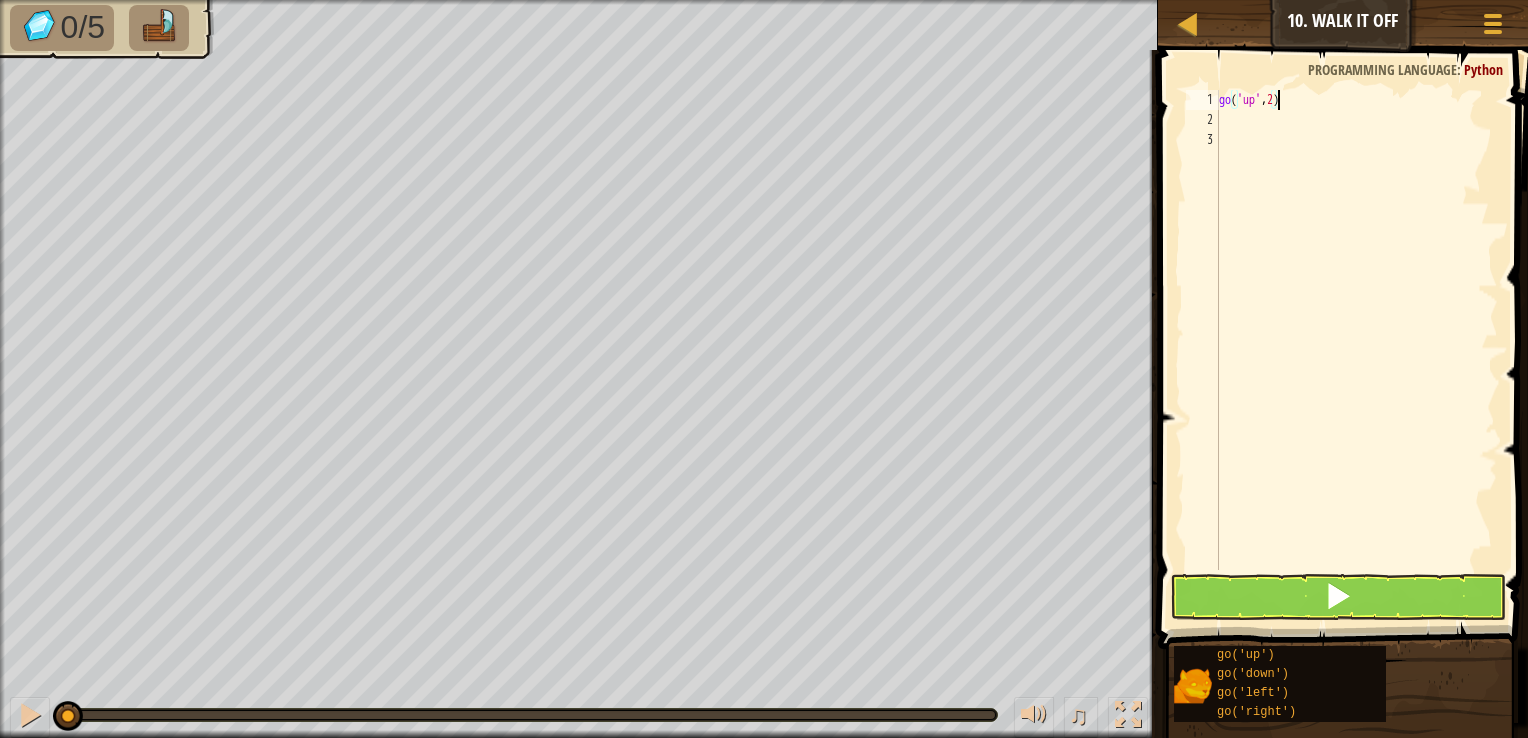 scroll, scrollTop: 9, scrollLeft: 4, axis: both 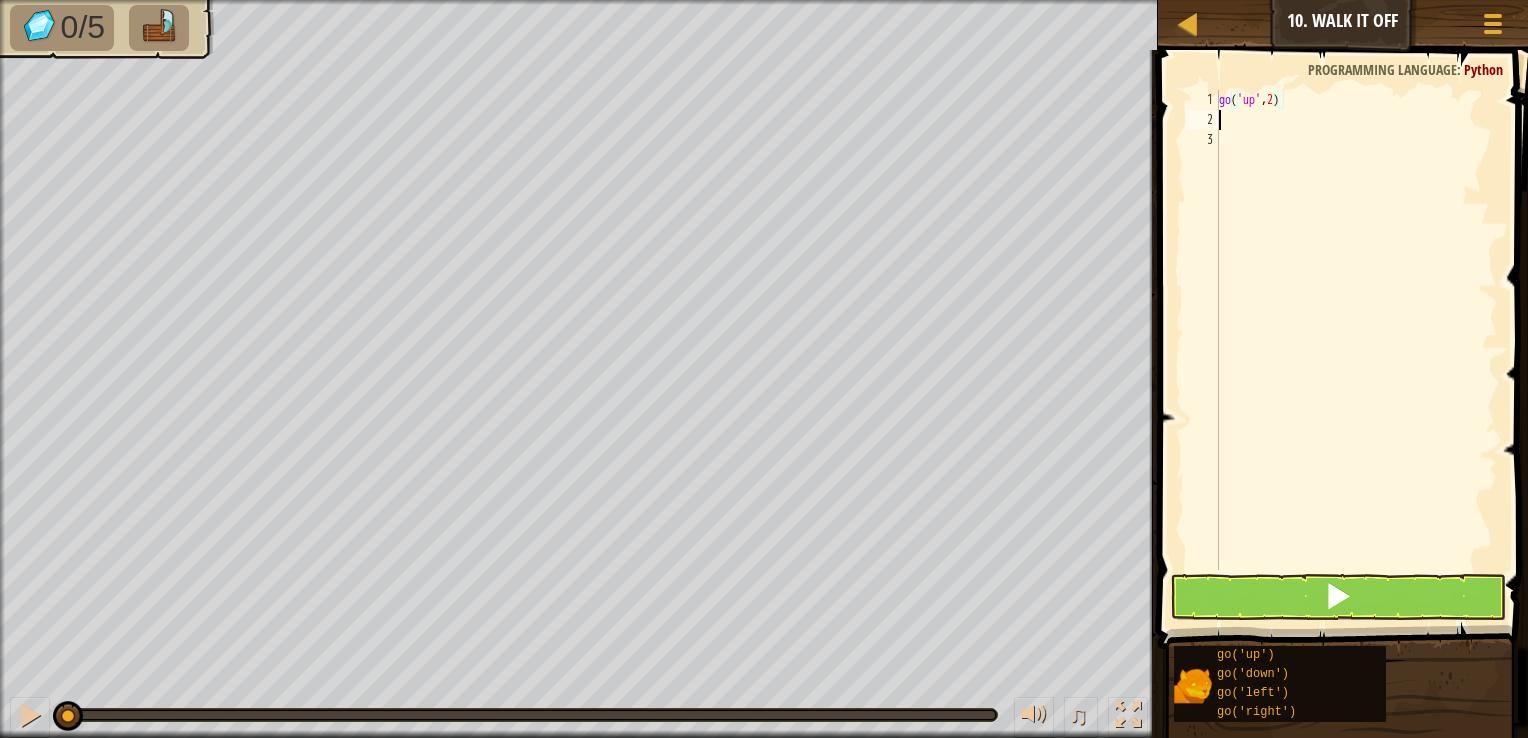 click on "go ( 'up' , 2 )" at bounding box center (1356, 350) 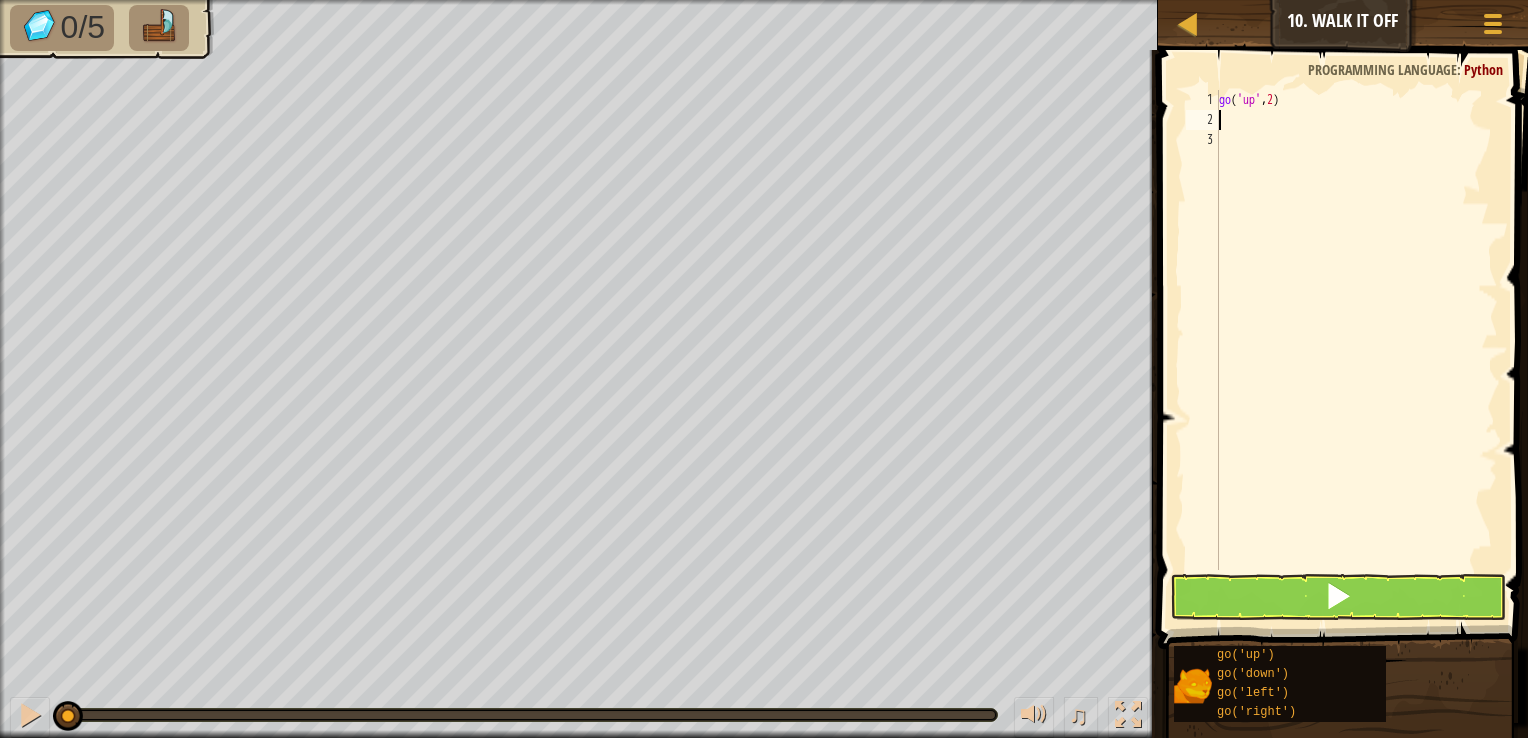scroll, scrollTop: 9, scrollLeft: 0, axis: vertical 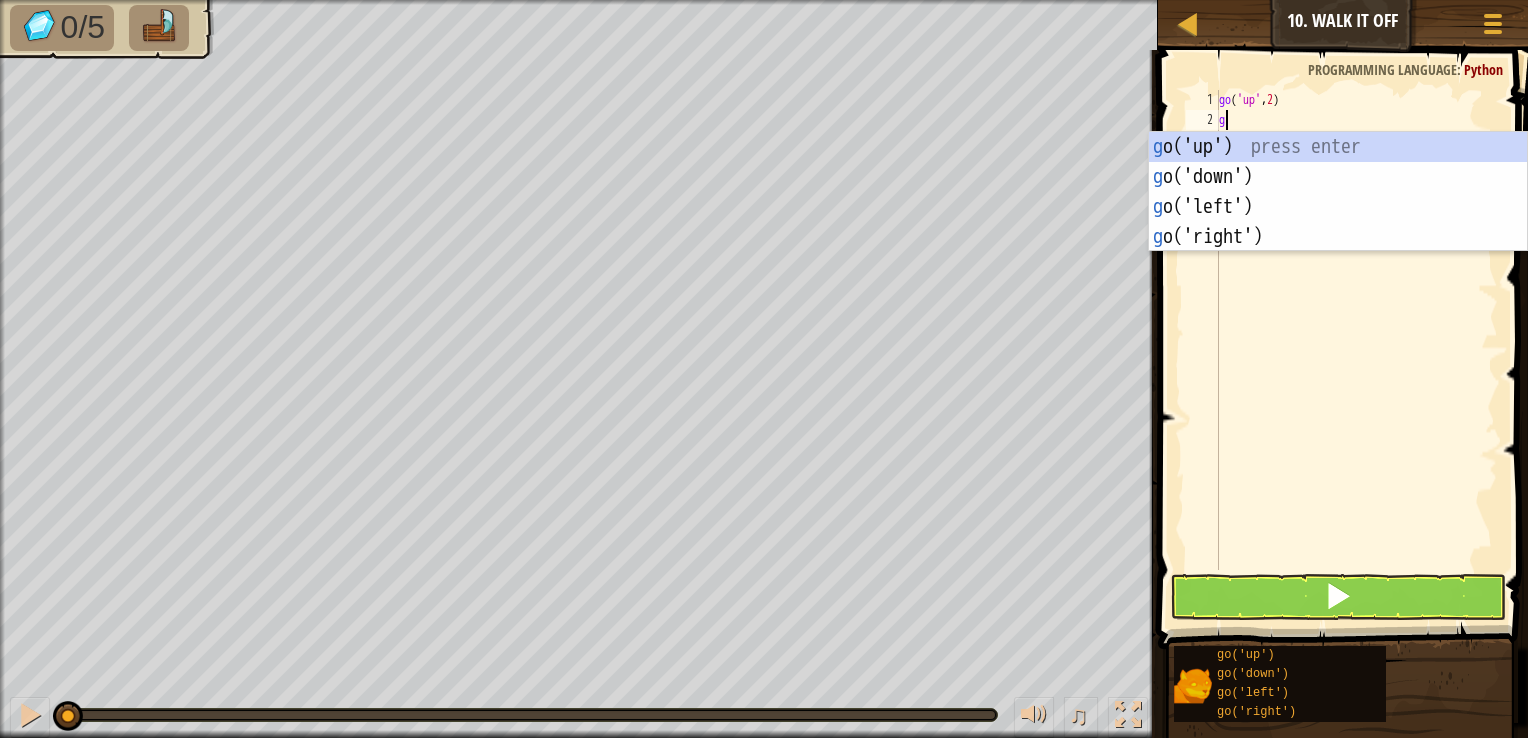 type on "go" 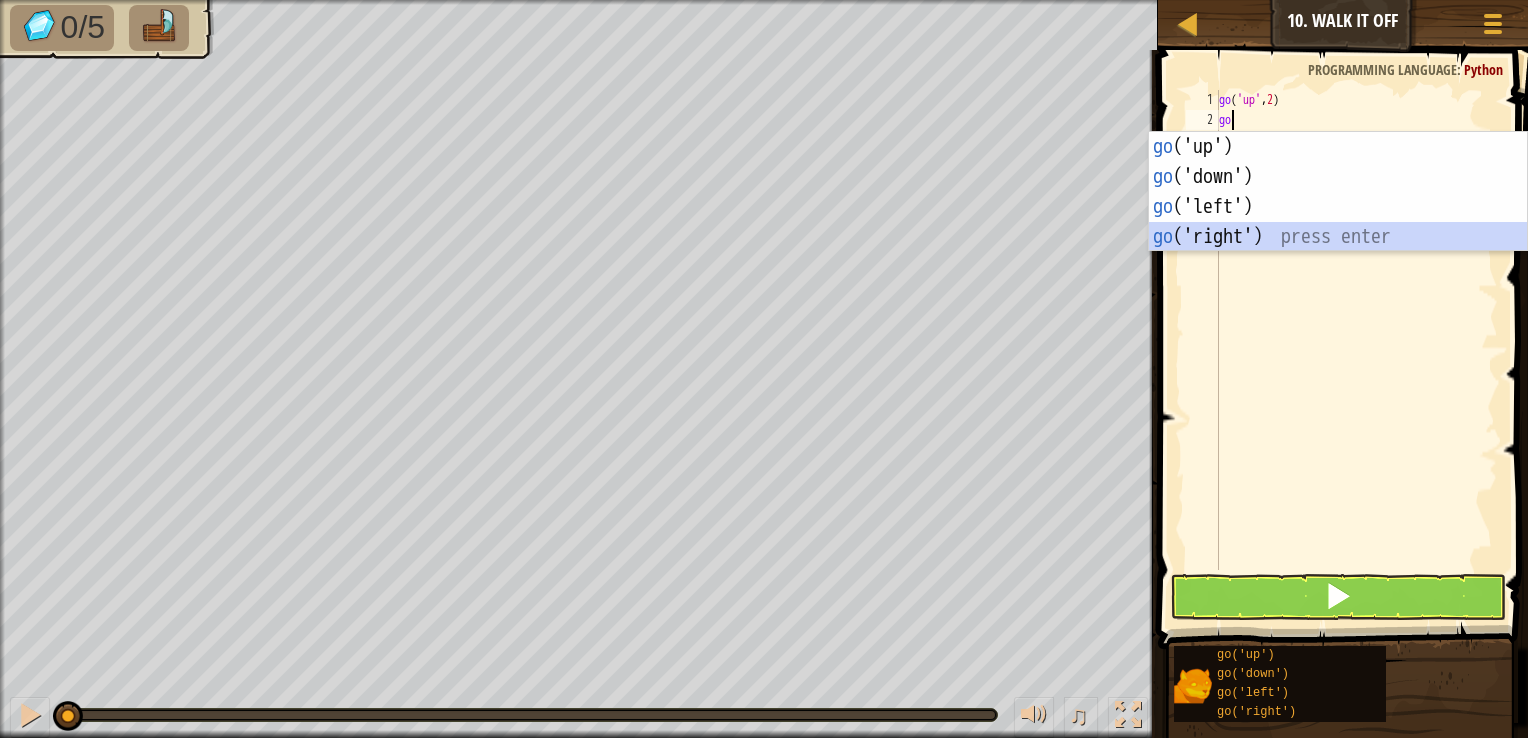 click on "go ('up') press enter go ('down') press enter go ('left') press enter go ('right') press enter" at bounding box center [1338, 222] 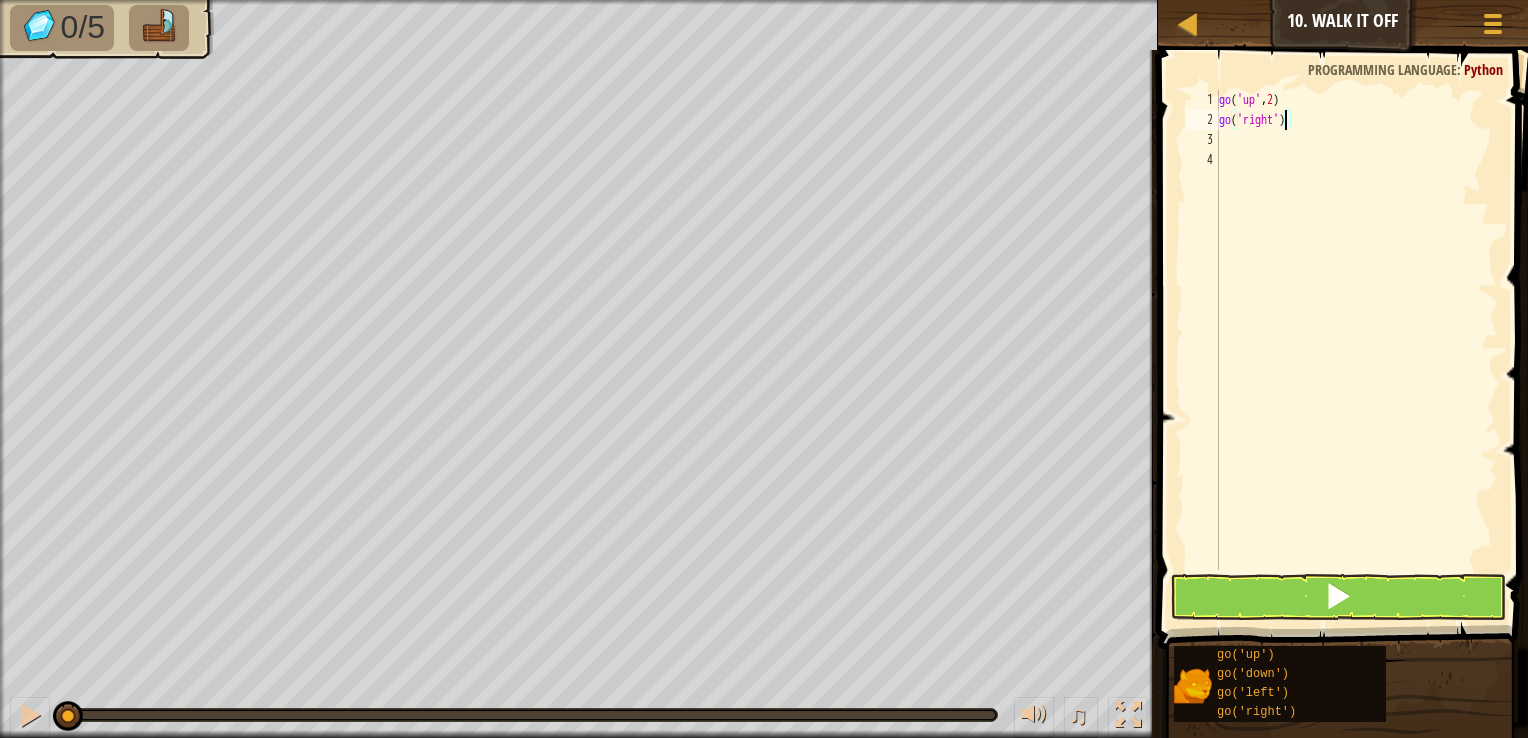 click on "go ( 'up' , 2 ) go ( 'right' )" at bounding box center (1356, 350) 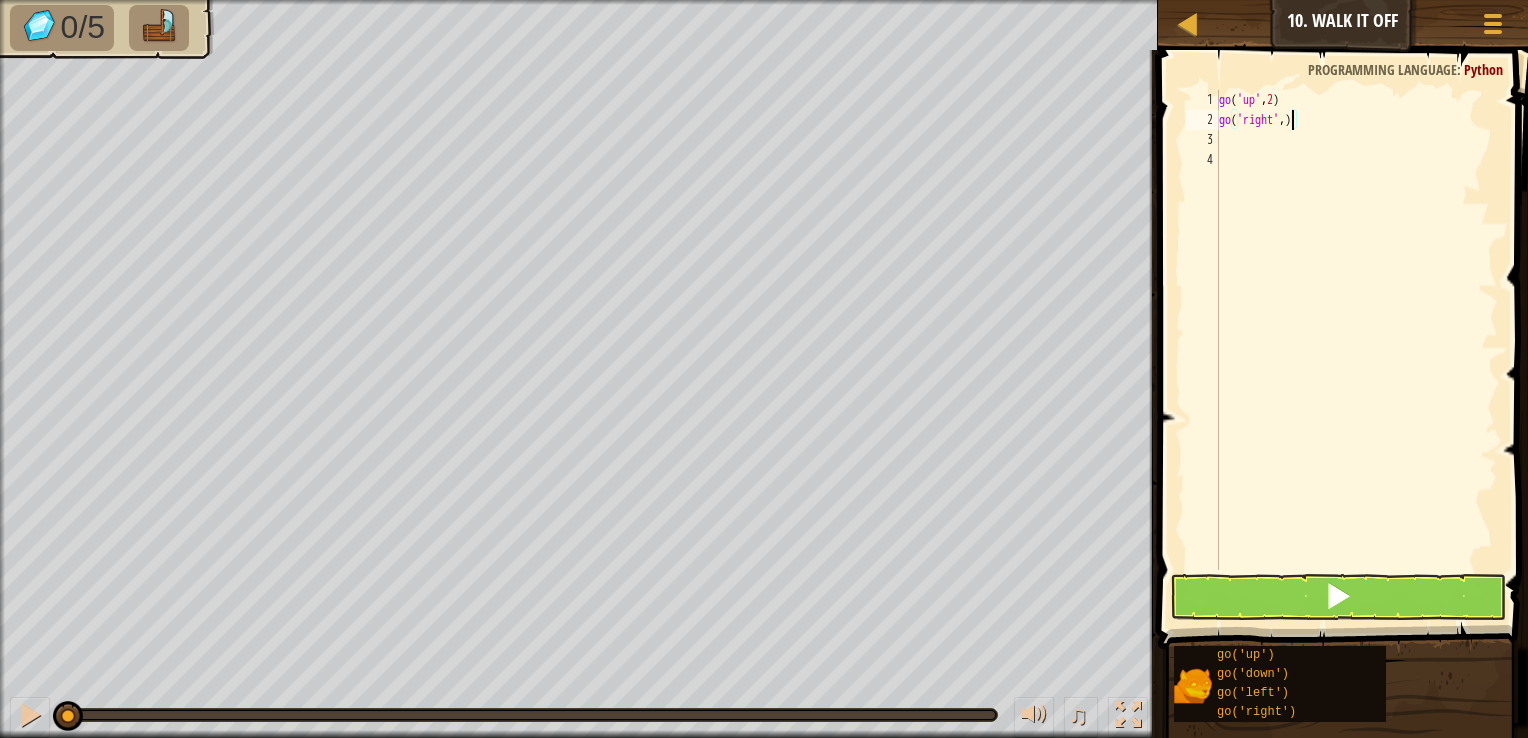 type on "go('right',3)" 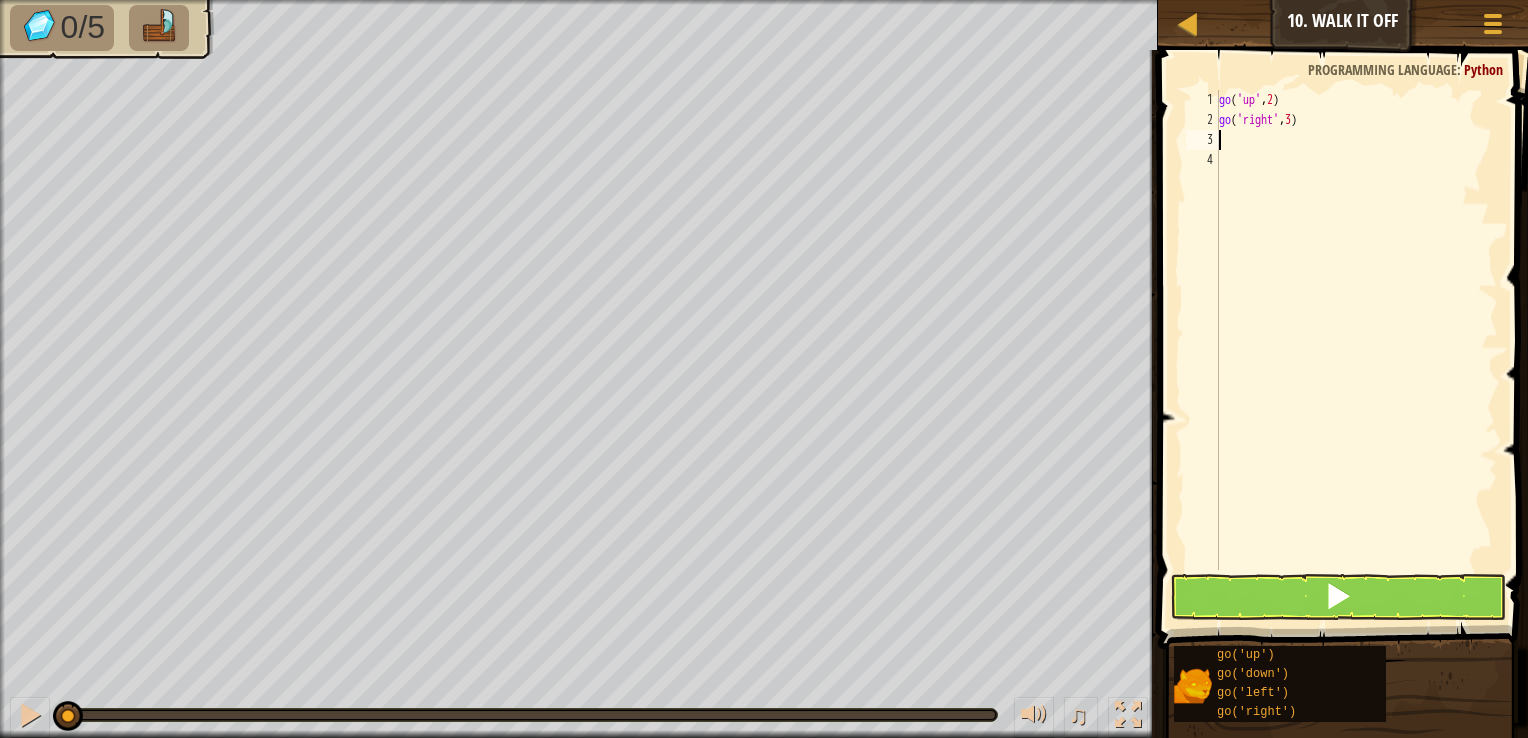 click on "go ( 'up' , 2 ) go ( 'right' , 3 )" at bounding box center [1356, 350] 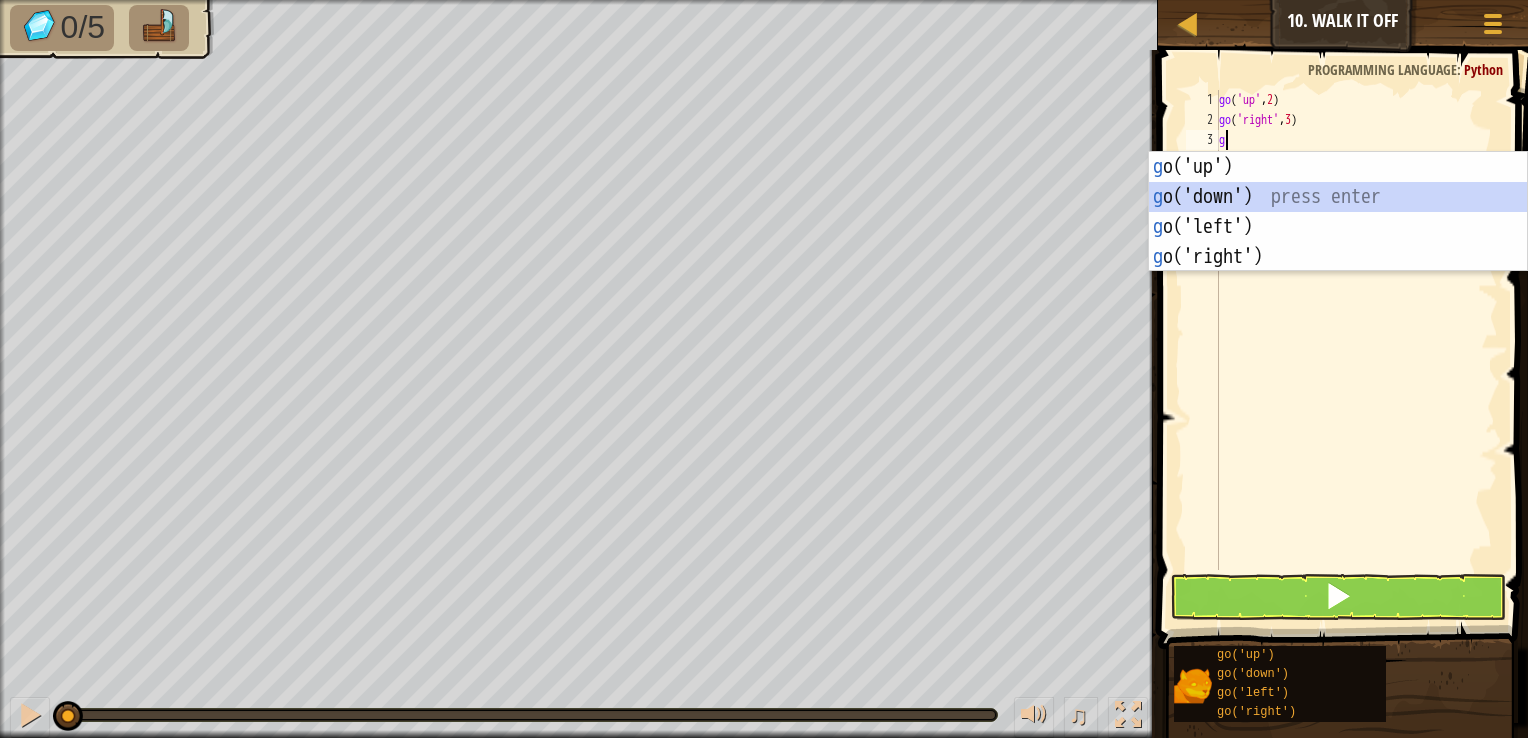 click on "g o('up') press enter g o('down') press enter g o('left') press enter g o('right') press enter" at bounding box center (1338, 242) 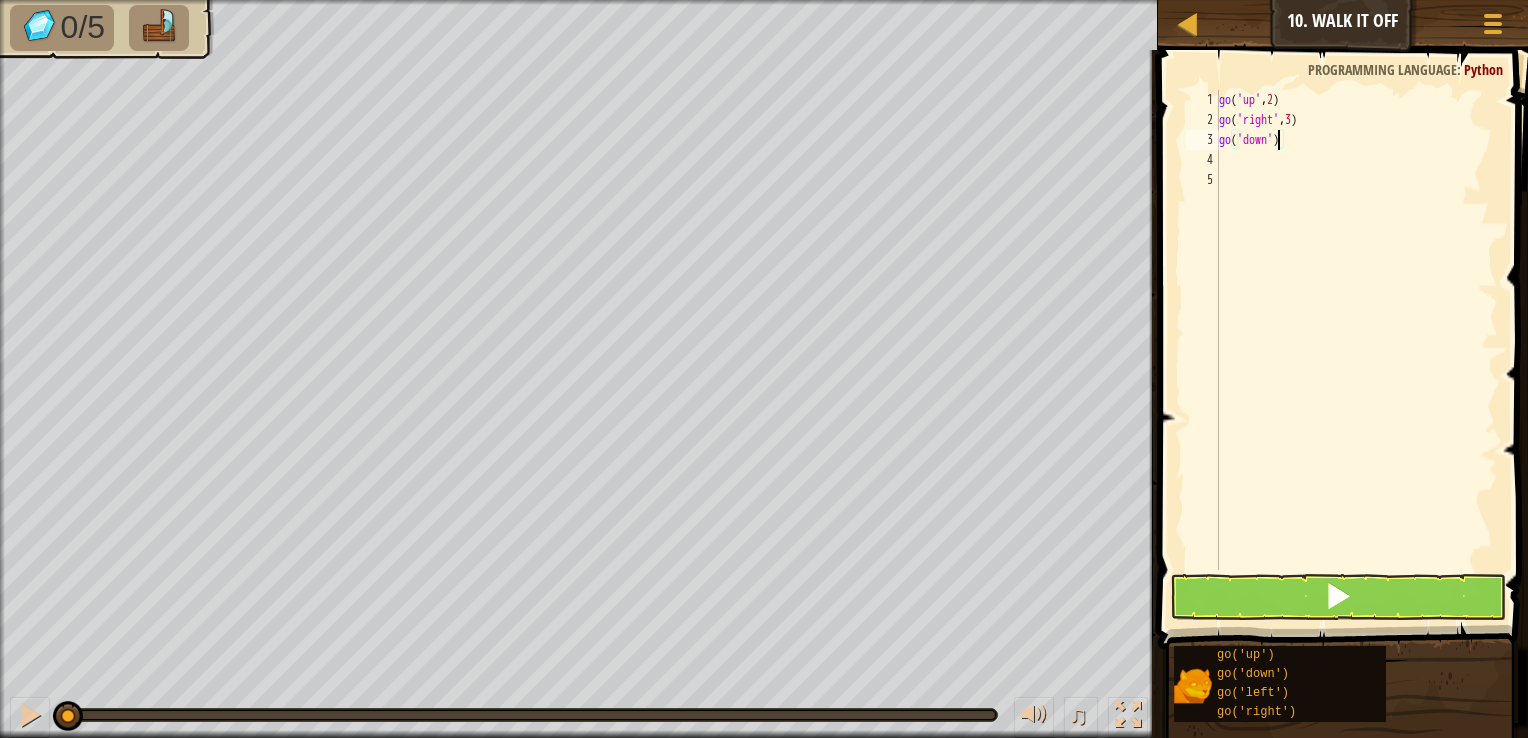 click on "go ( 'up' , 2 ) go ( 'right' , 3 ) go ( 'down' )" at bounding box center [1356, 350] 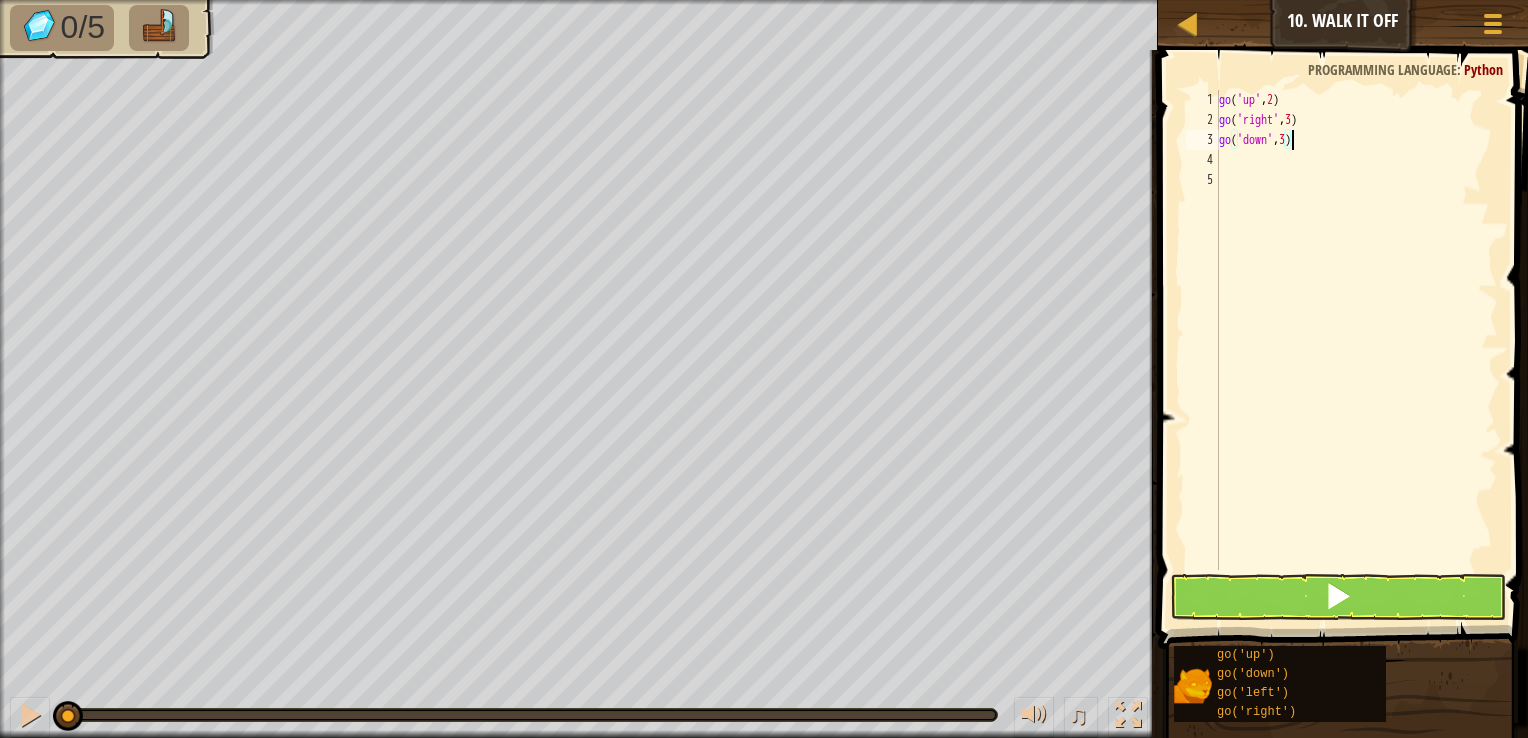 scroll, scrollTop: 9, scrollLeft: 5, axis: both 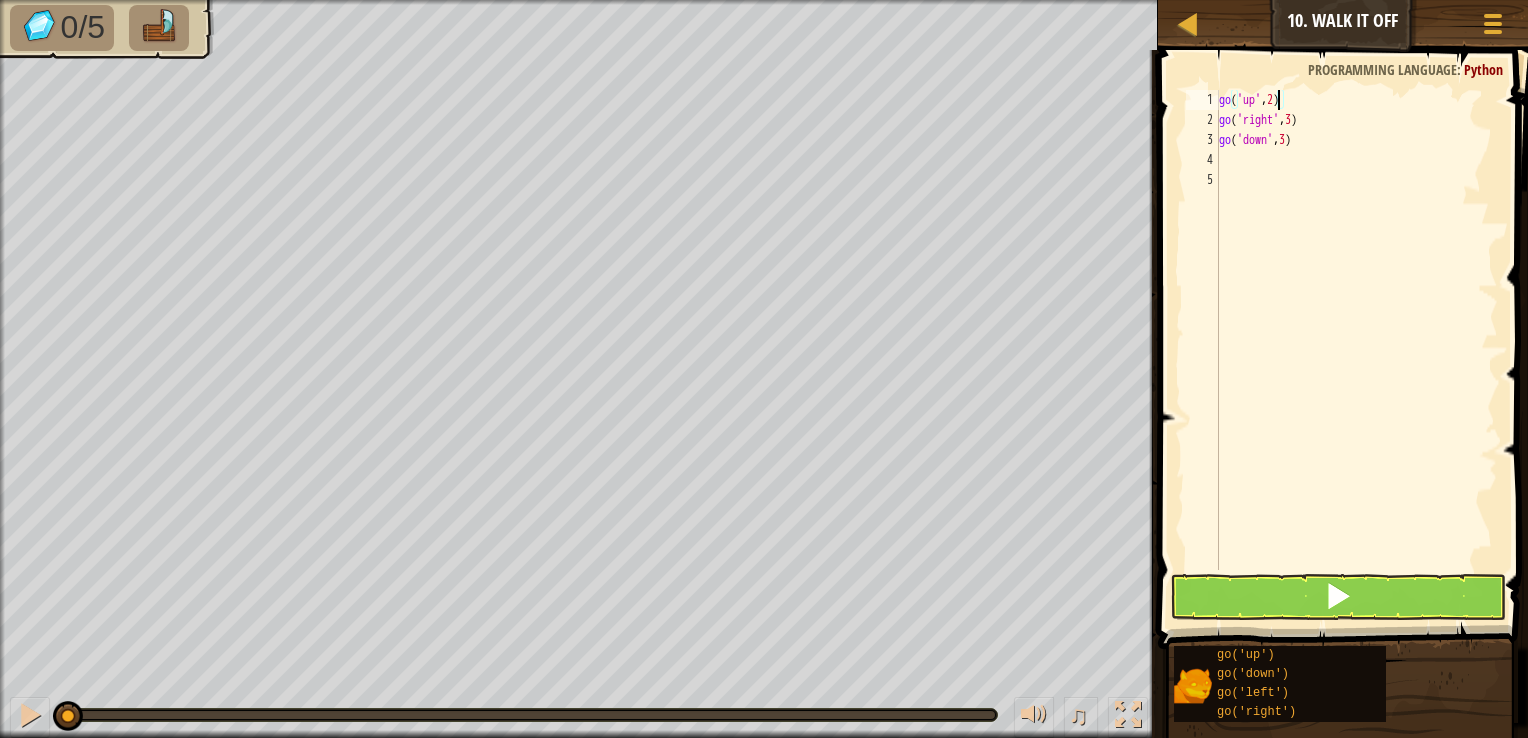 click on "go ( 'up' , 2 ) go ( 'right' , 3 ) go ( 'down' , 3 )" at bounding box center [1356, 350] 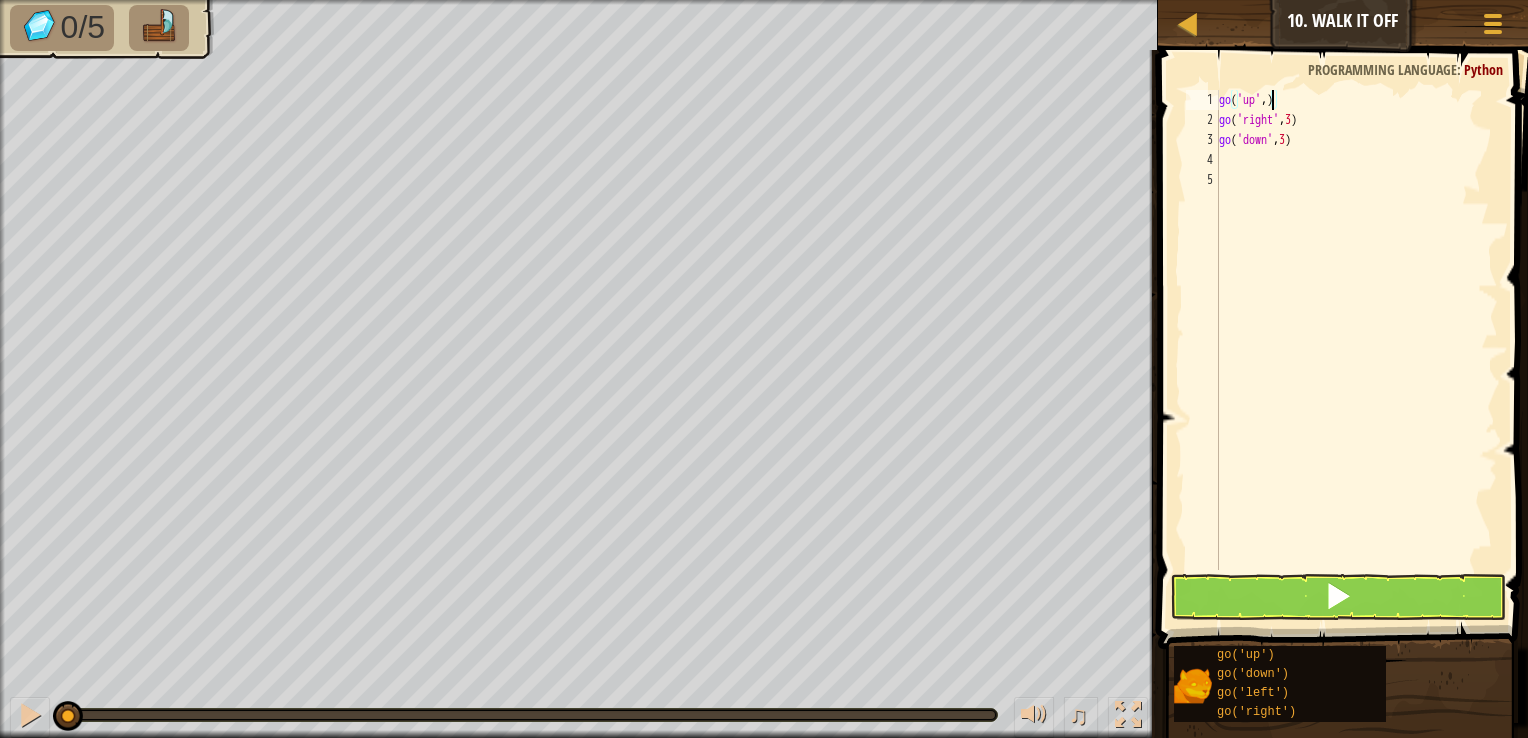 type on "go('up',3)" 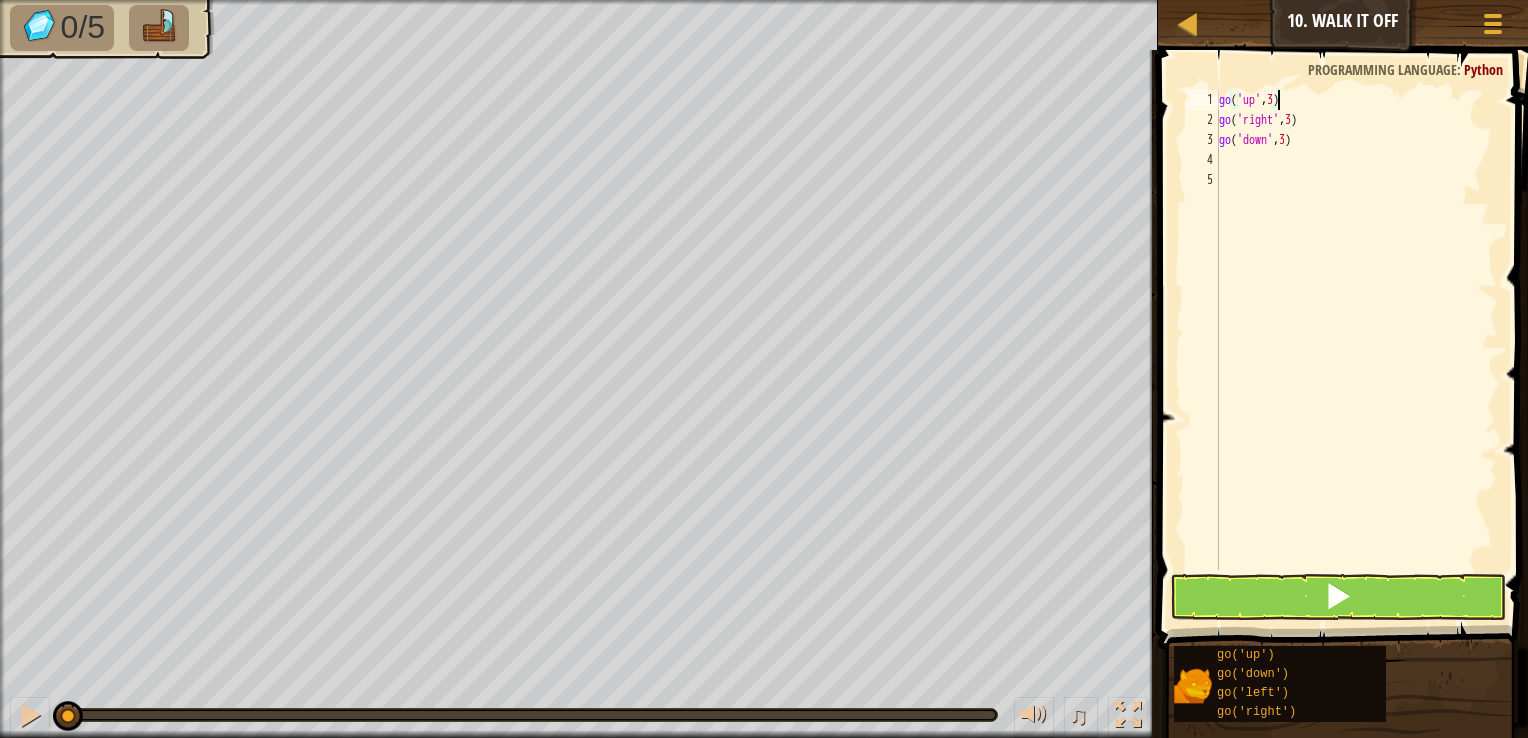 scroll, scrollTop: 9, scrollLeft: 4, axis: both 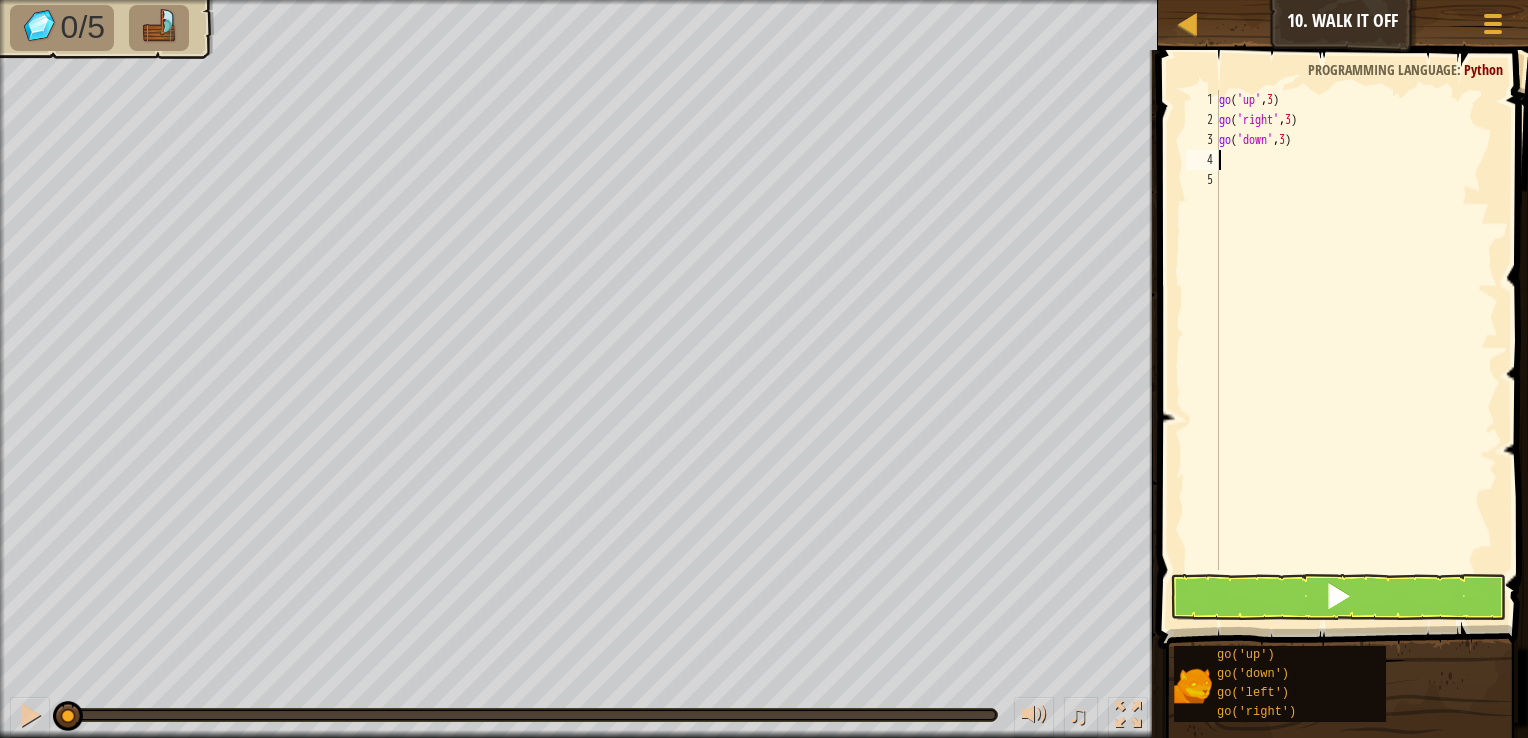 click on "go ( 'up' , 3 ) go ( 'right' , 3 ) go ( 'down' , 3 )" at bounding box center [1356, 350] 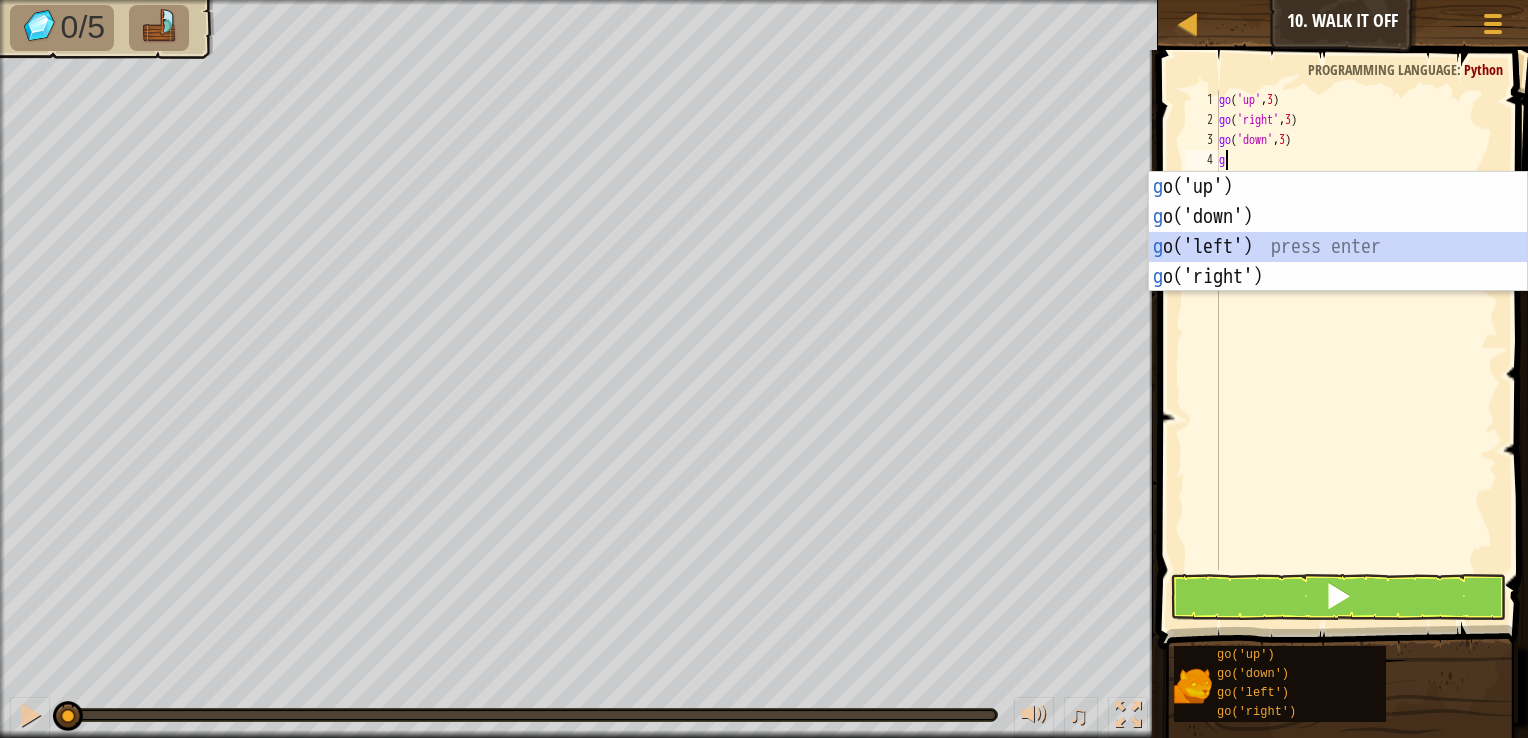 click on "g o('up') press enter g o('down') press enter g o('left') press enter g o('right') press enter" at bounding box center (1338, 262) 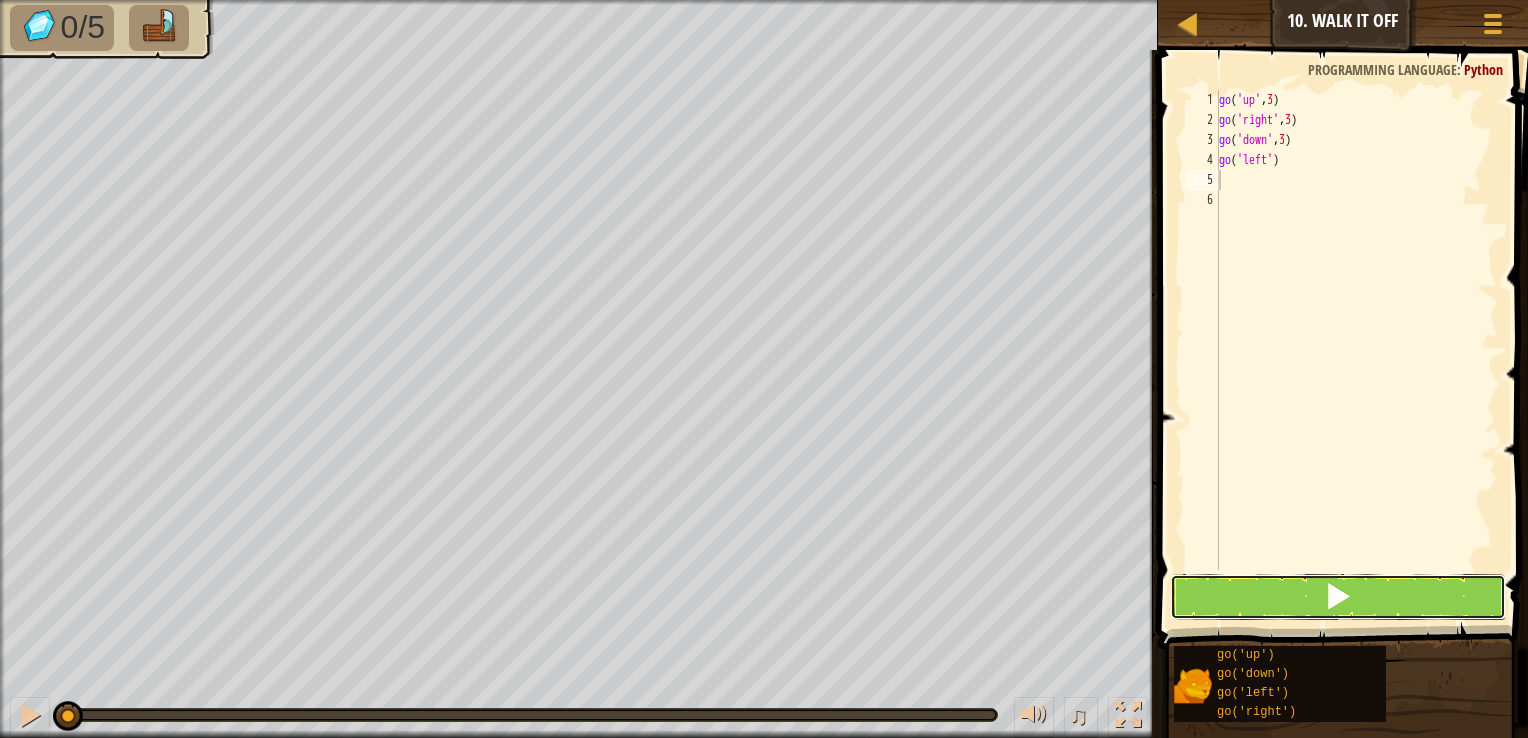 click at bounding box center (1338, 597) 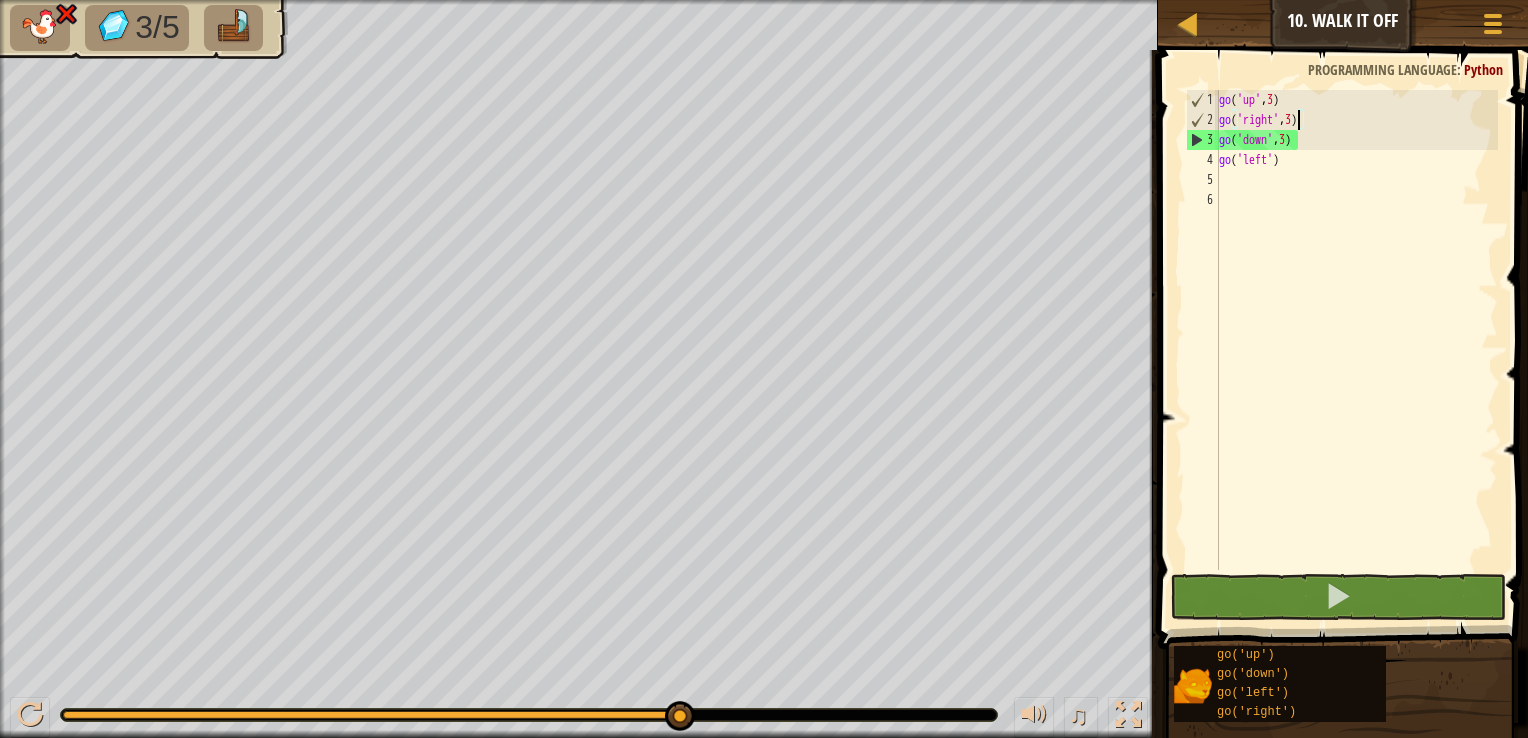 click on "go ( 'up' , 3 ) go ( 'right' , 3 ) go ( 'down' , 3 ) go ( 'left' )" at bounding box center [1356, 350] 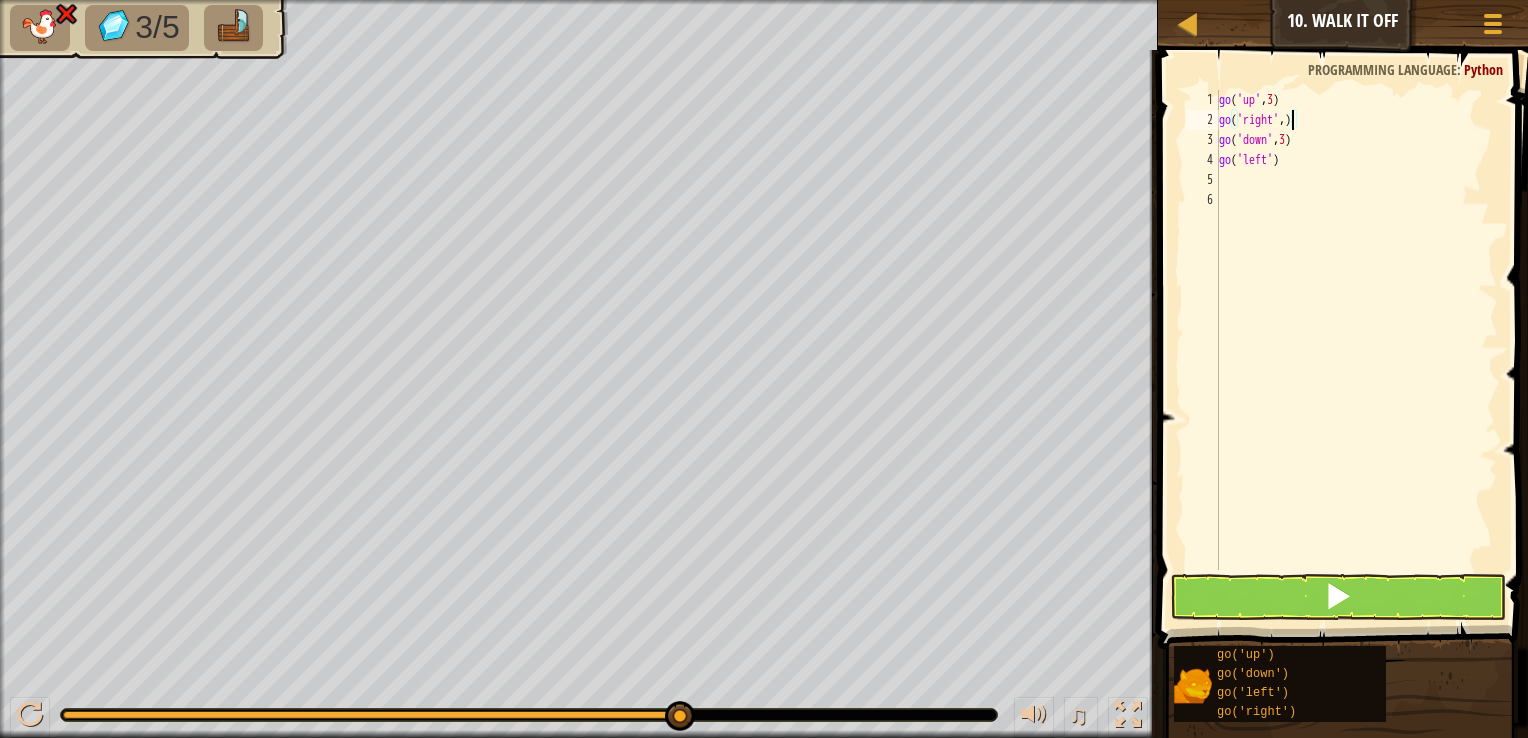 scroll, scrollTop: 9, scrollLeft: 5, axis: both 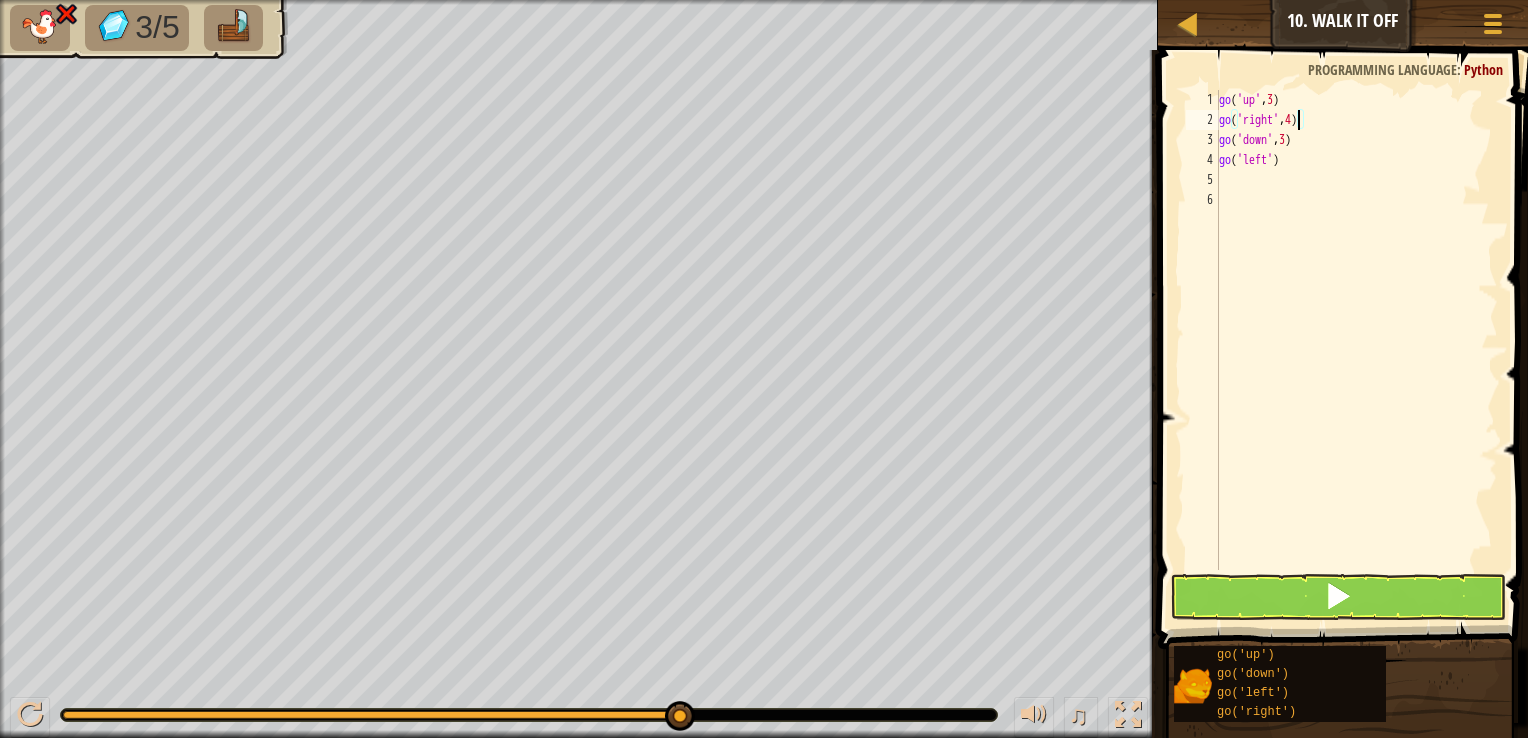 type on "go('right',4)" 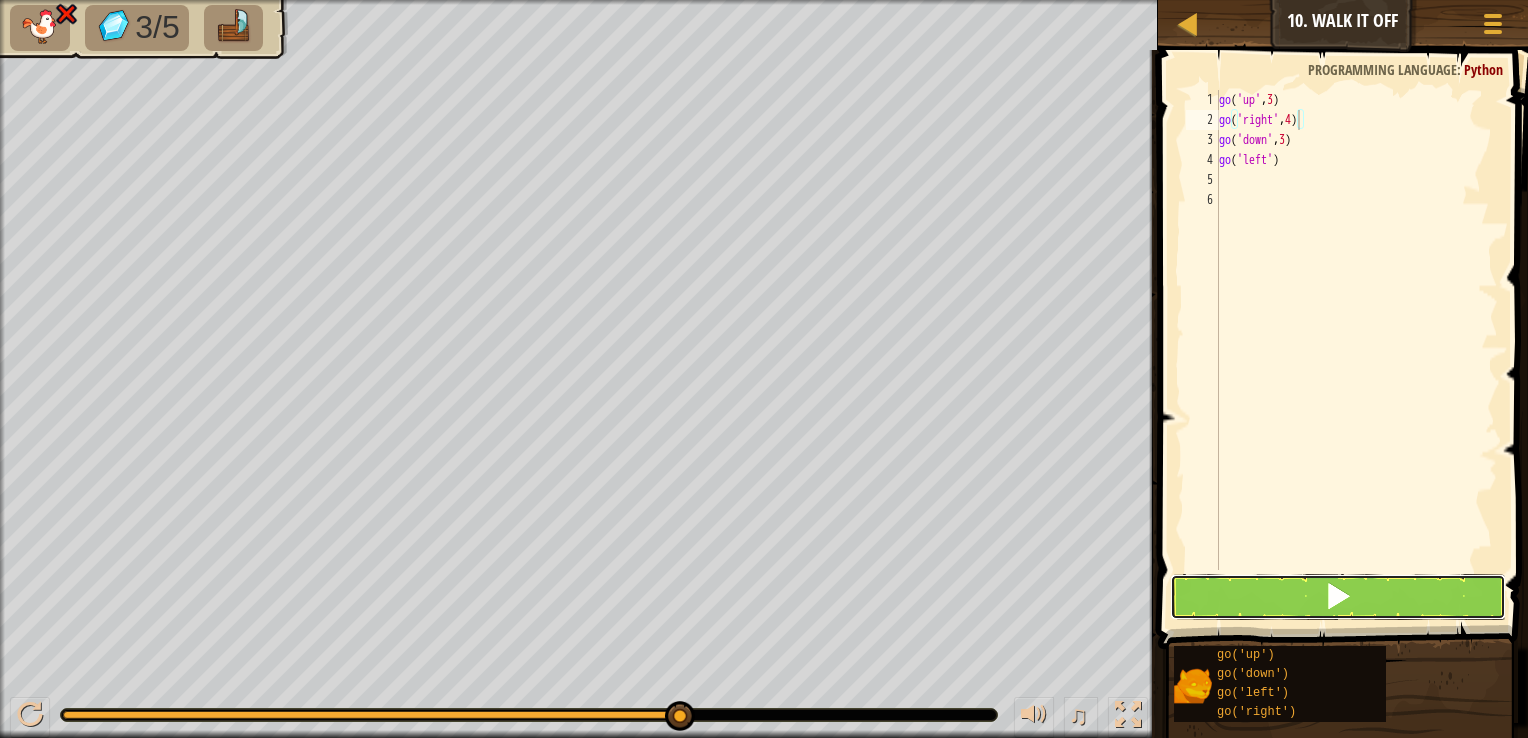 click at bounding box center [1338, 597] 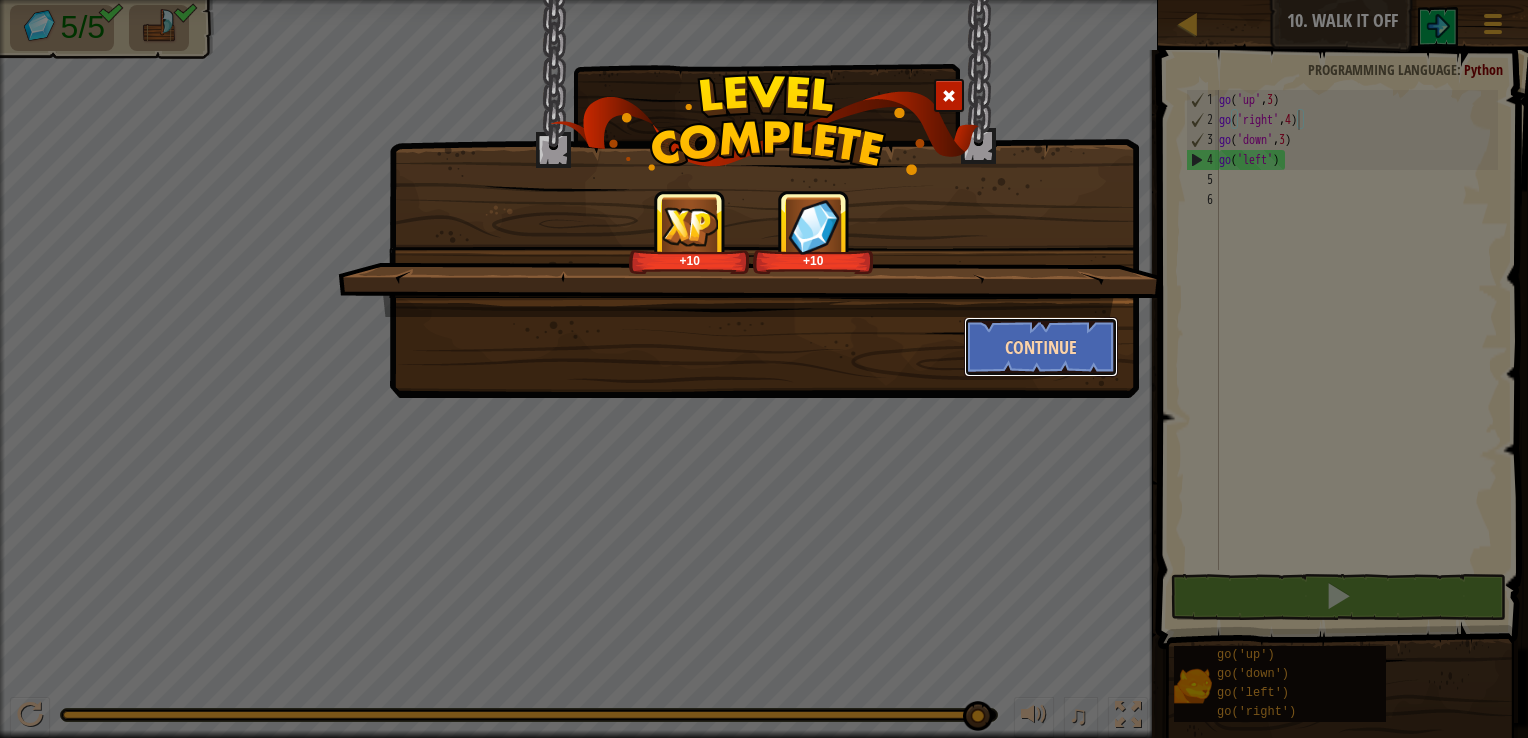 click on "Continue" at bounding box center (1041, 347) 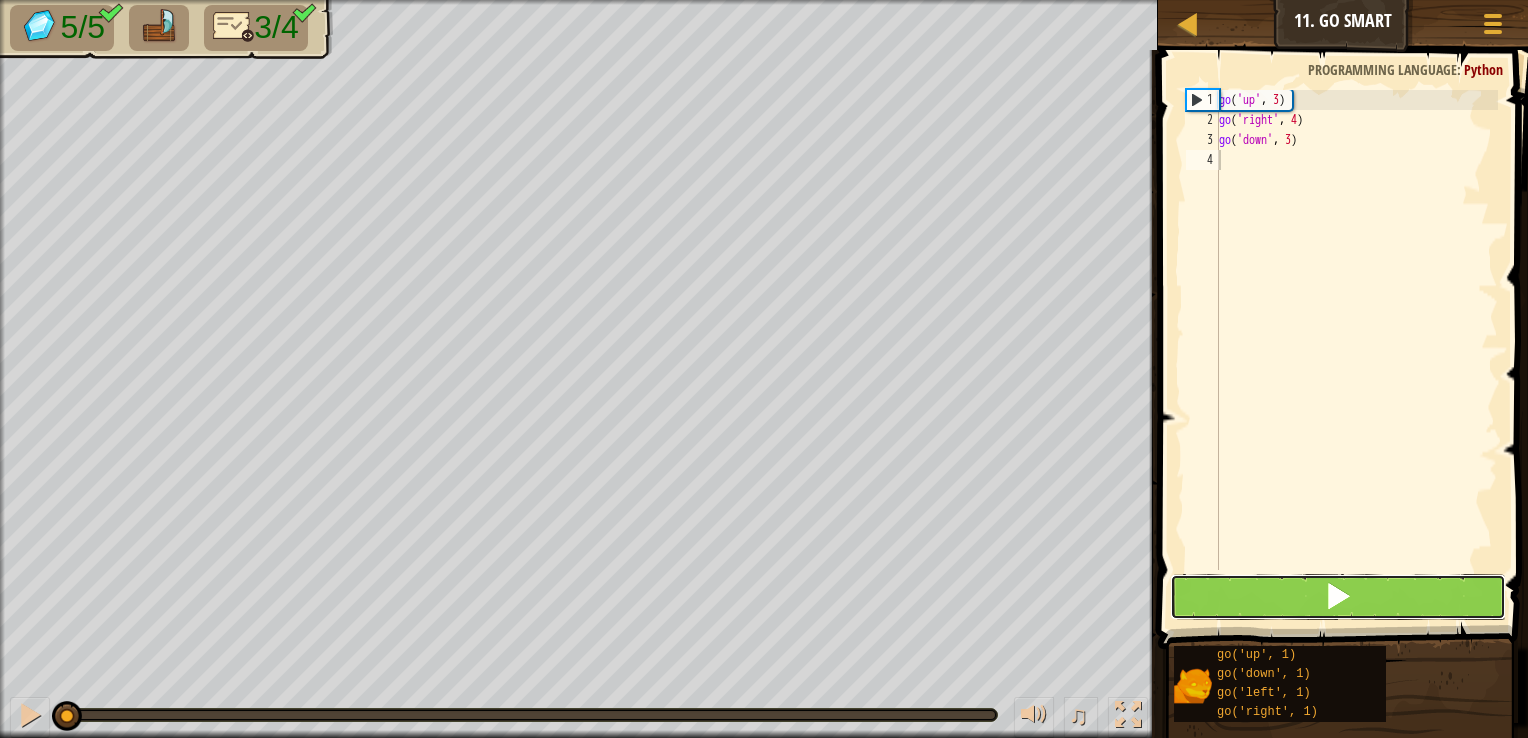 click at bounding box center [1338, 597] 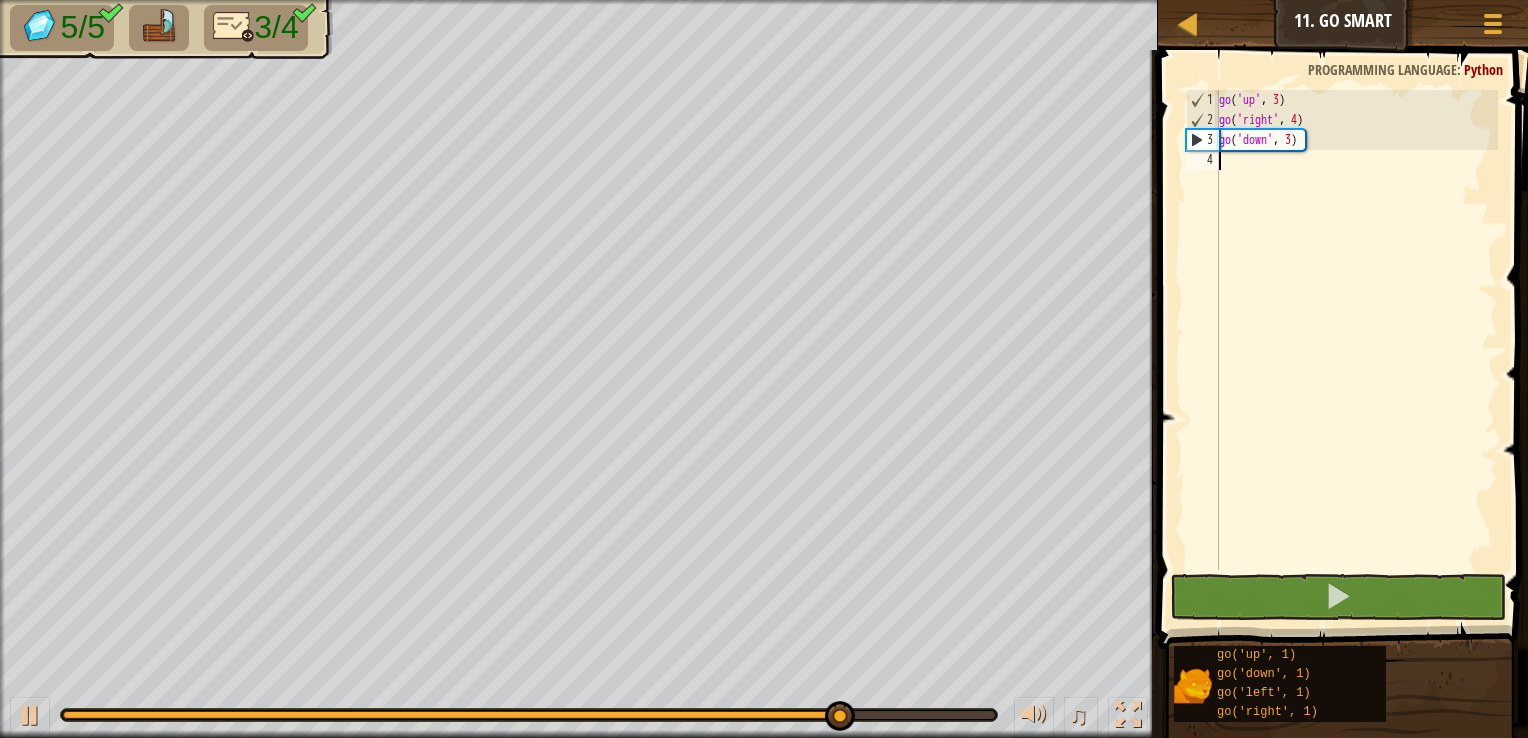 click on "go ( 'up' ,   3 ) go ( 'right' ,   4 ) go ( 'down' ,   3 )" at bounding box center (1356, 350) 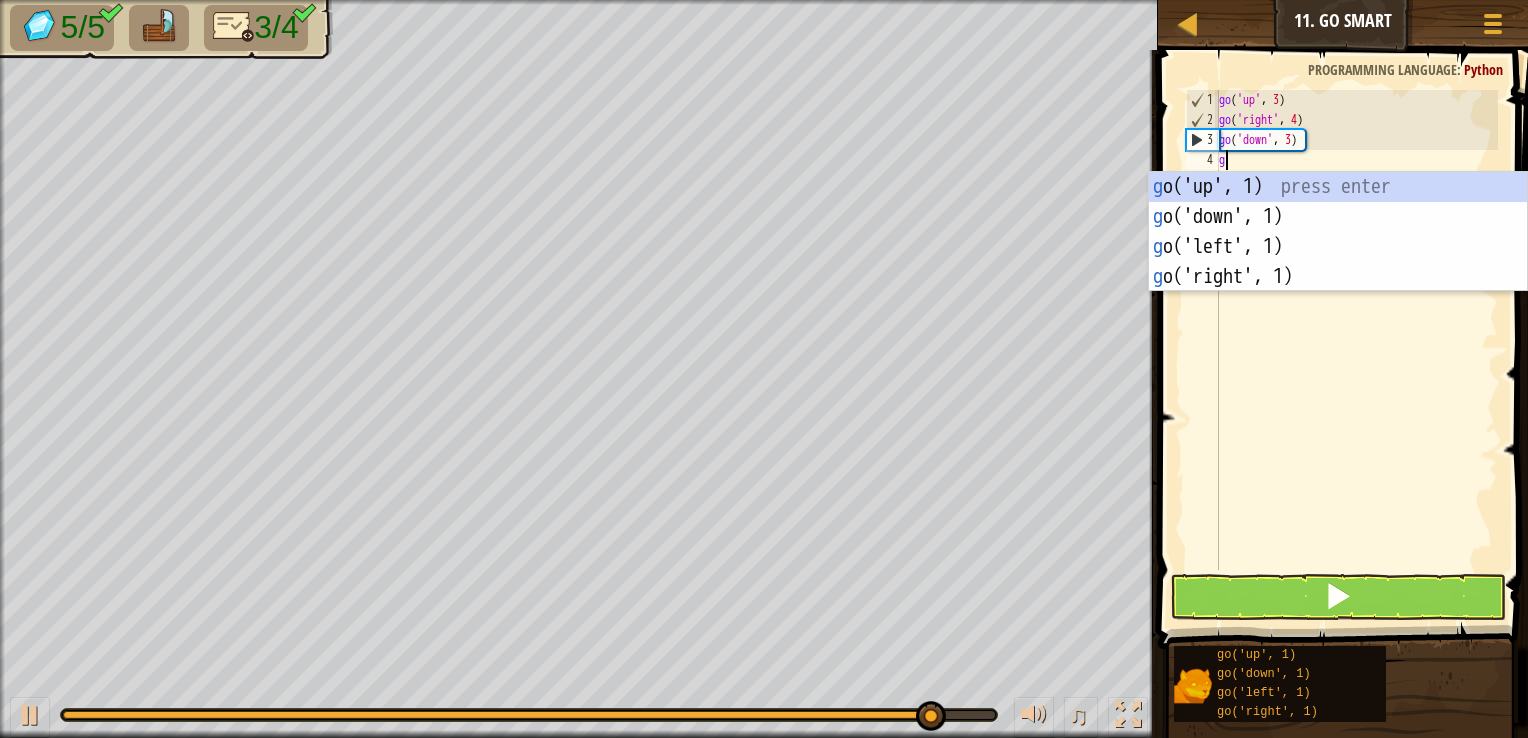 scroll, scrollTop: 9, scrollLeft: 0, axis: vertical 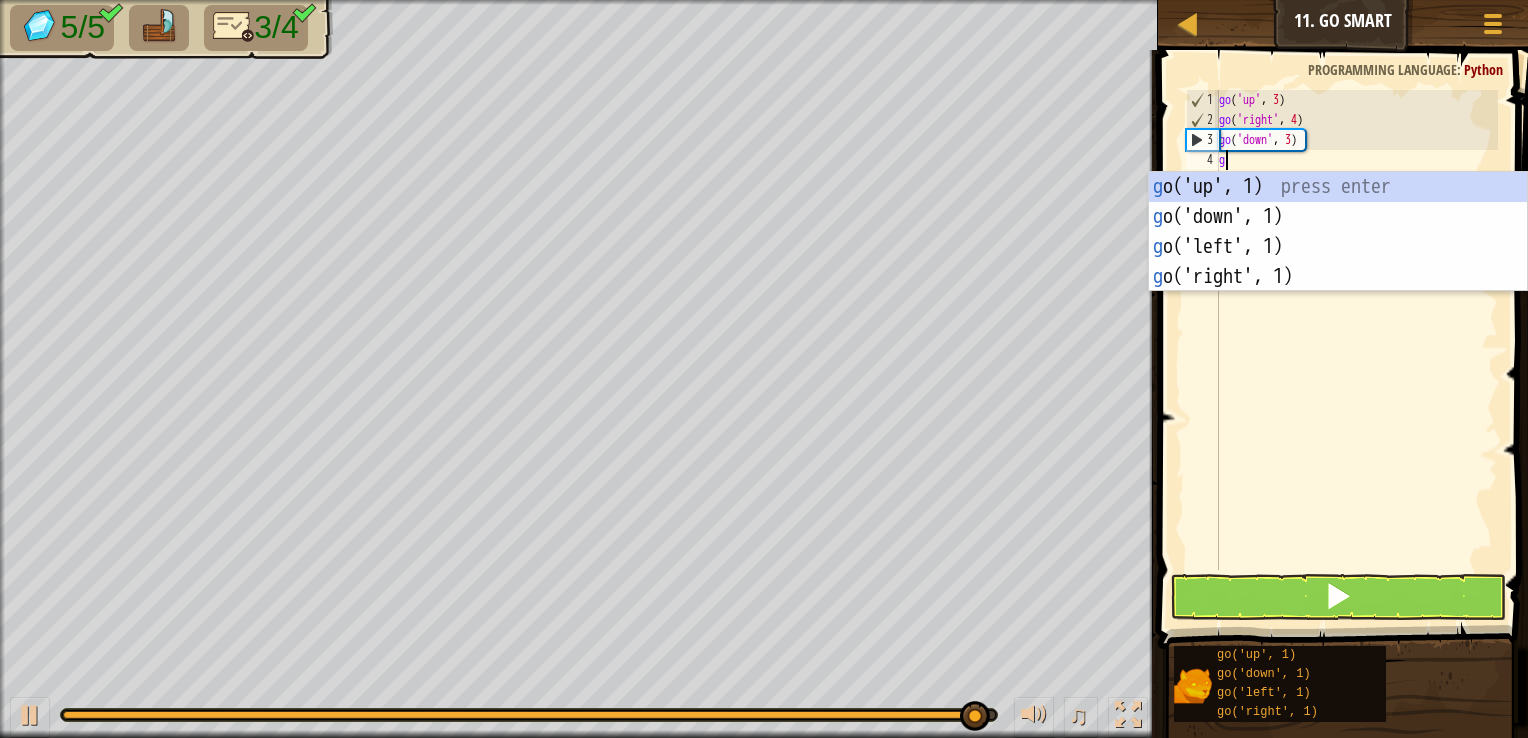 type on "go" 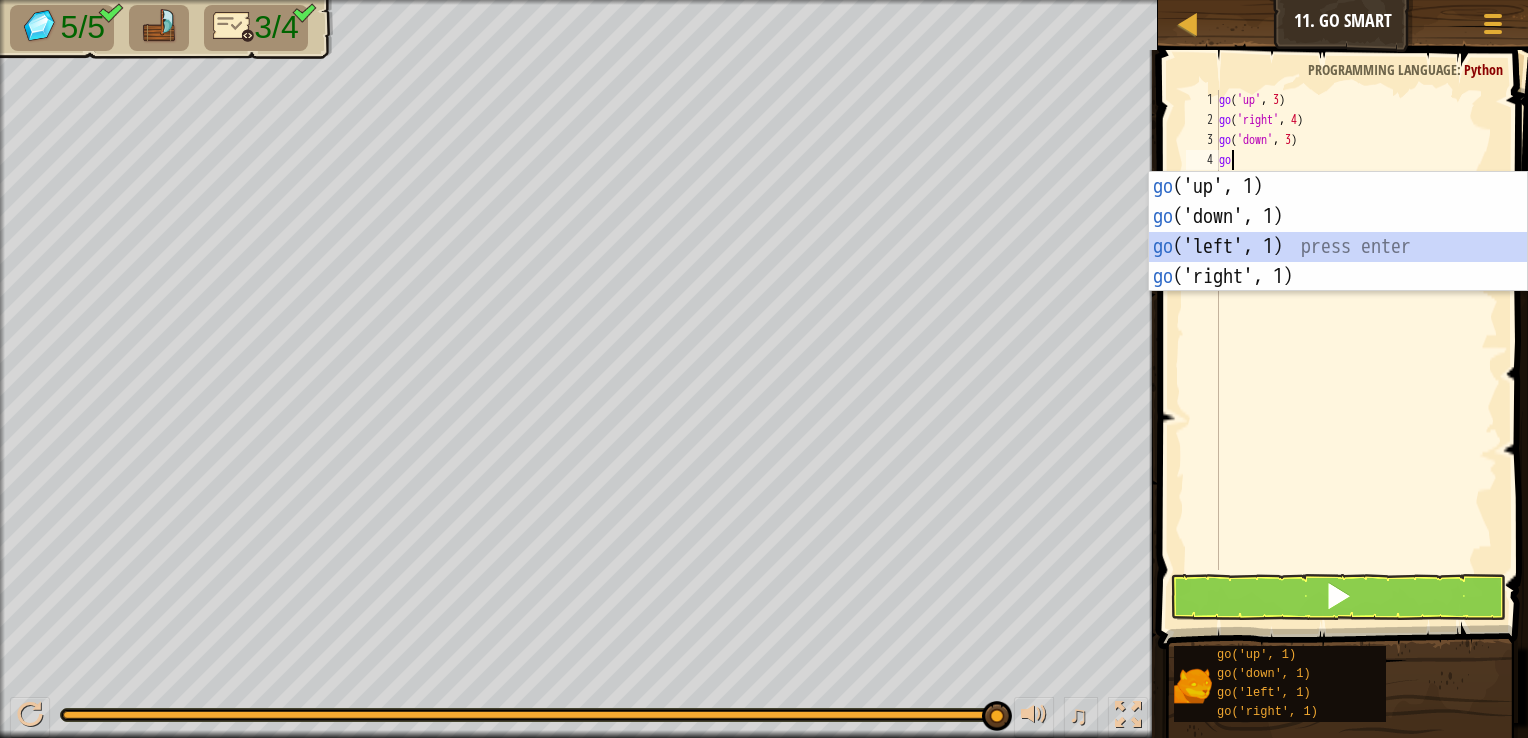 click on "go ('up', 1) press enter go ('down', 1) press enter go ('left', 1) press enter go ('right', 1) press enter" at bounding box center (1338, 262) 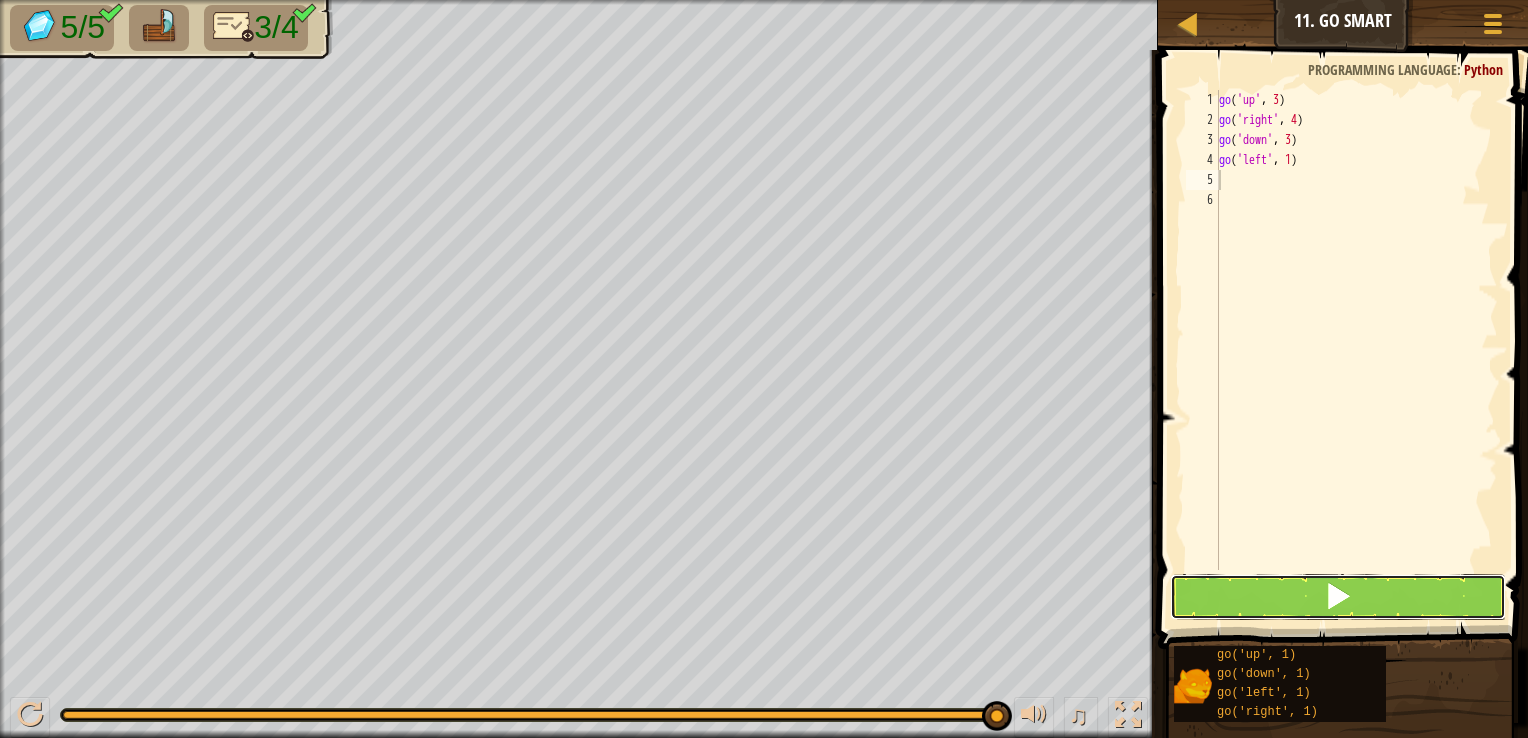 click at bounding box center [1338, 597] 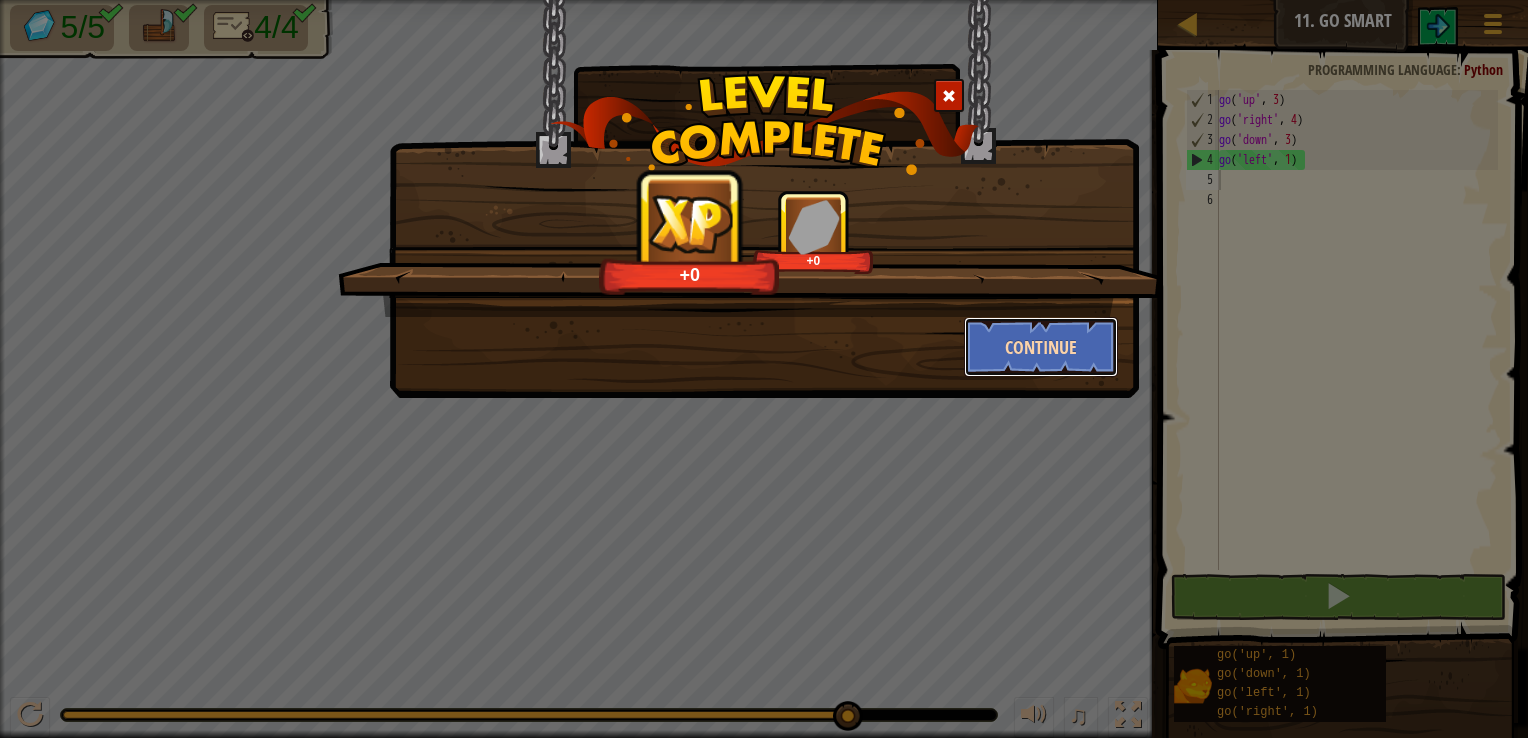 click on "Continue" at bounding box center (1041, 347) 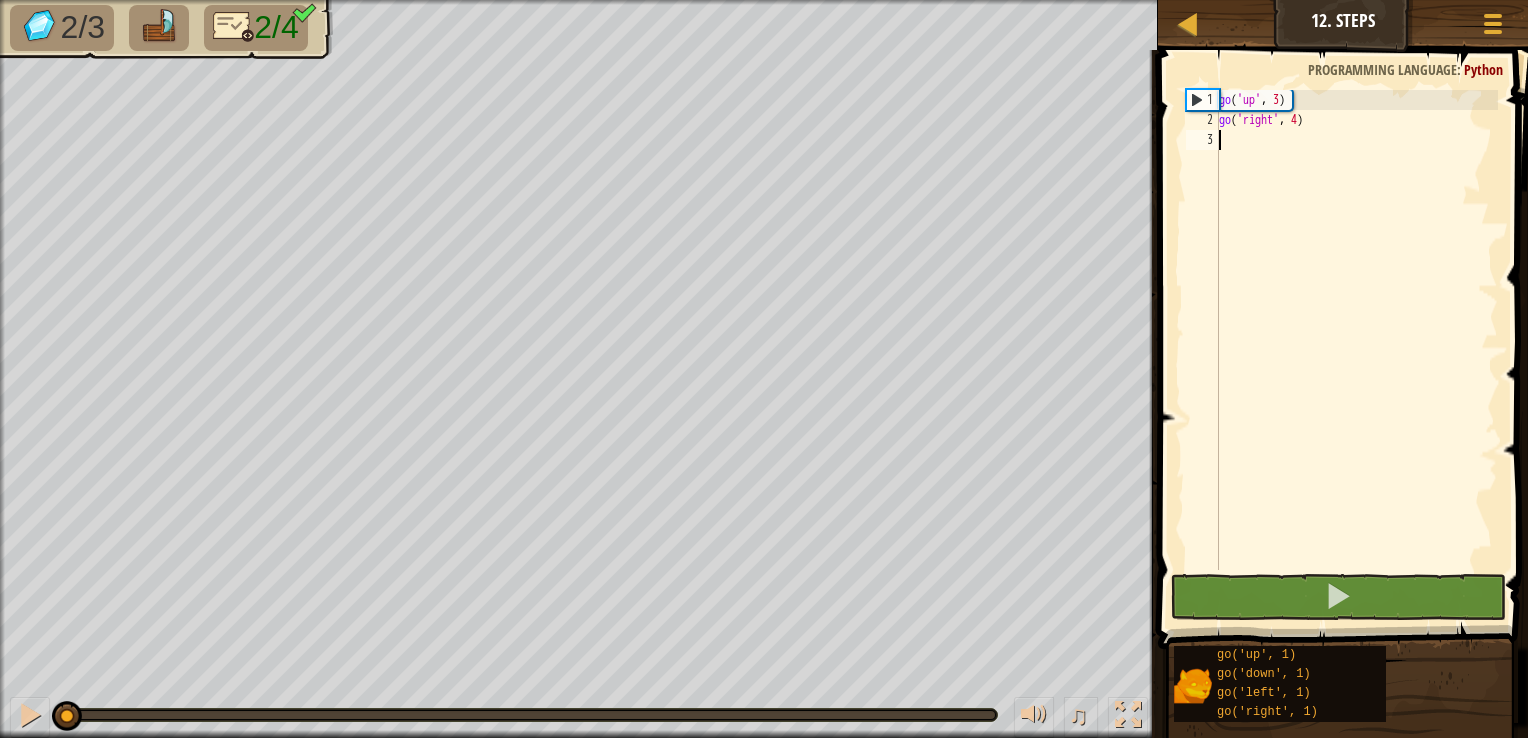 click on "go ( 'up' ,   3 ) go ( 'right' ,   4 )" at bounding box center [1356, 350] 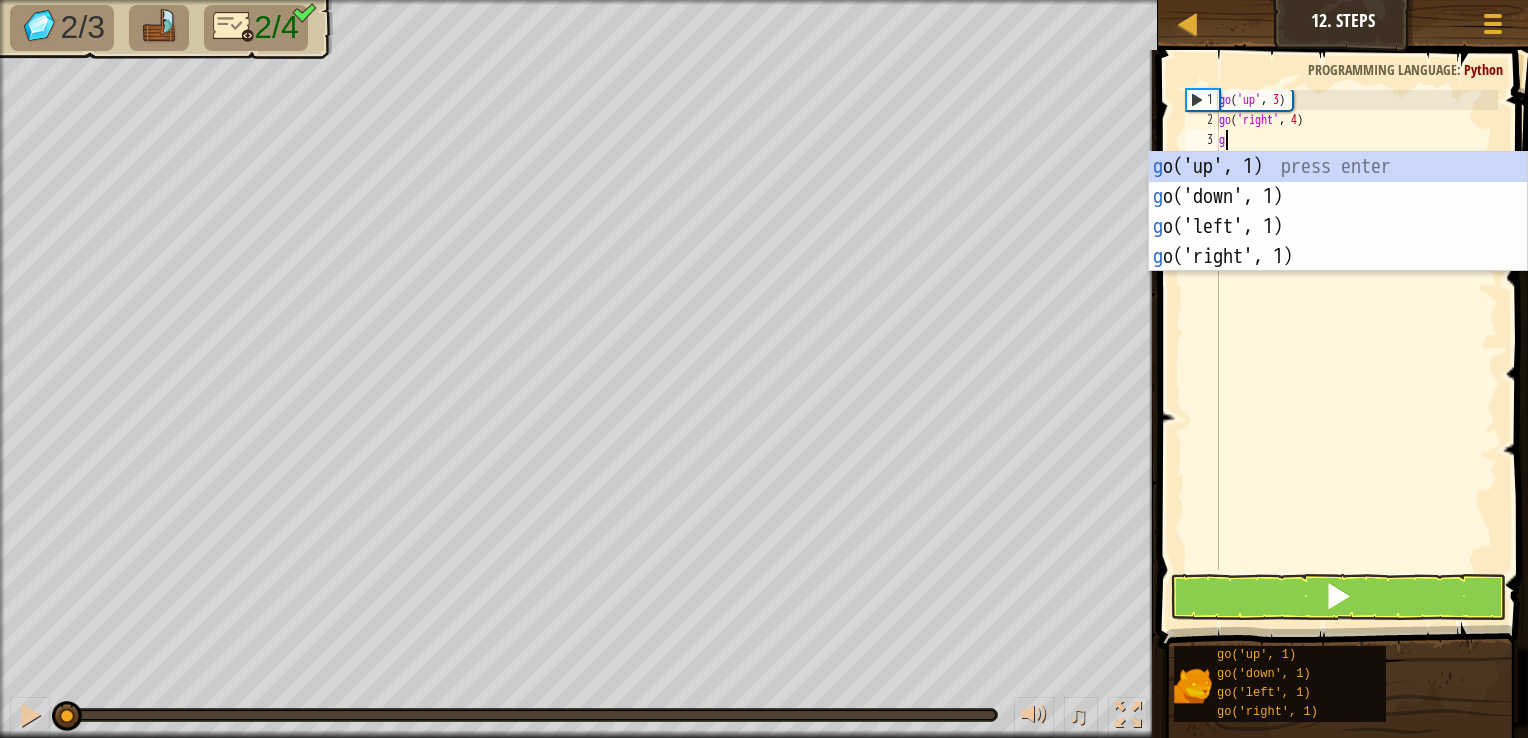 scroll, scrollTop: 9, scrollLeft: 0, axis: vertical 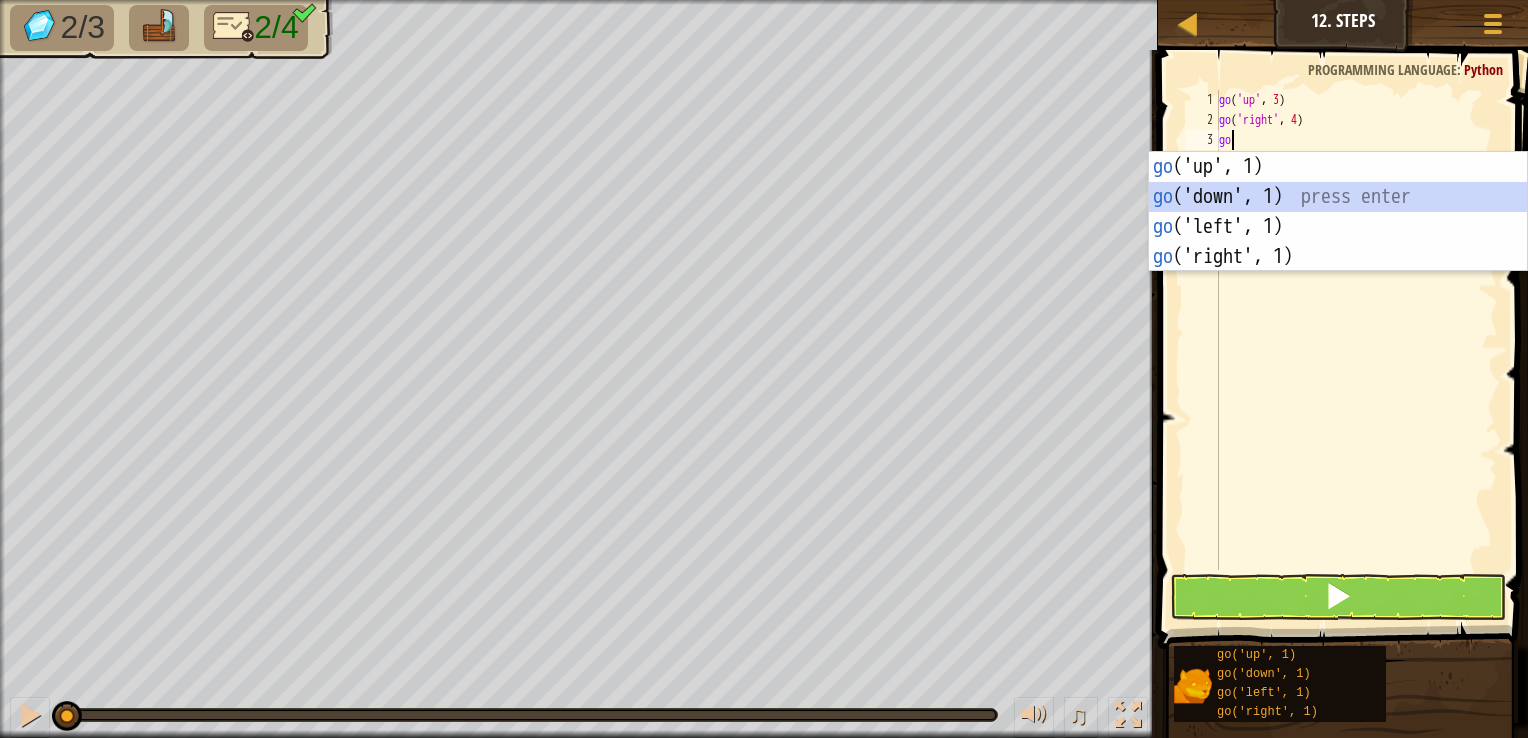 click on "go ('up', 1) press enter go ('down', 1) press enter go ('left', 1) press enter go ('right', 1) press enter" at bounding box center [1338, 242] 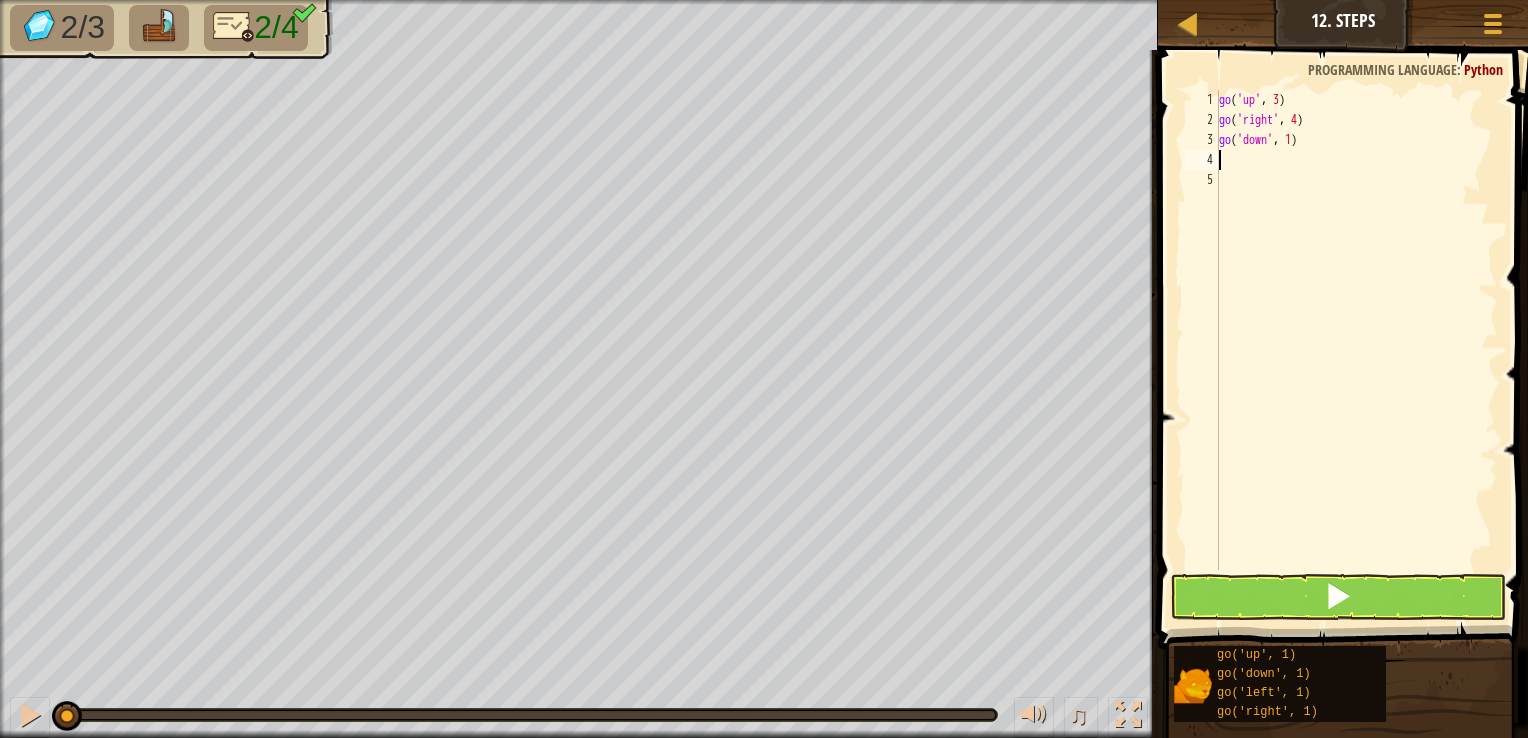 click on "go ( 'up' ,   3 ) go ( 'right' ,   4 ) go ( 'down' ,   1 )" at bounding box center (1356, 350) 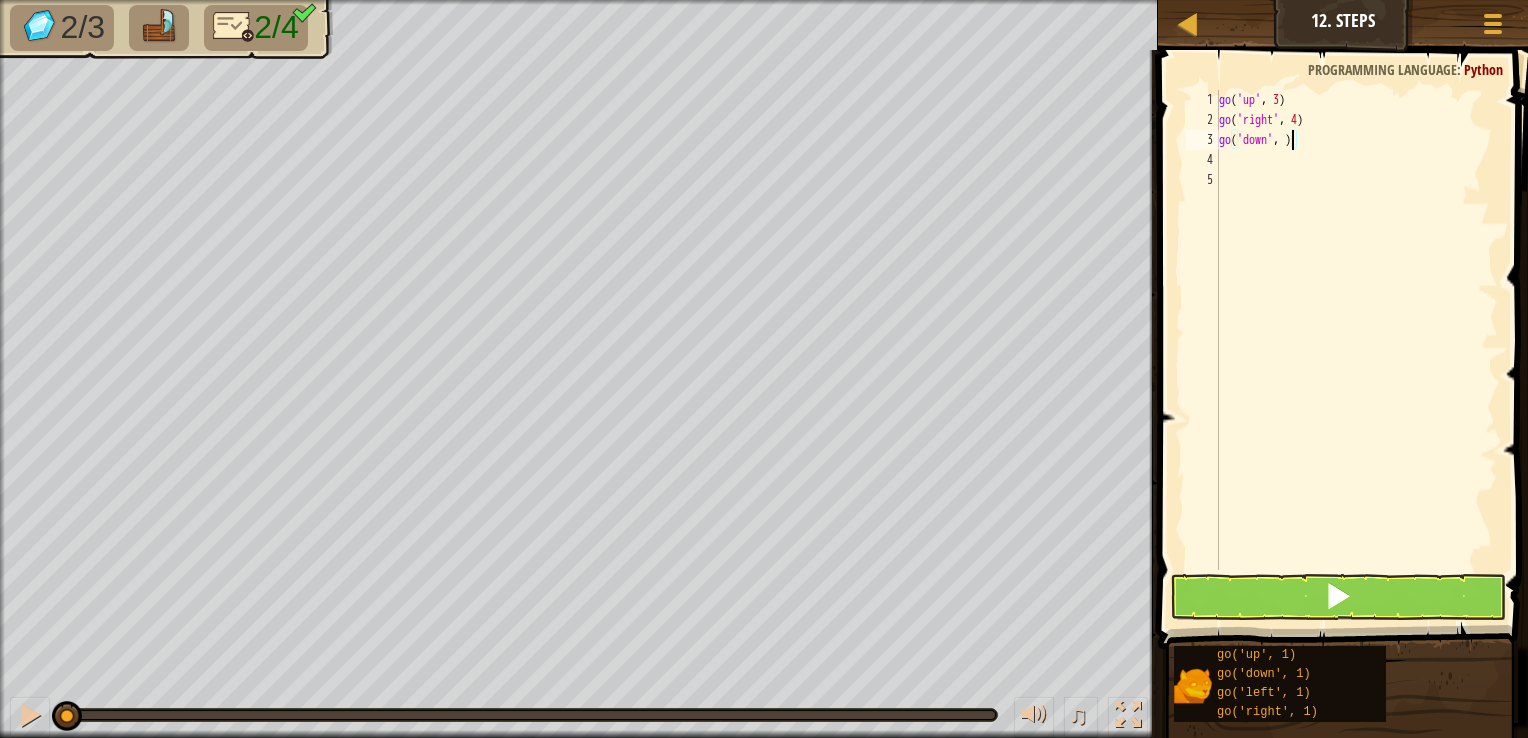 type on "go('down', 3)" 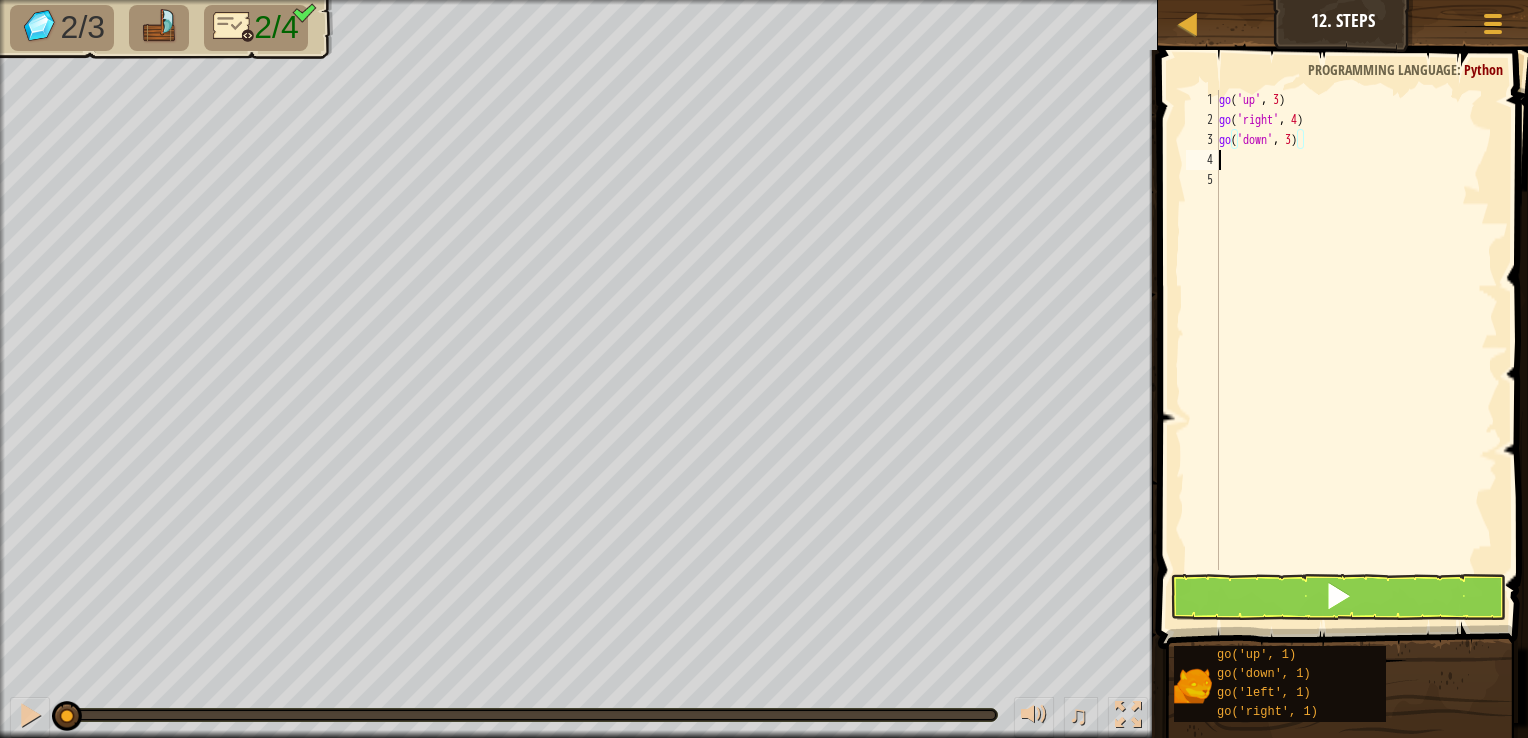 click on "go ( 'up' ,   3 ) go ( 'right' ,   4 ) go ( 'down' ,   3 )" at bounding box center (1356, 350) 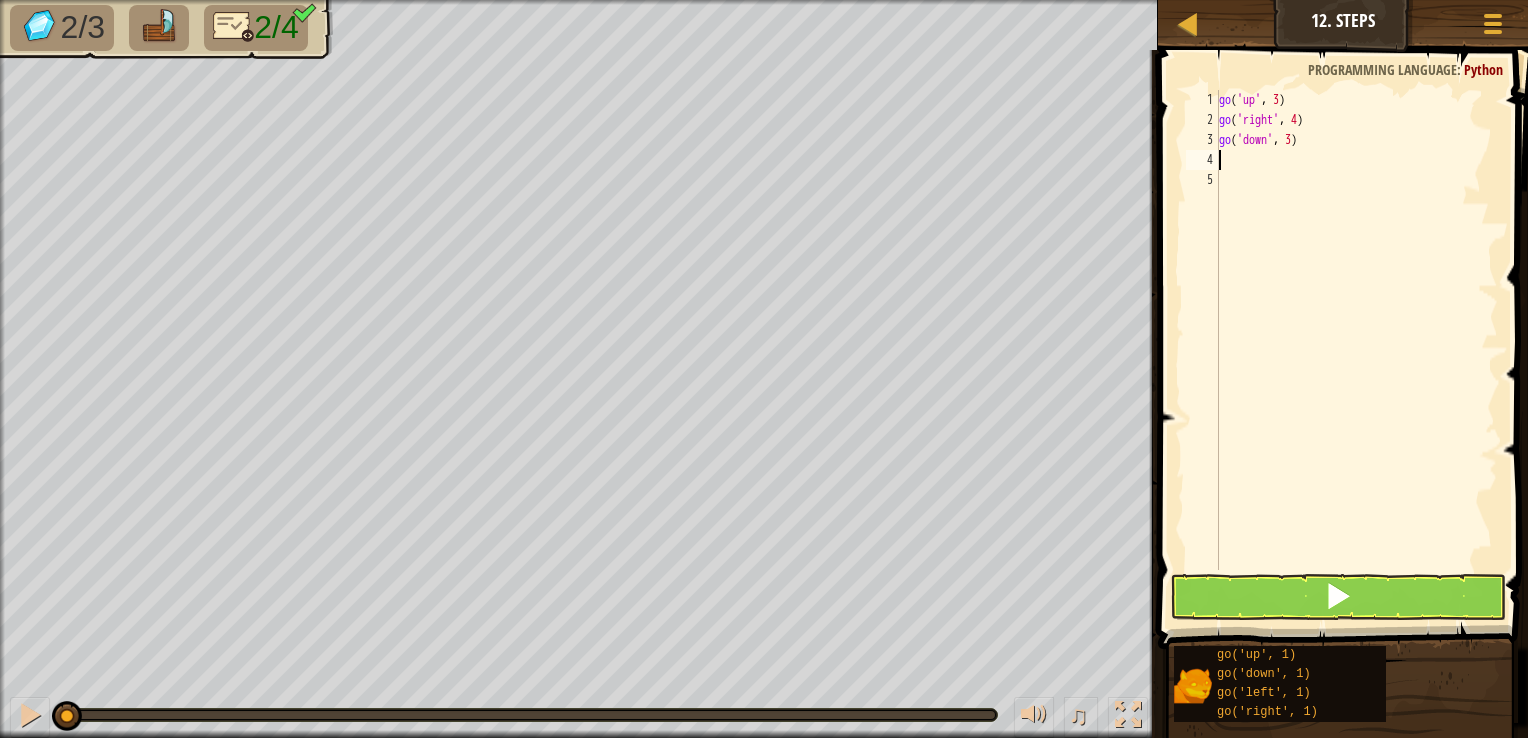 scroll, scrollTop: 9, scrollLeft: 0, axis: vertical 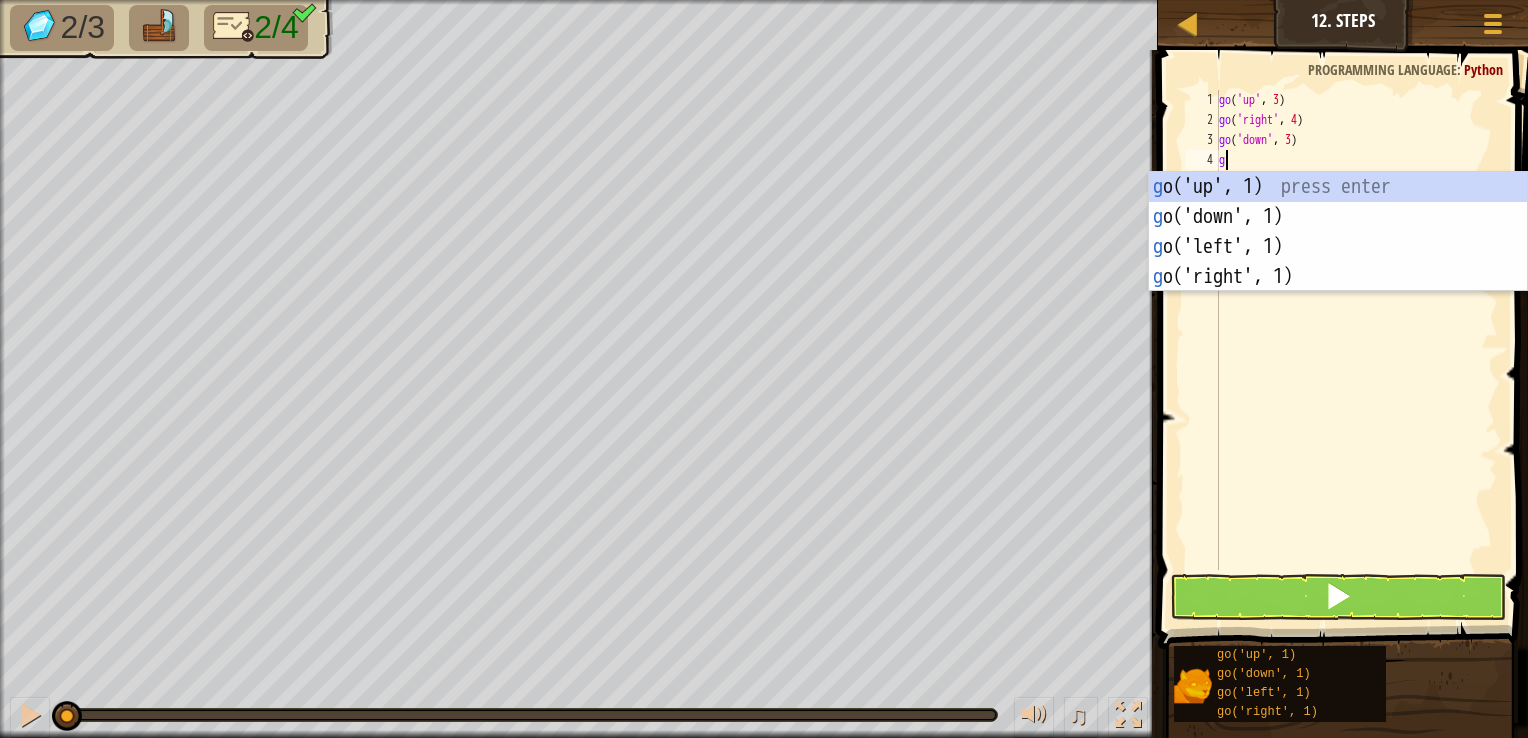 type on "go" 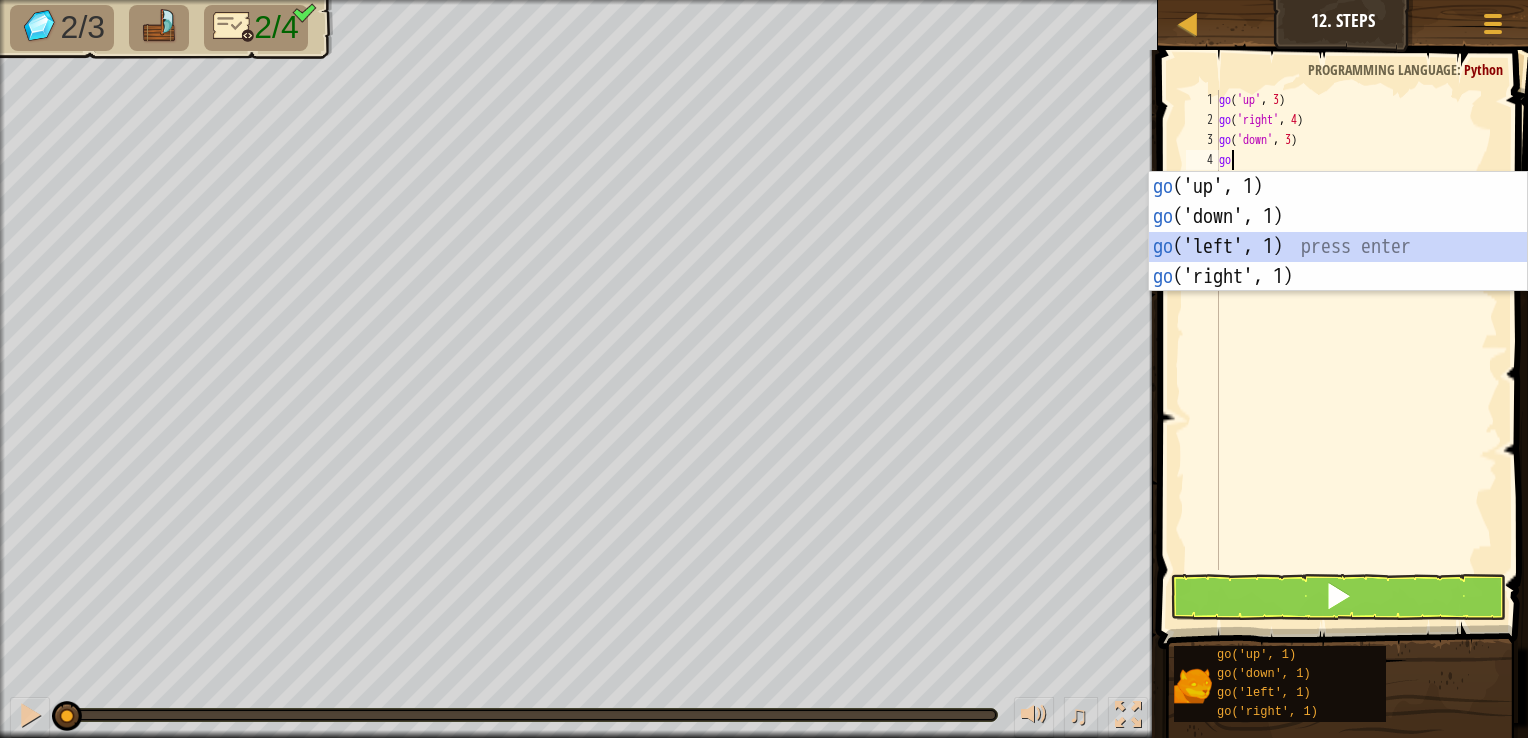 click on "go ('up', 1) press enter go ('down', 1) press enter go ('left', 1) press enter go ('right', 1) press enter" at bounding box center [1338, 262] 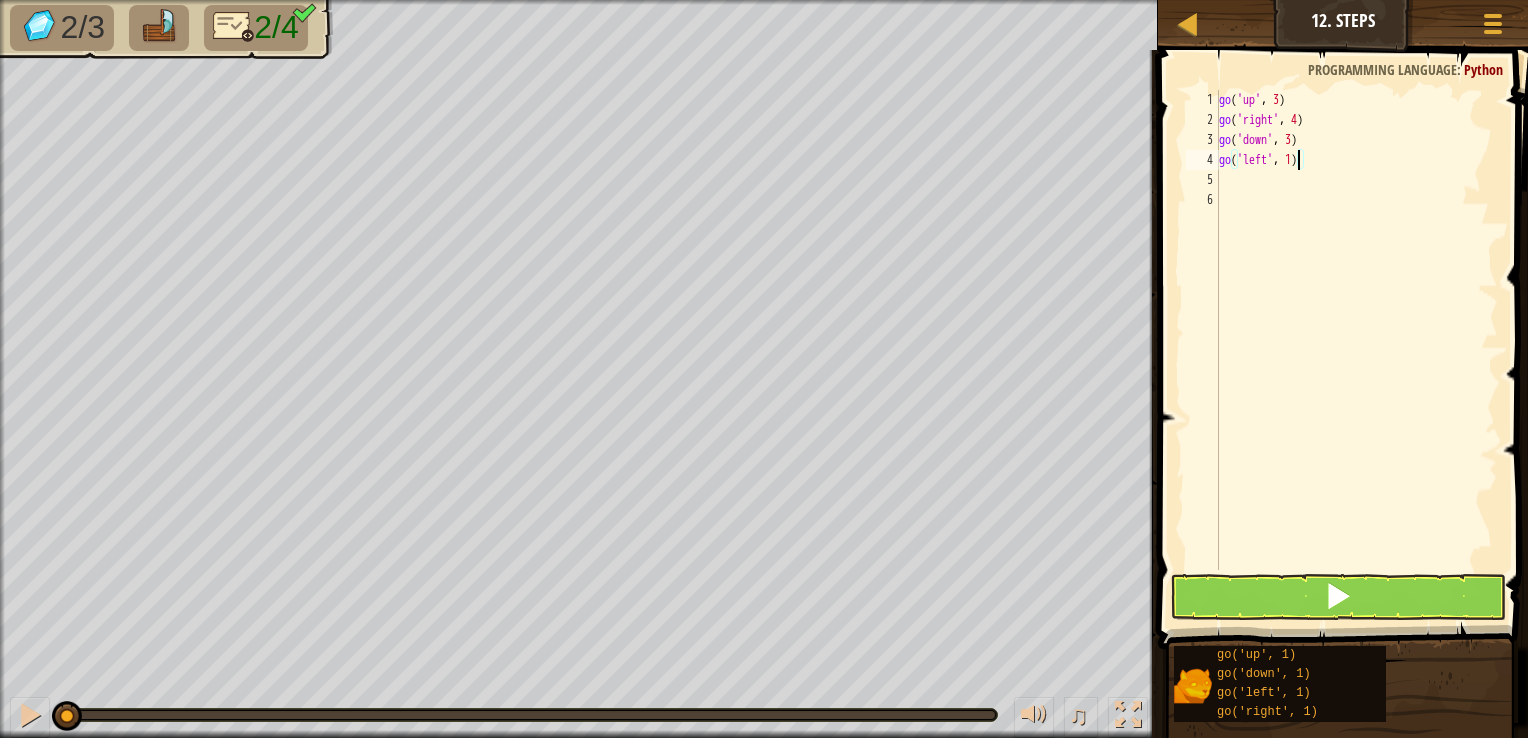 click on "go ( 'up' ,   3 ) go ( 'right' ,   4 ) go ( 'down' ,   3 ) go ( 'left' ,   1 )" at bounding box center [1356, 350] 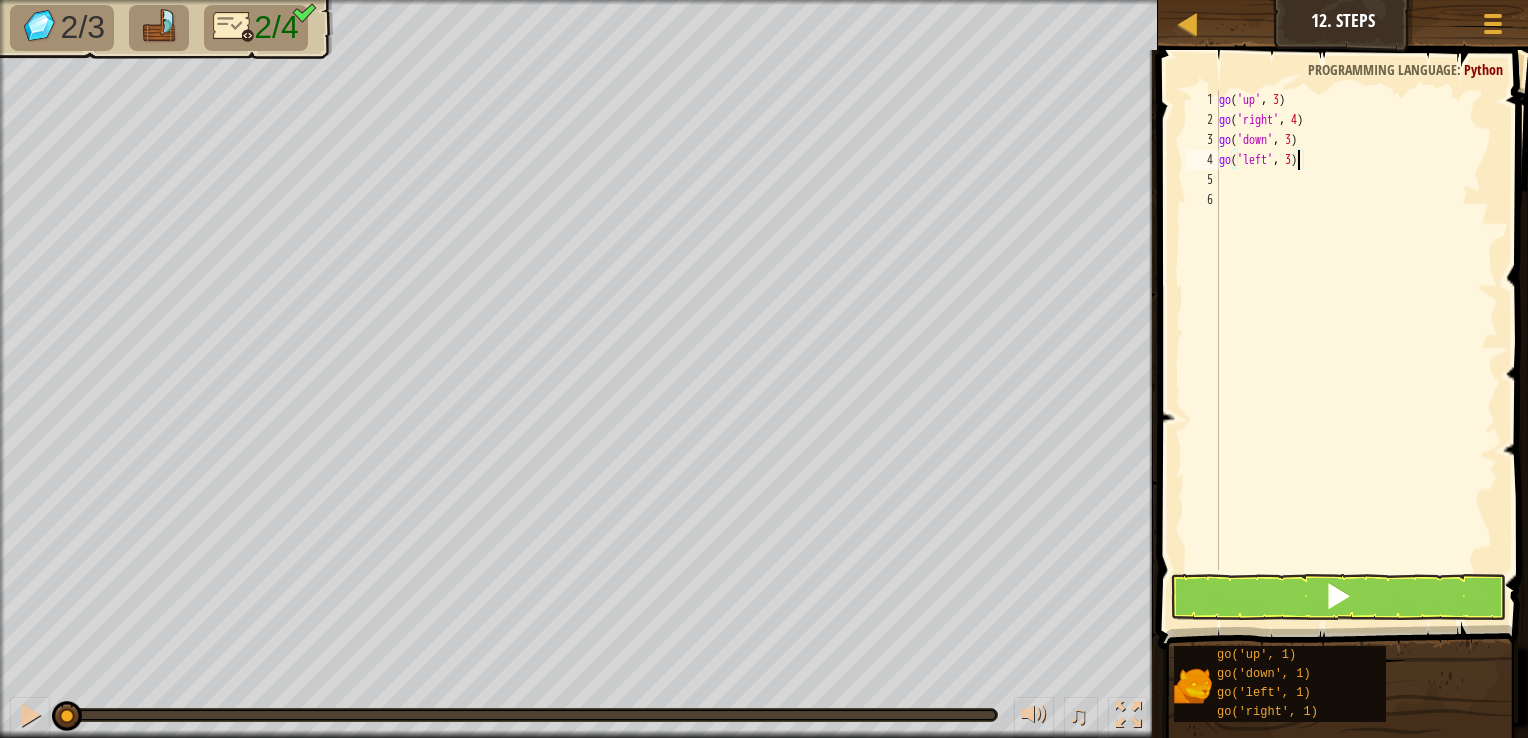 scroll, scrollTop: 9, scrollLeft: 5, axis: both 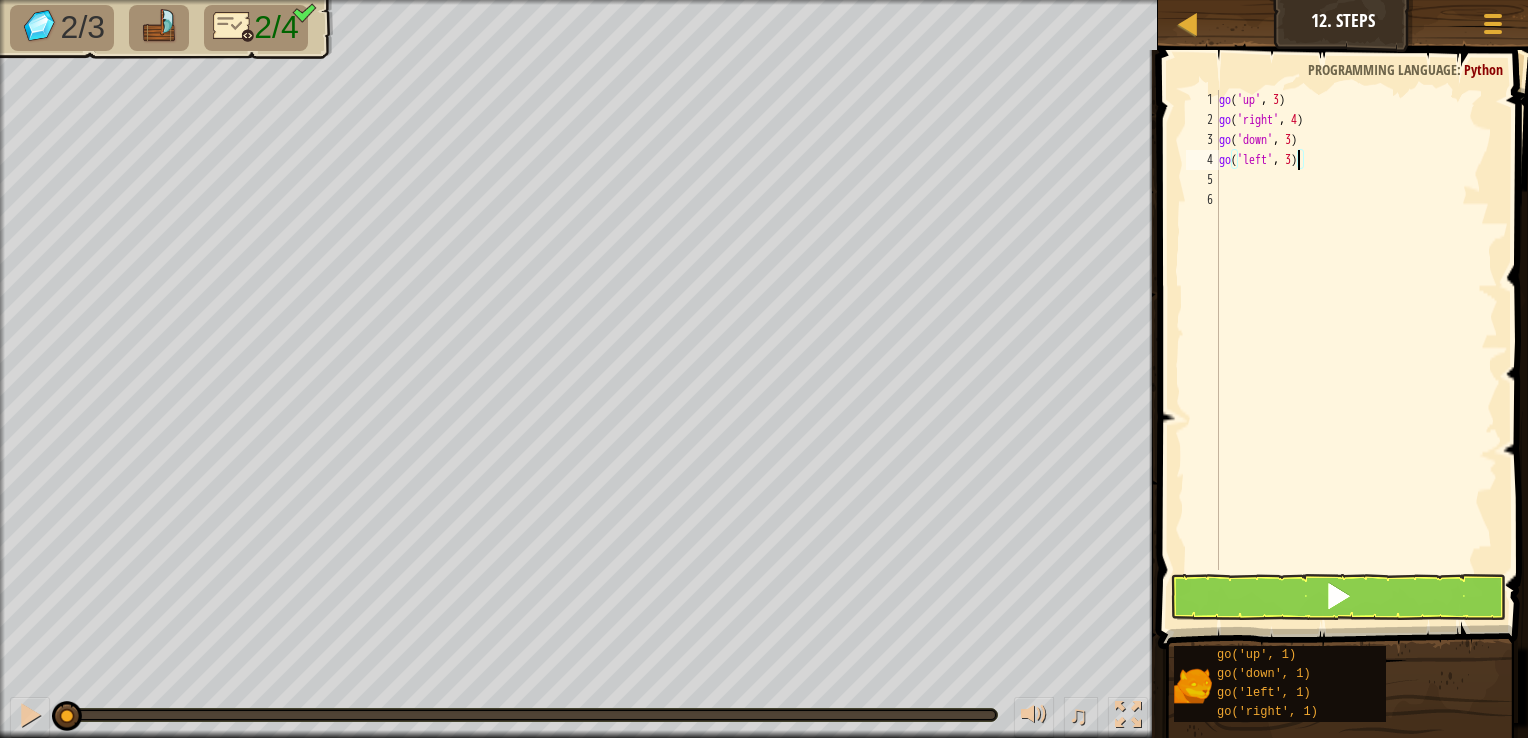 type on "go('left', 3)" 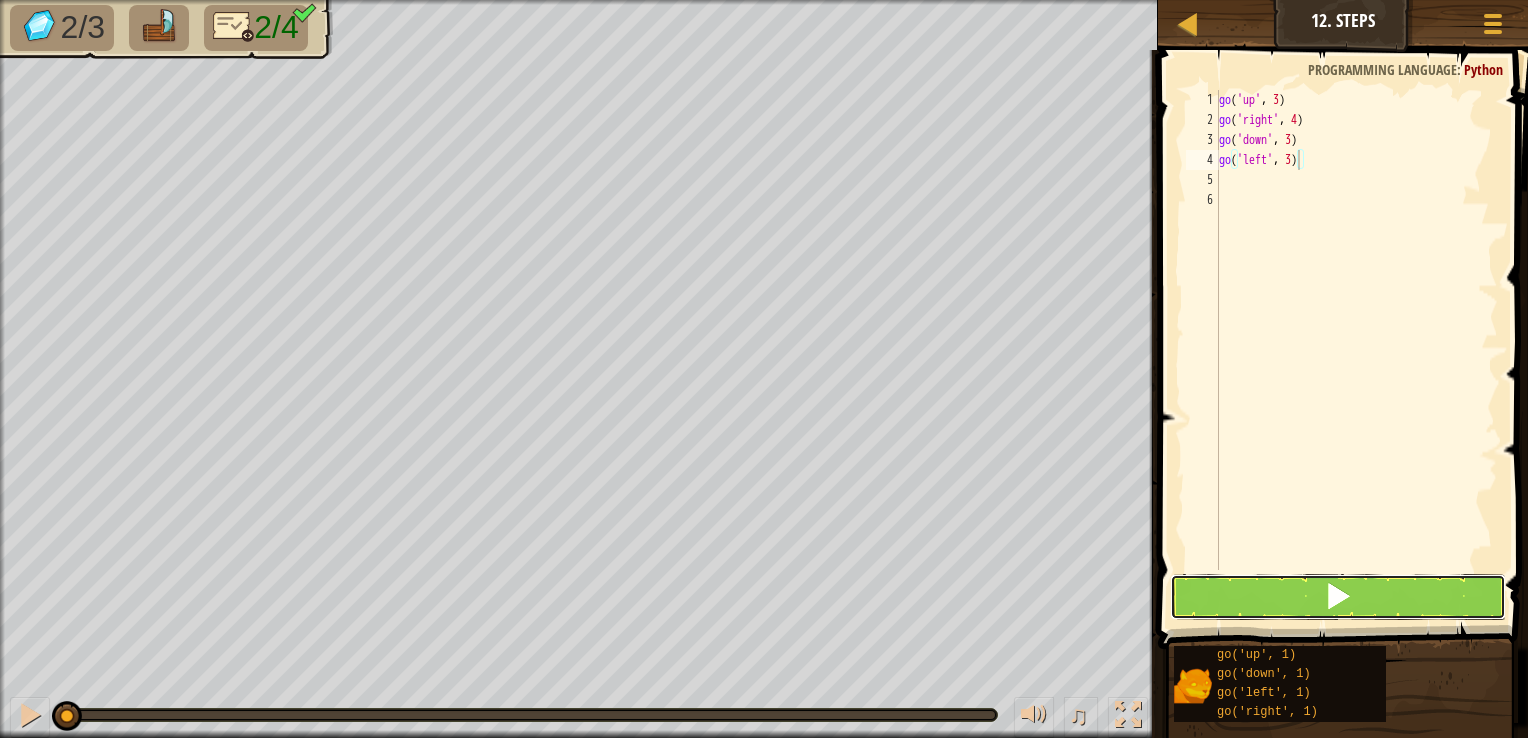 click at bounding box center [1338, 597] 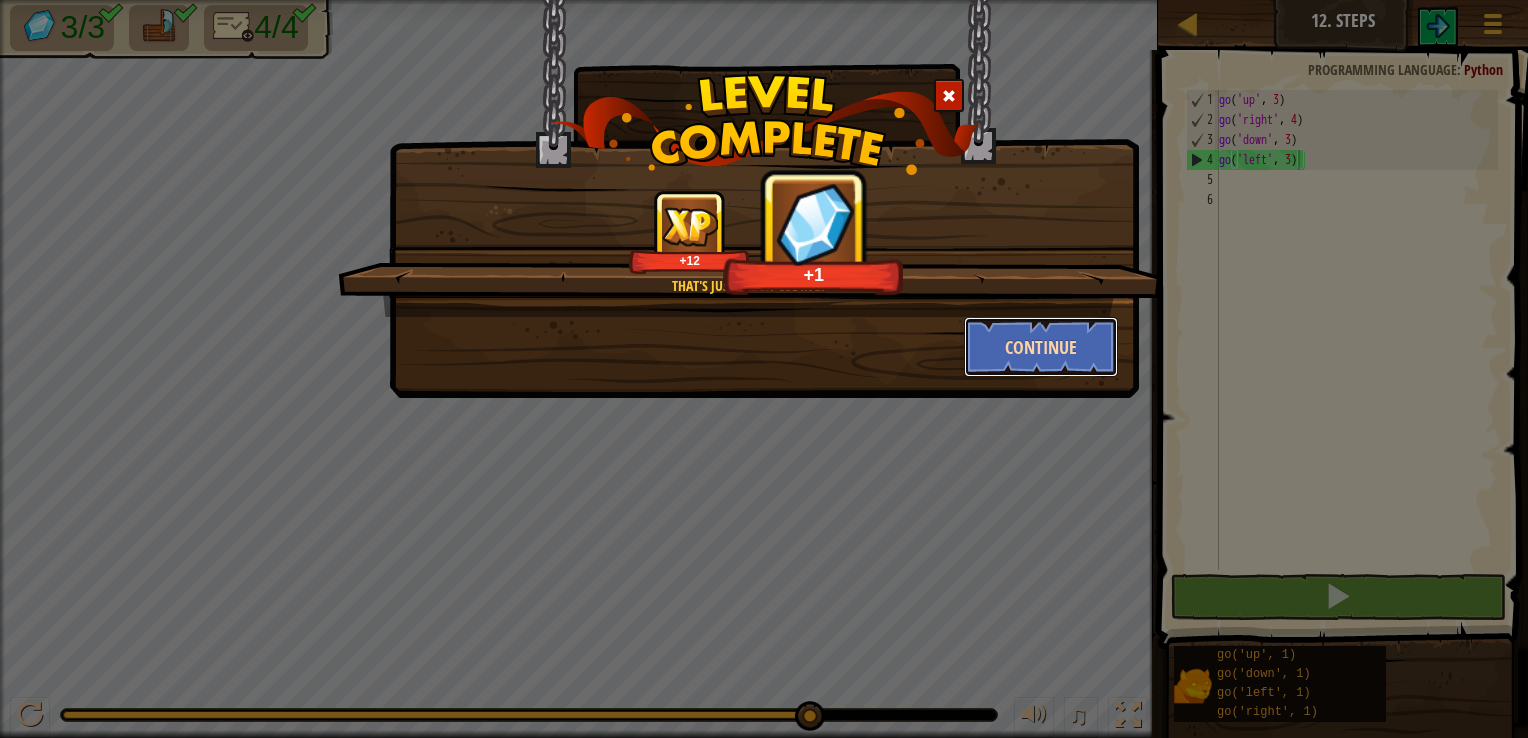 click on "Continue" at bounding box center [1041, 347] 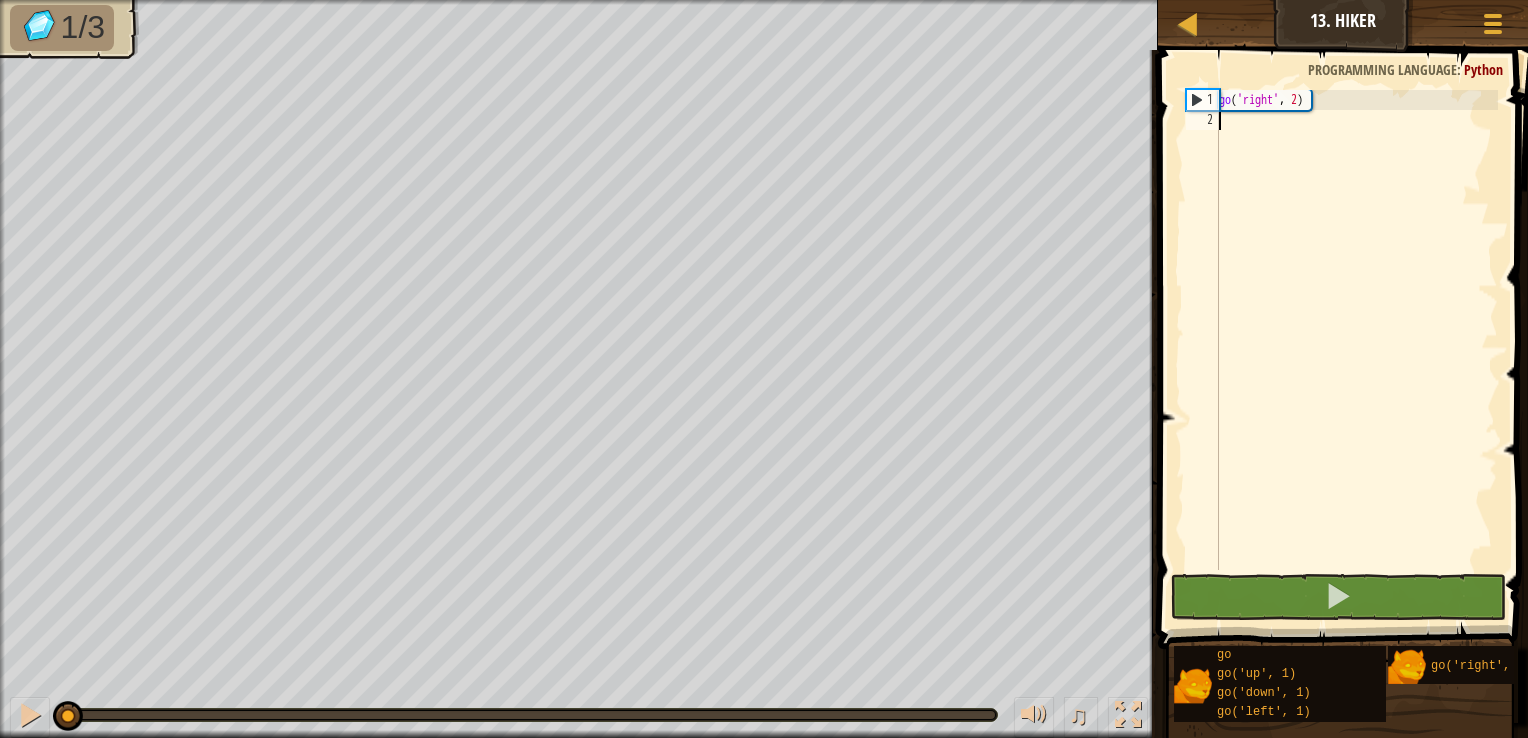 type on "g" 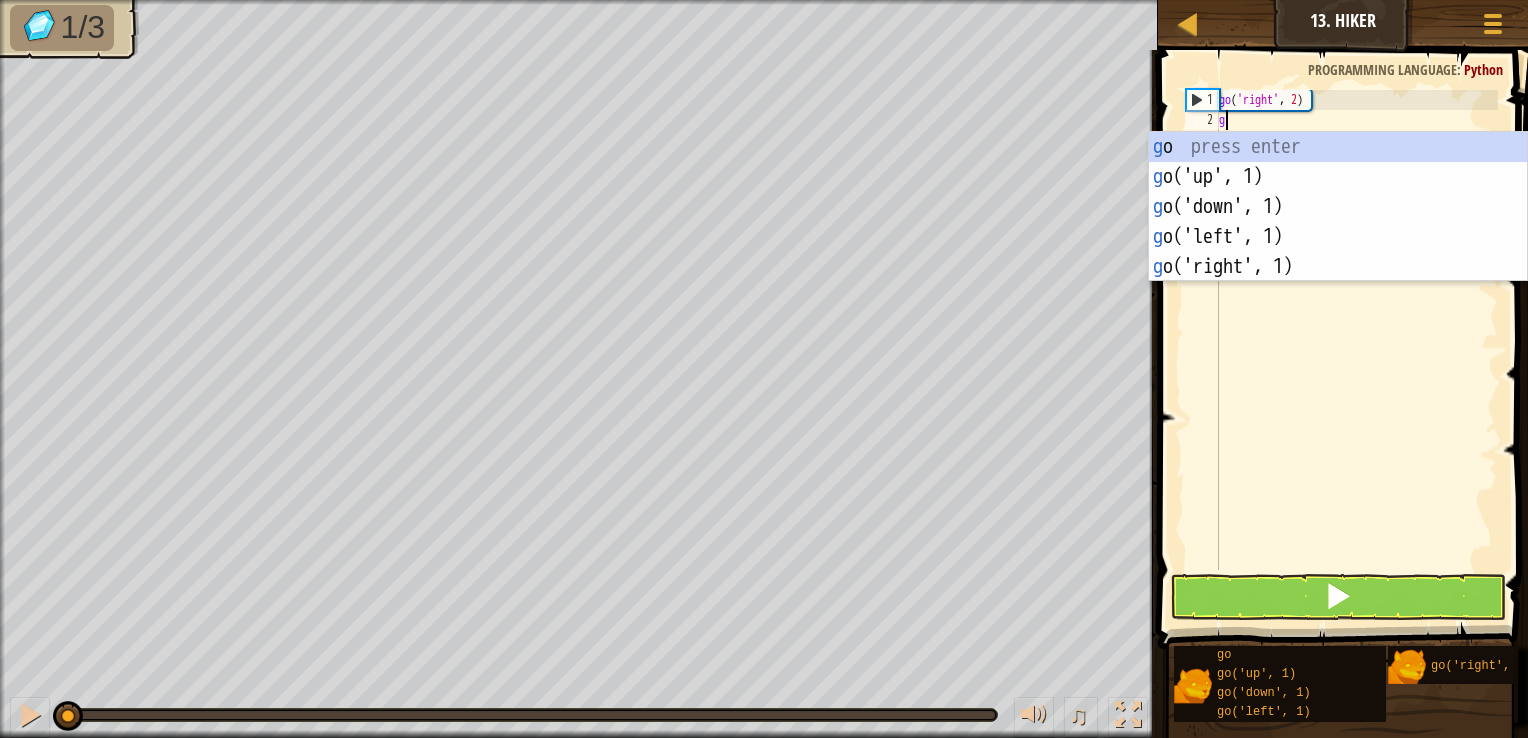 scroll, scrollTop: 9, scrollLeft: 0, axis: vertical 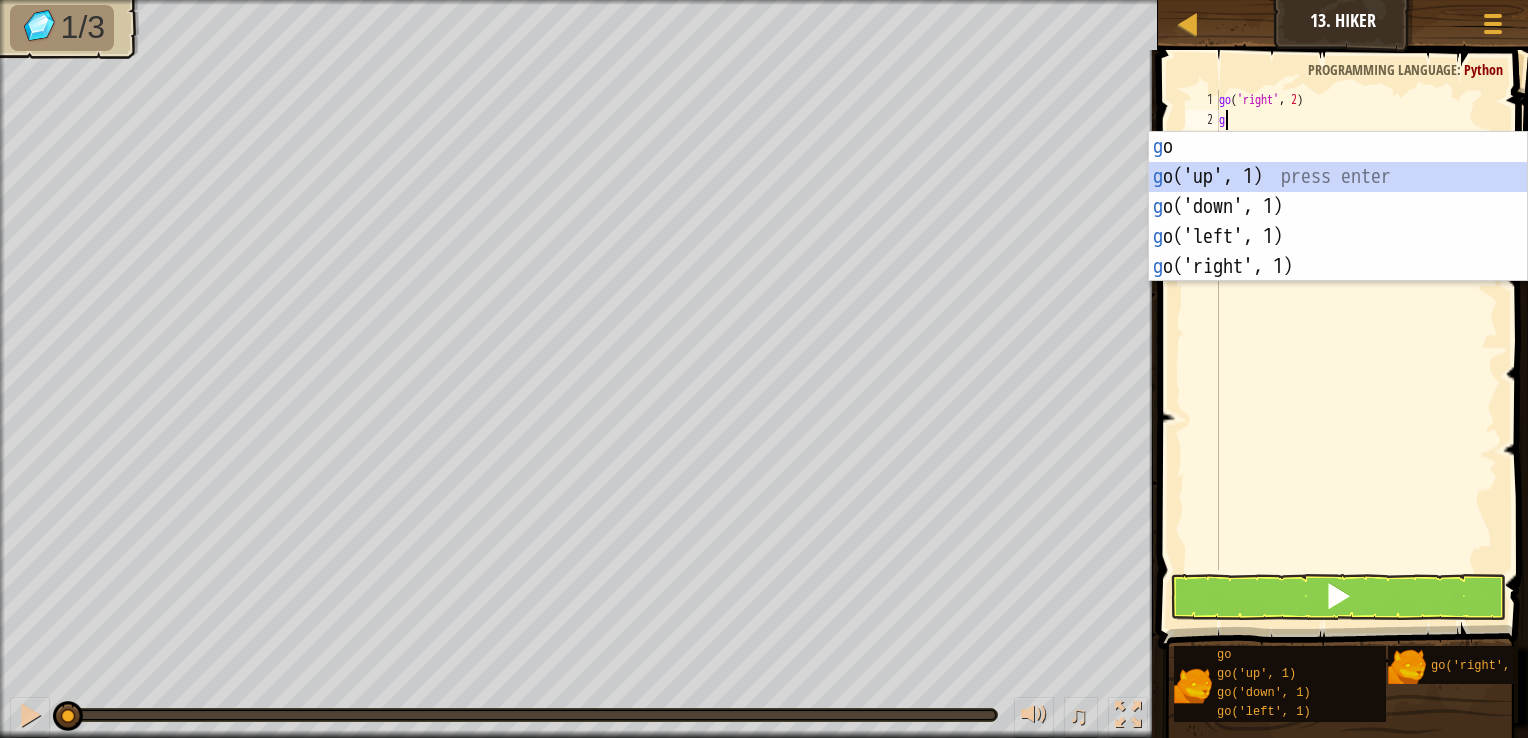 click on "g o press enter g o('up', 1) press enter g o('down', 1) press enter g o('left', 1) press enter g o('right', 1) press enter" at bounding box center [1338, 237] 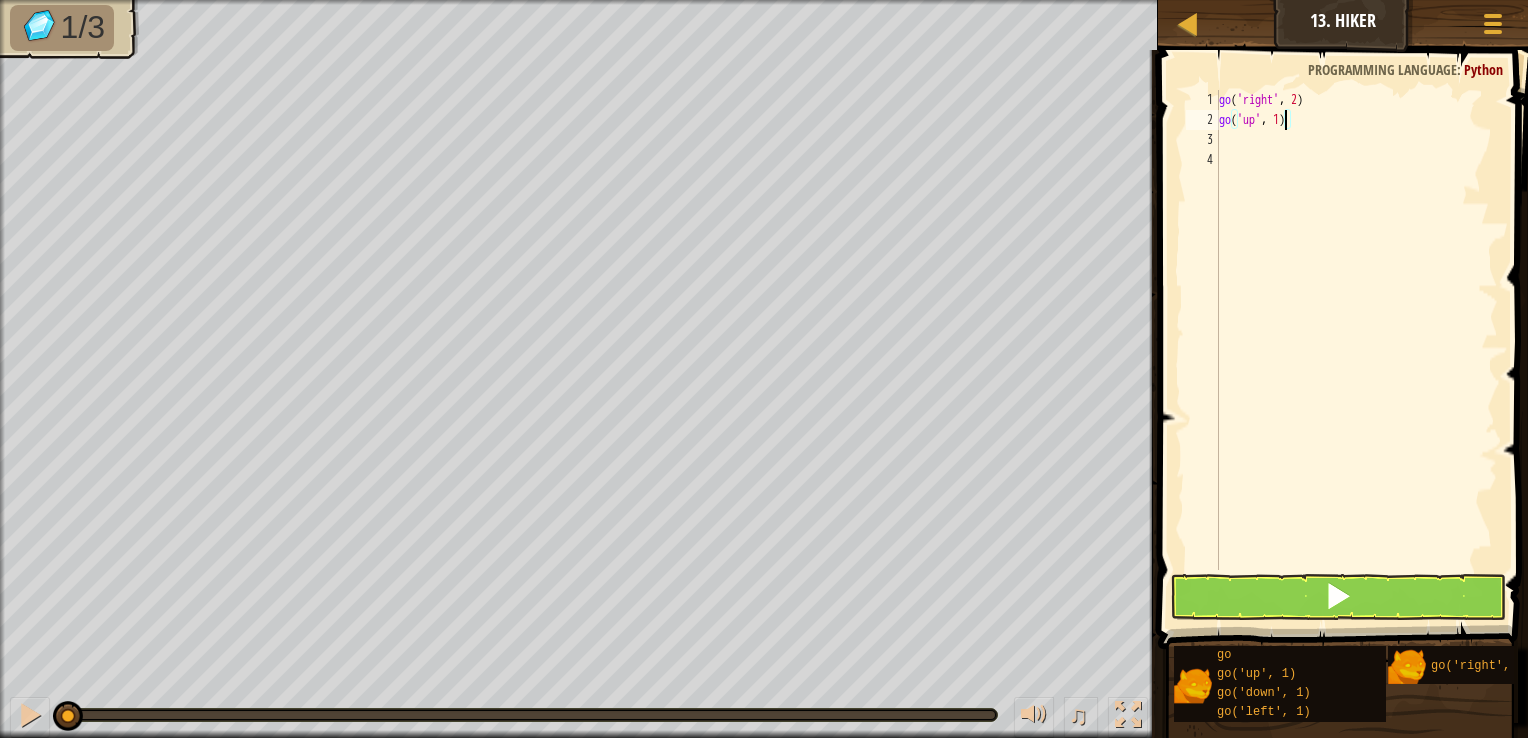 click on "go ( 'right' ,   2 ) go ( 'up' ,   1 )" at bounding box center (1356, 350) 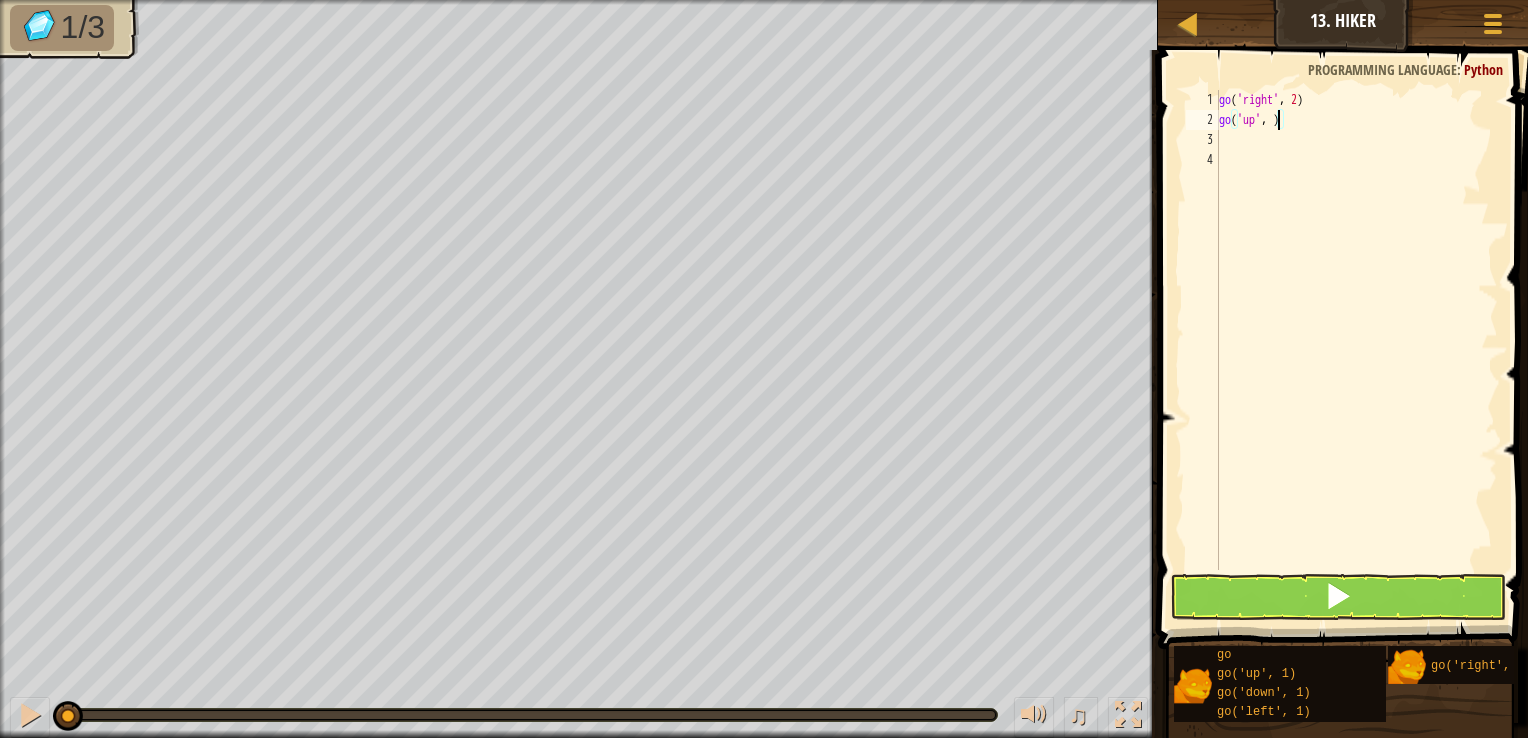 type on "go('up', 3)" 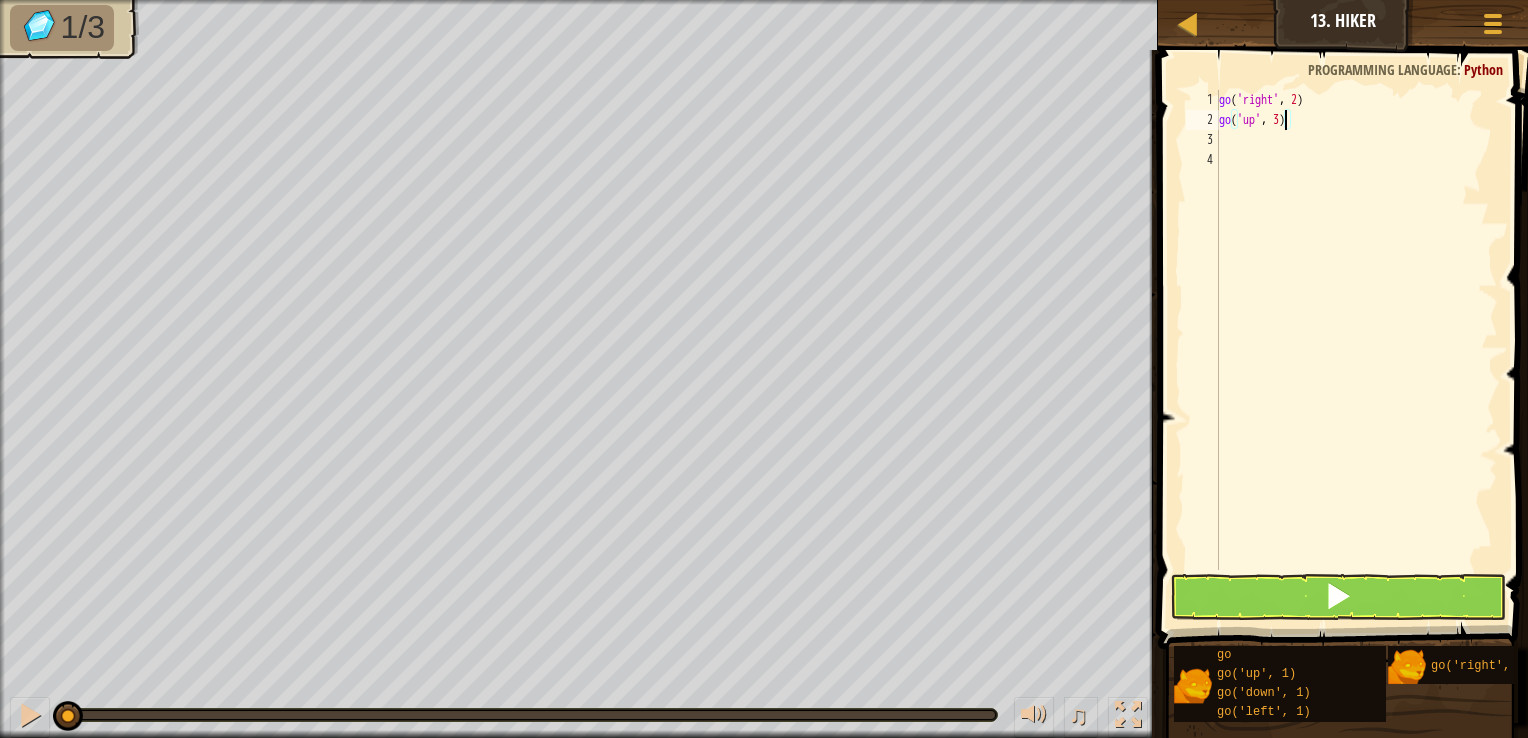 scroll, scrollTop: 9, scrollLeft: 4, axis: both 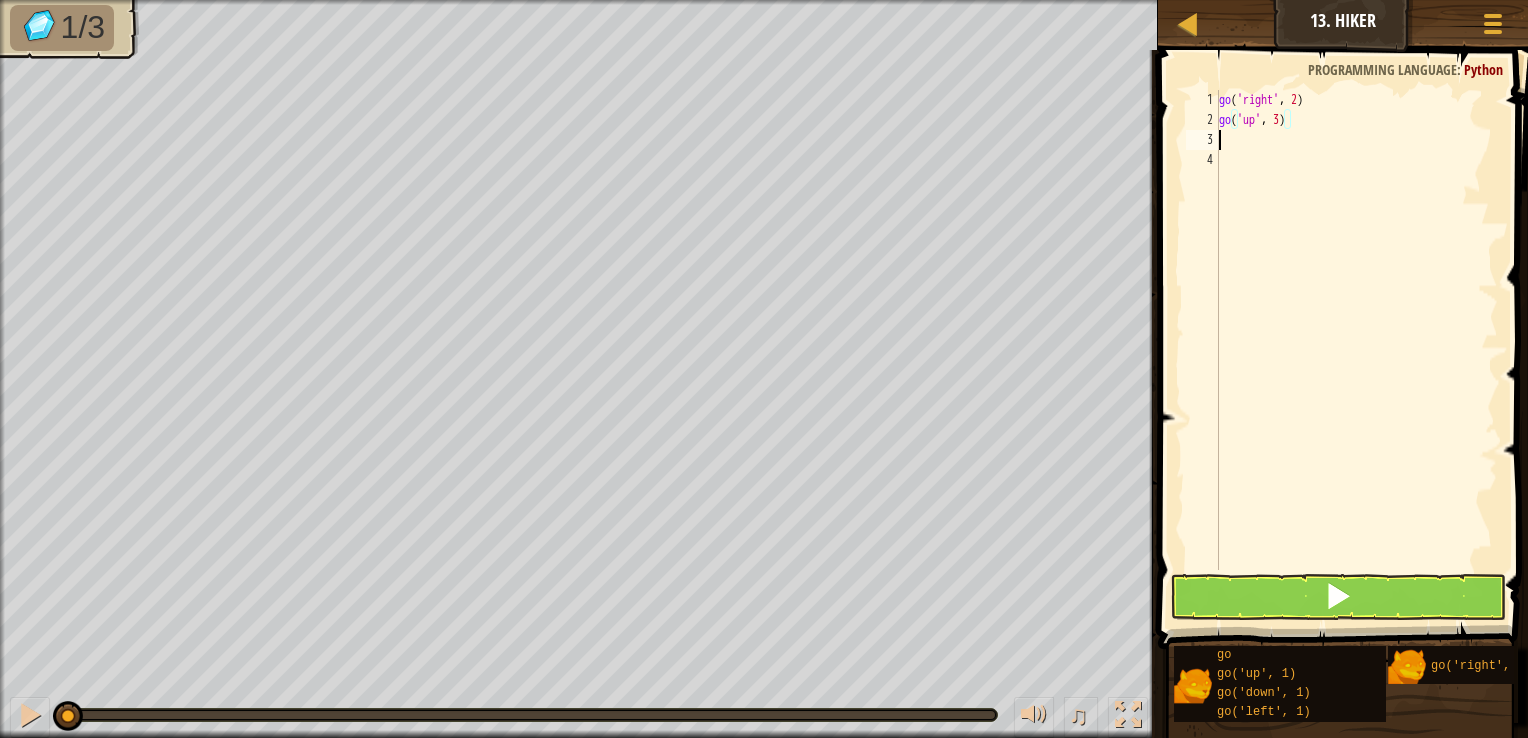 click on "go ( 'right' ,   2 ) go ( 'up' ,   3 )" at bounding box center [1356, 350] 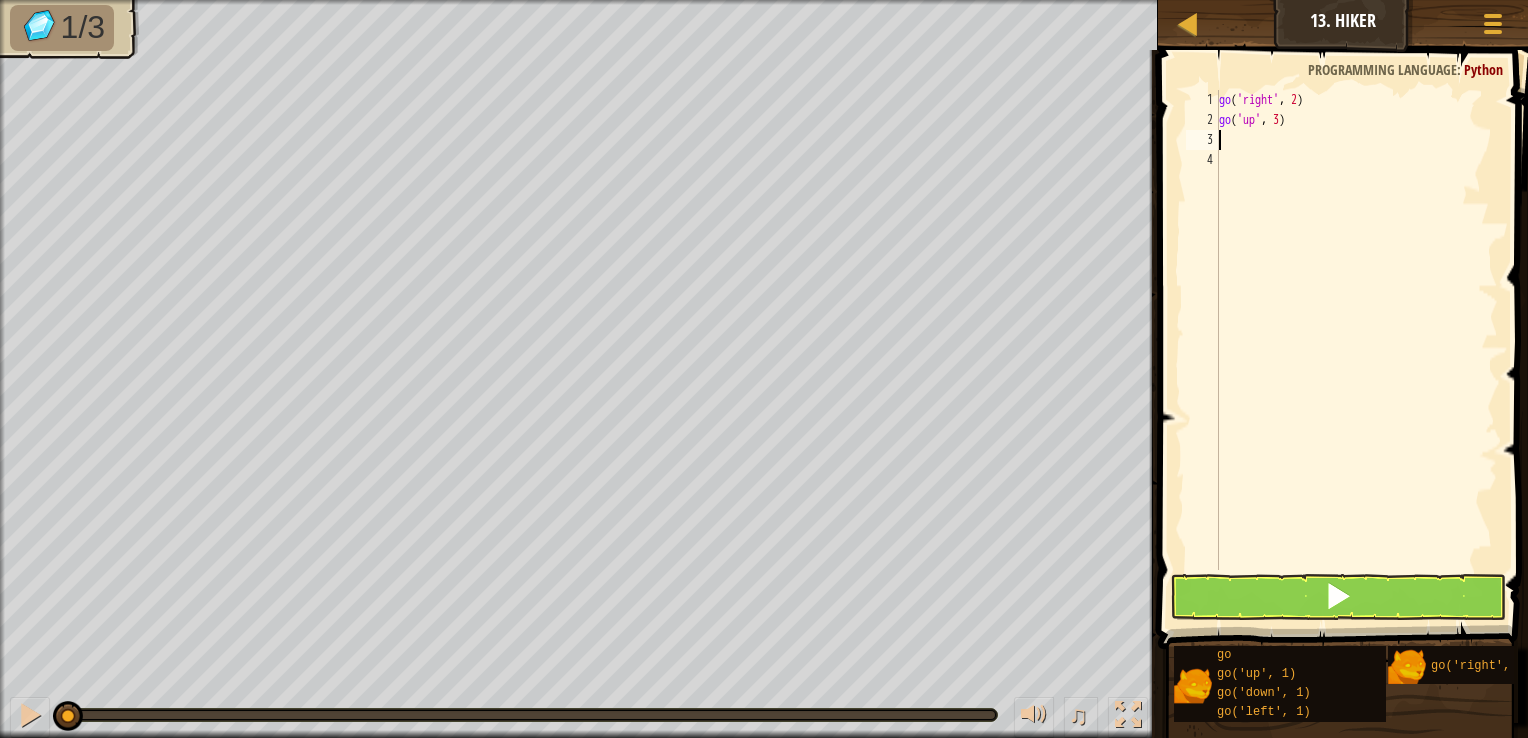 scroll, scrollTop: 9, scrollLeft: 0, axis: vertical 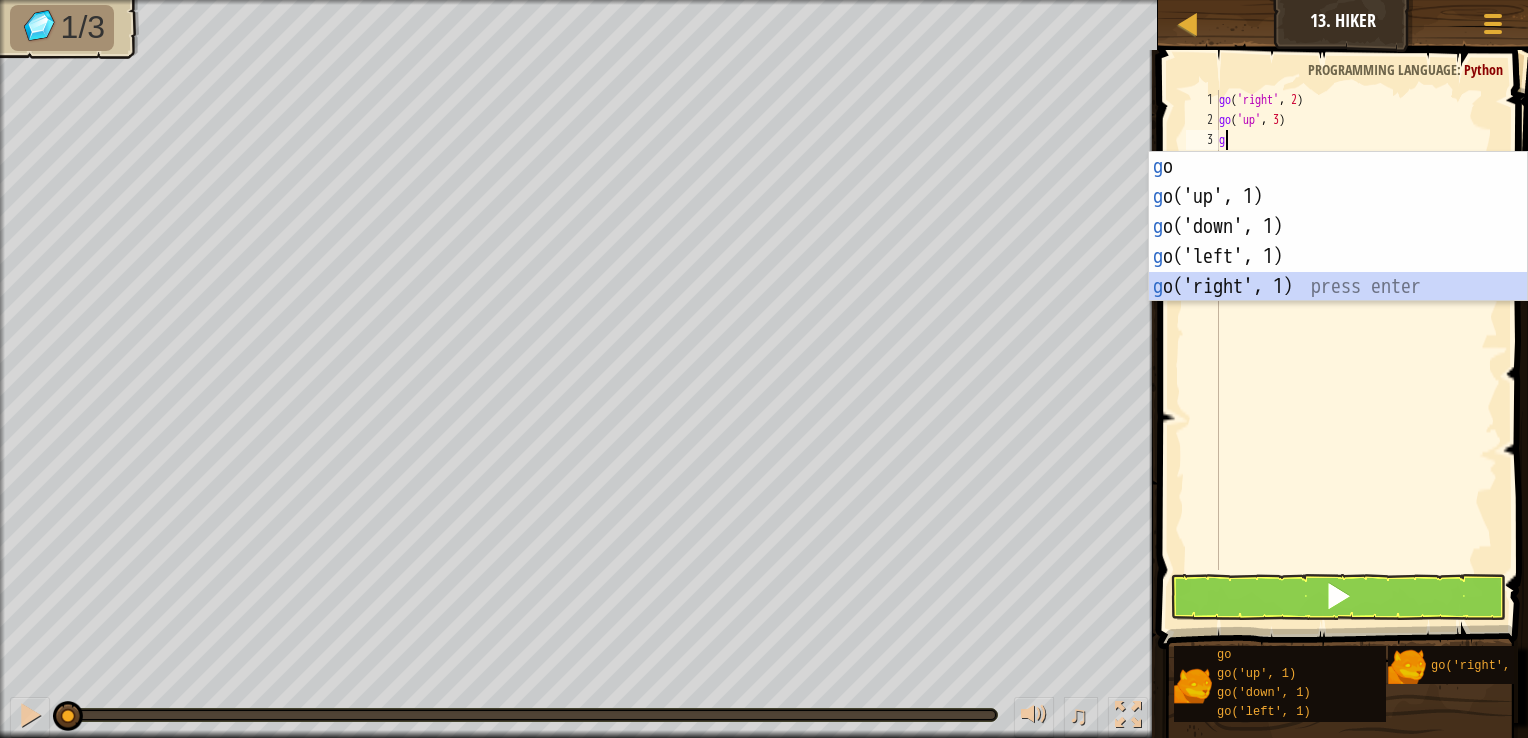 click on "g o press enter g o('up', 1) press enter g o('down', 1) press enter g o('left', 1) press enter g o('right', 1) press enter" at bounding box center [1338, 257] 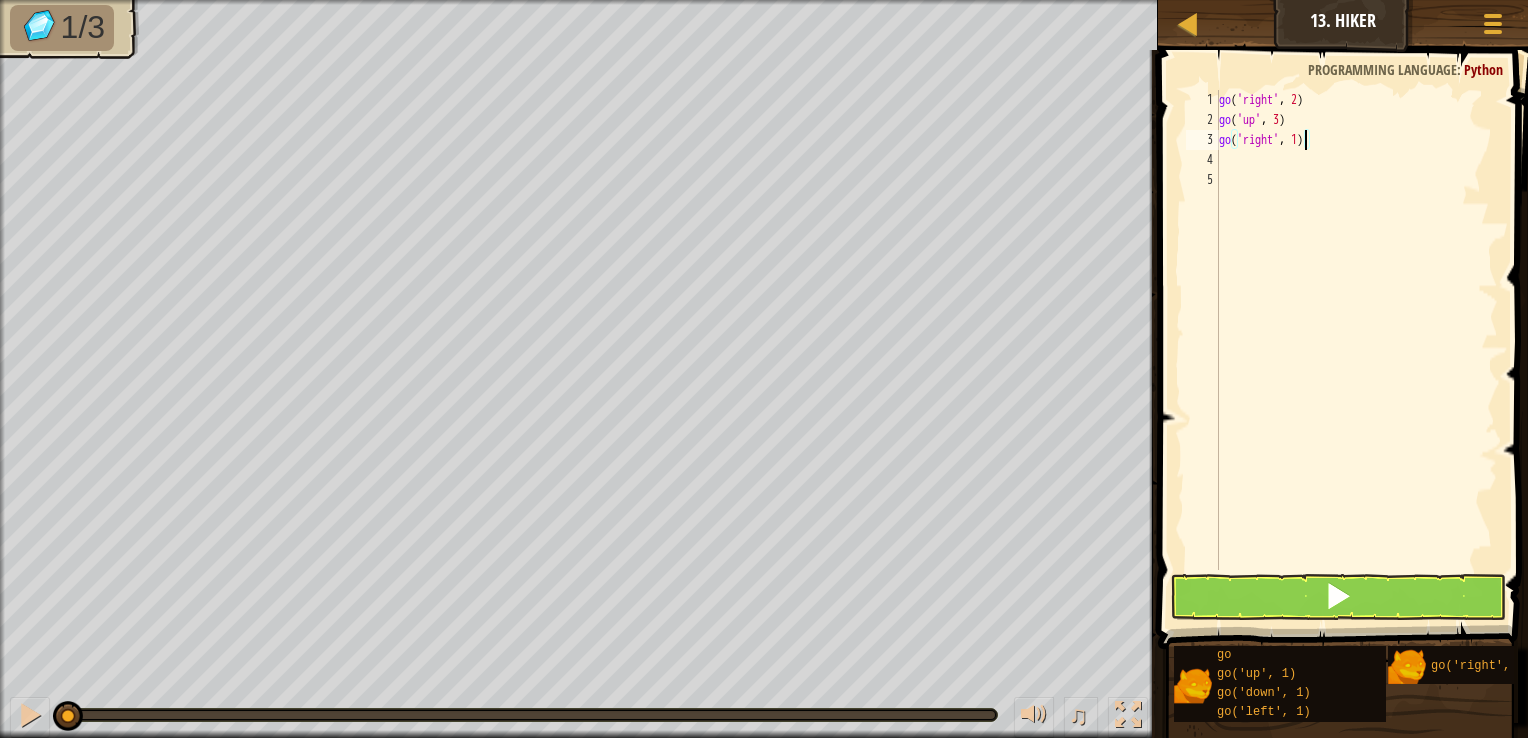 click on "go ( 'right' ,   2 ) go ( 'up' ,   3 ) go ( 'right' ,   1 )" at bounding box center (1356, 350) 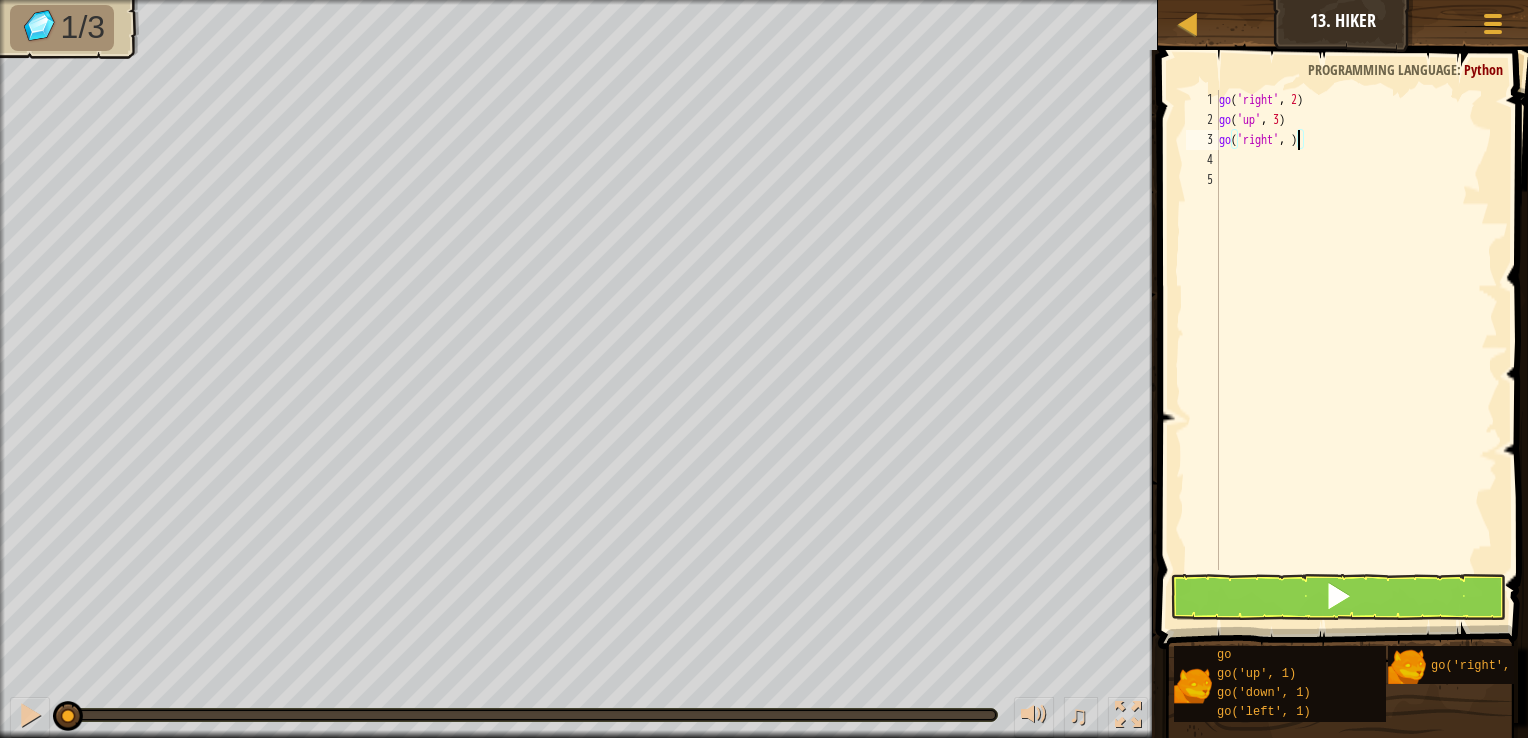 scroll, scrollTop: 9, scrollLeft: 6, axis: both 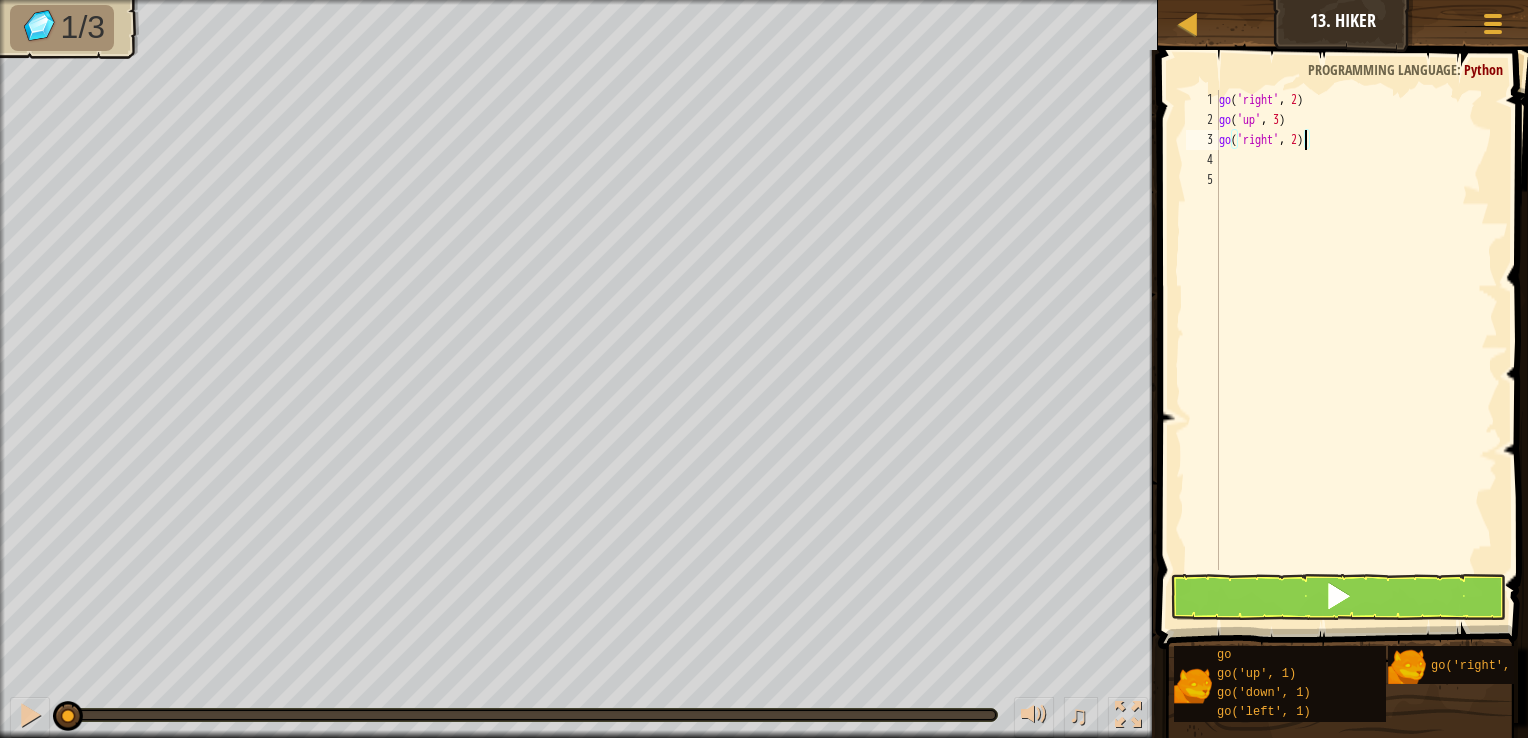 type on "go('right', 2)" 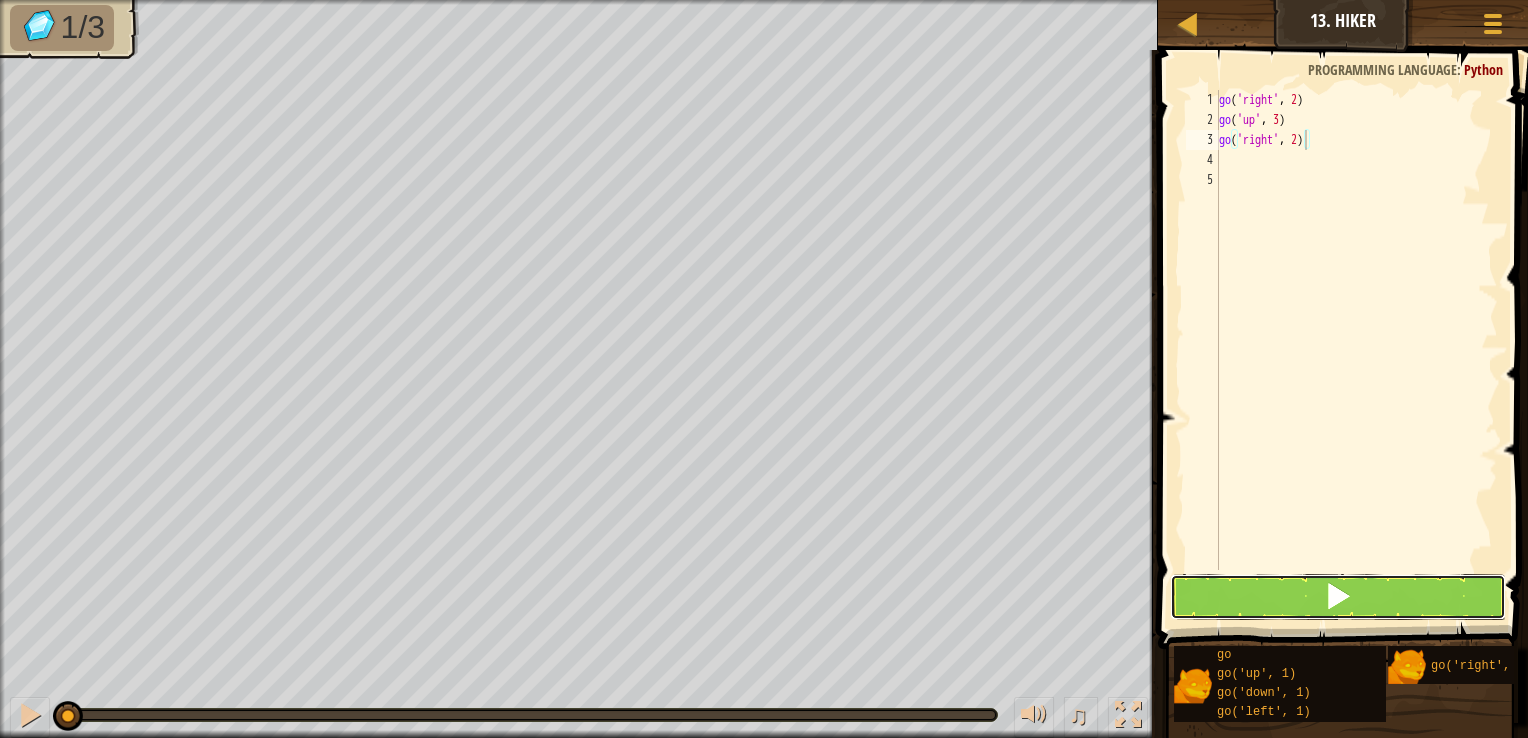 click at bounding box center (1338, 596) 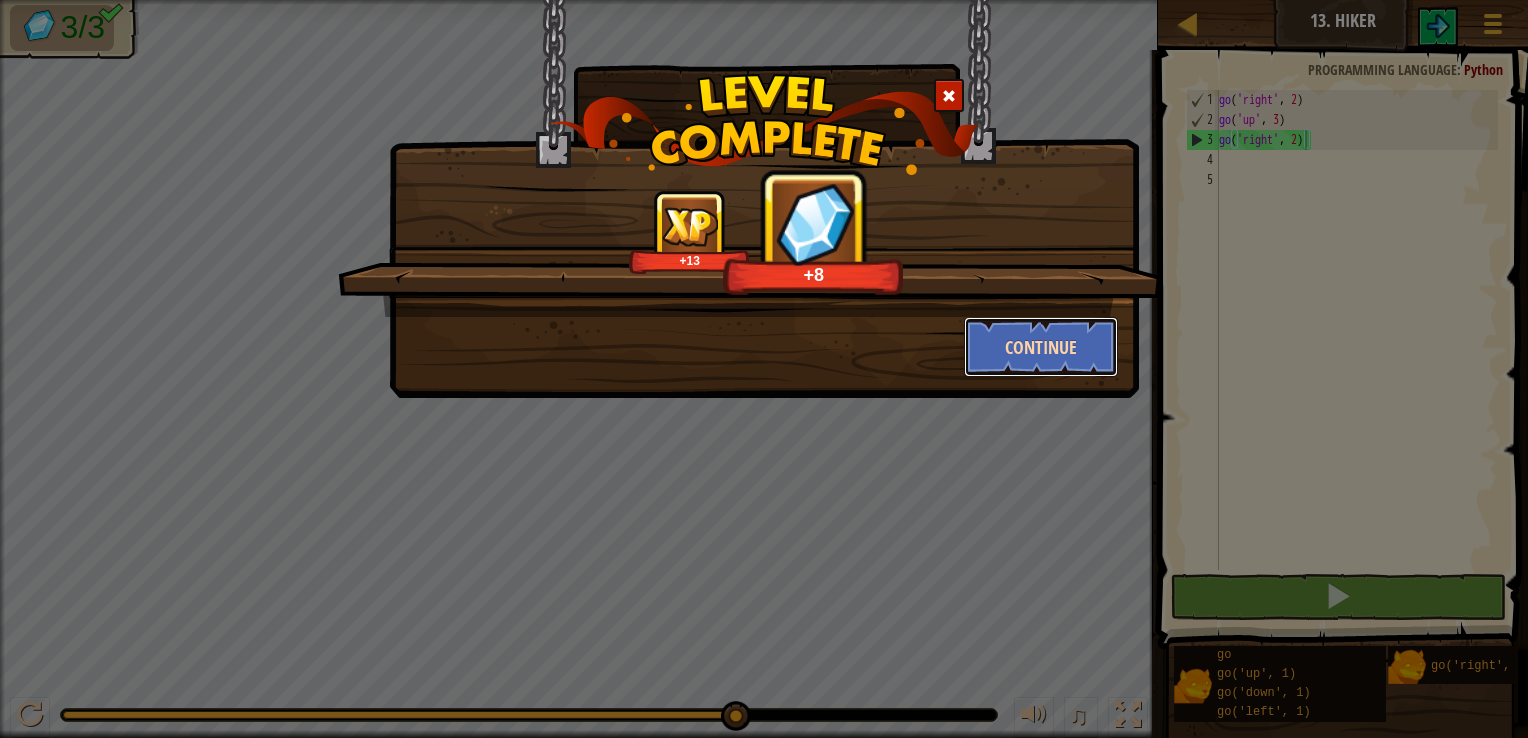 click on "Continue" at bounding box center (1041, 347) 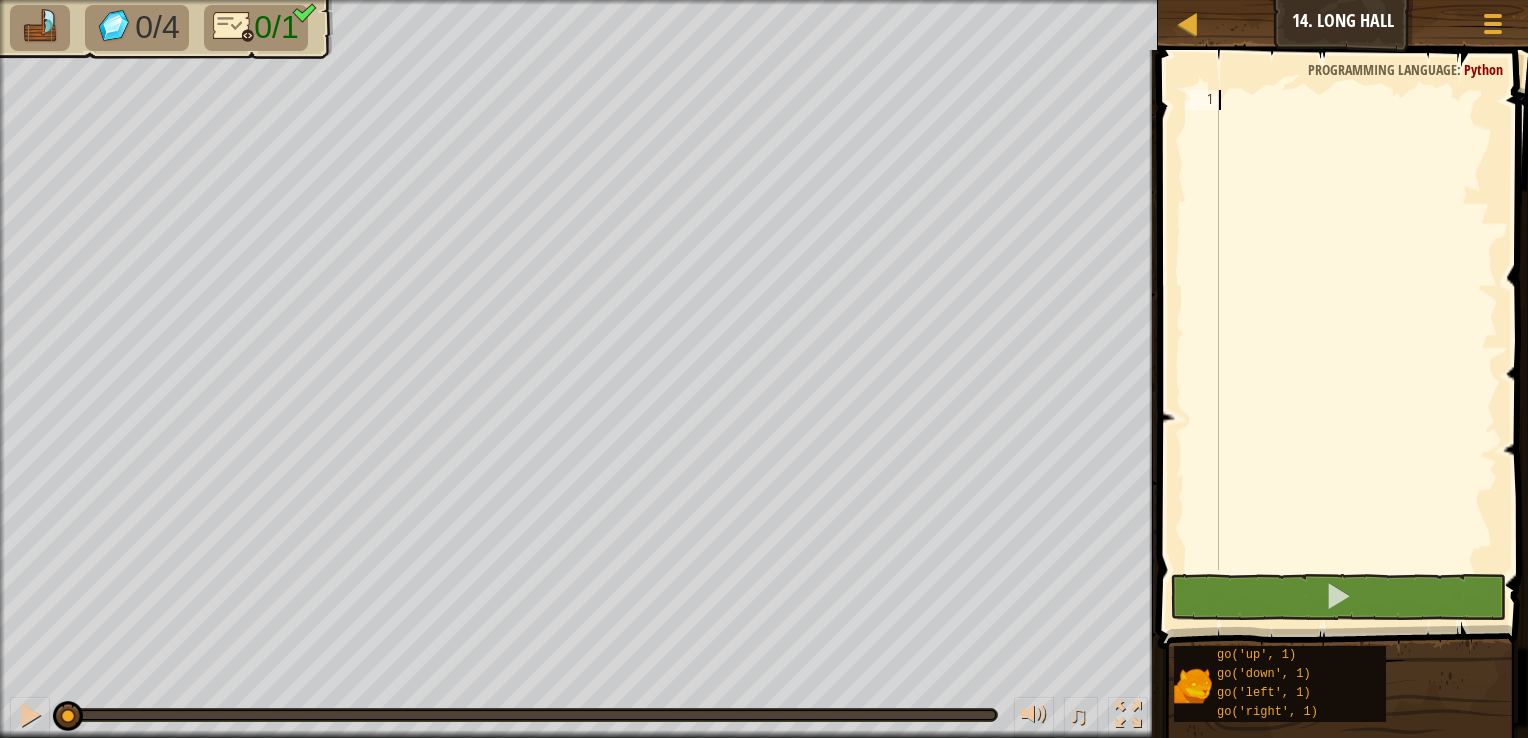 type on "g" 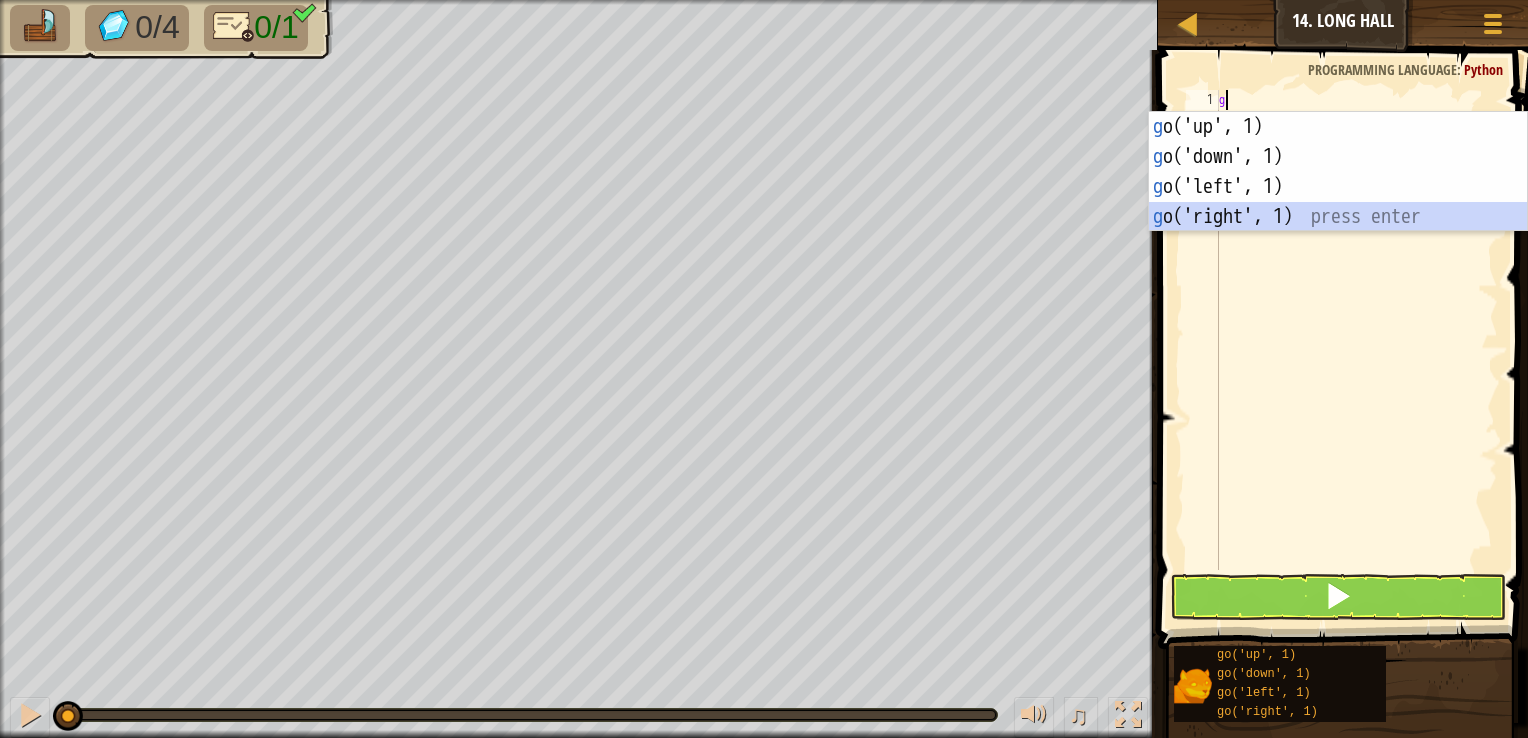 click on "g o('up', 1) press enter g o('down', 1) press enter g o('left', 1) press enter g o('right', 1) press enter" at bounding box center (1338, 202) 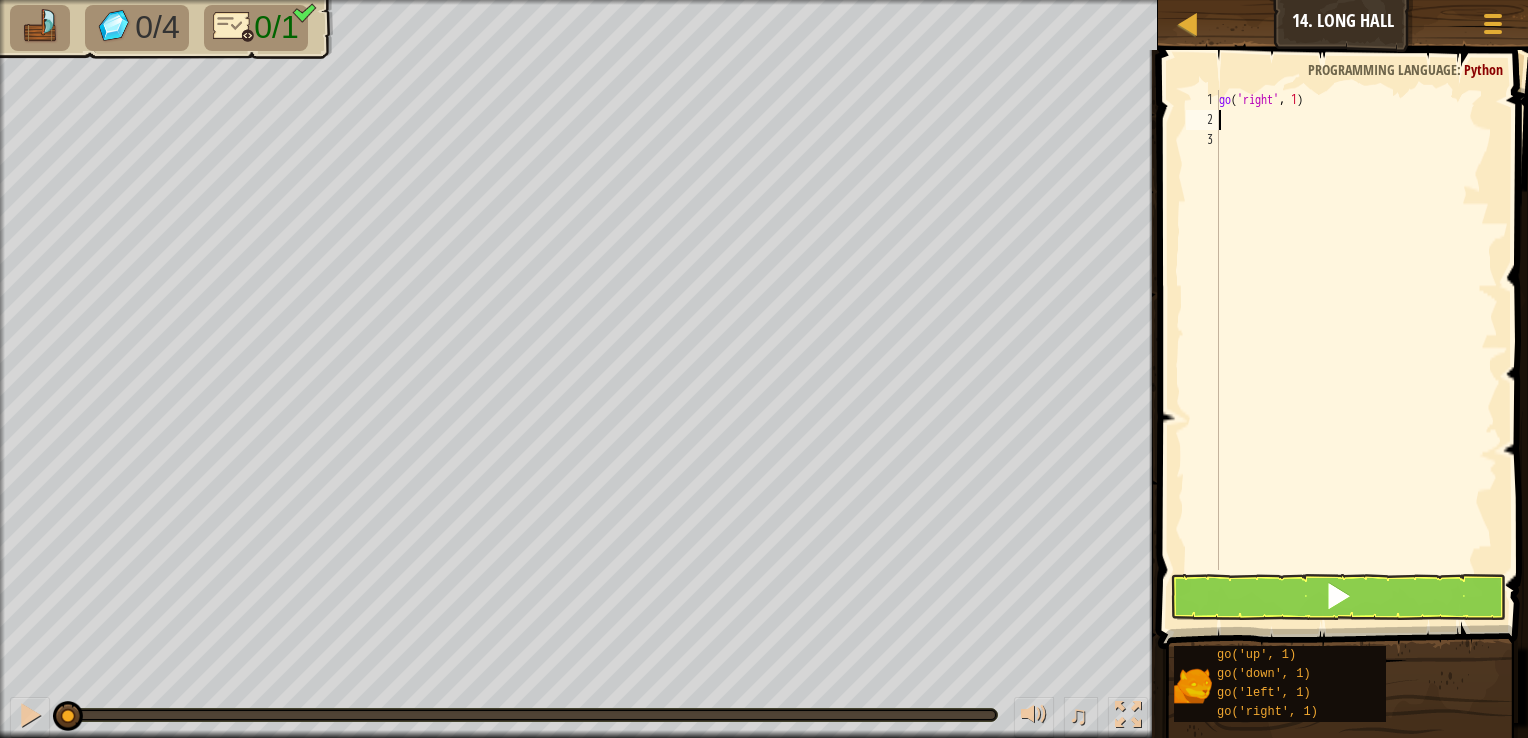 click on "go ( 'right' ,   1 )" at bounding box center [1356, 350] 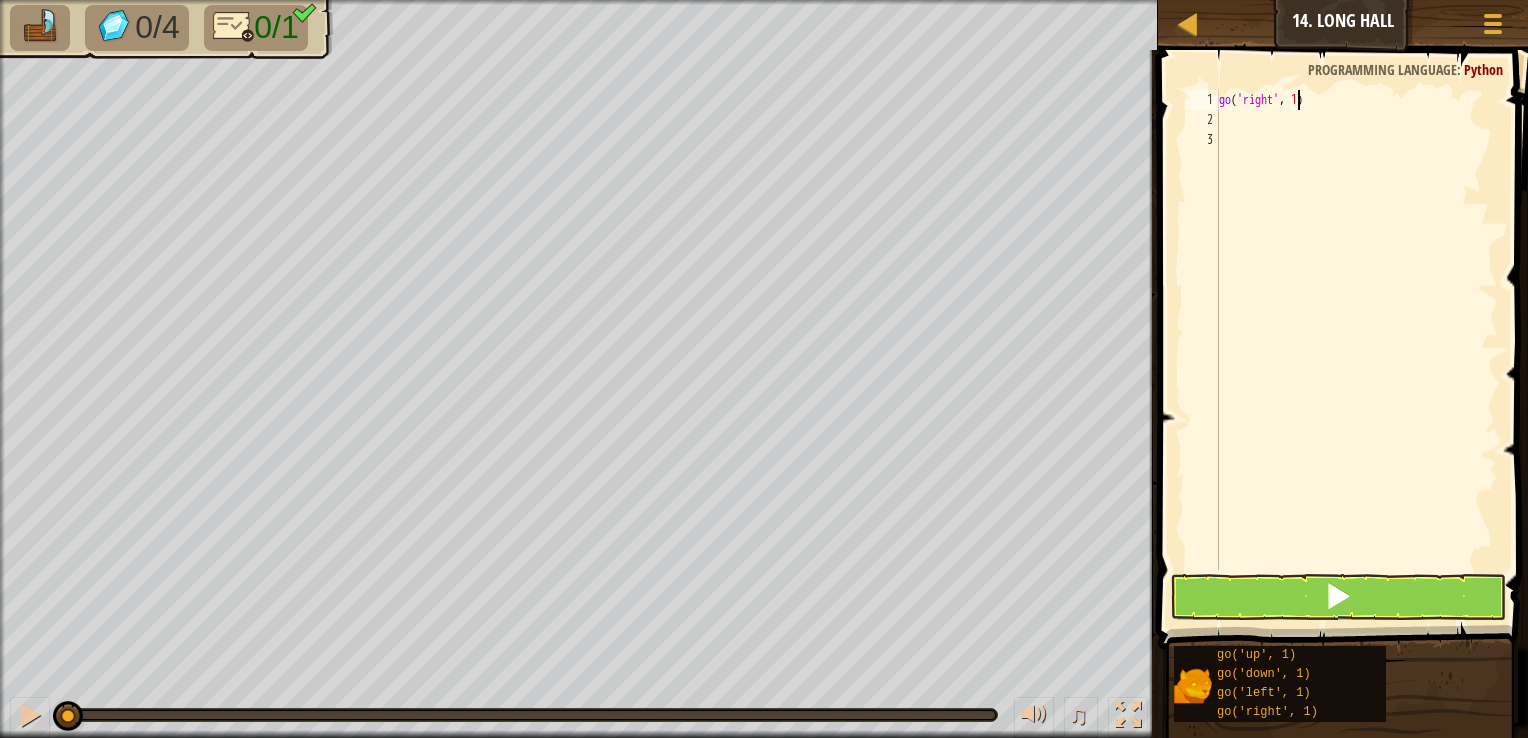 click on "go ( 'right' ,   1 )" at bounding box center (1356, 350) 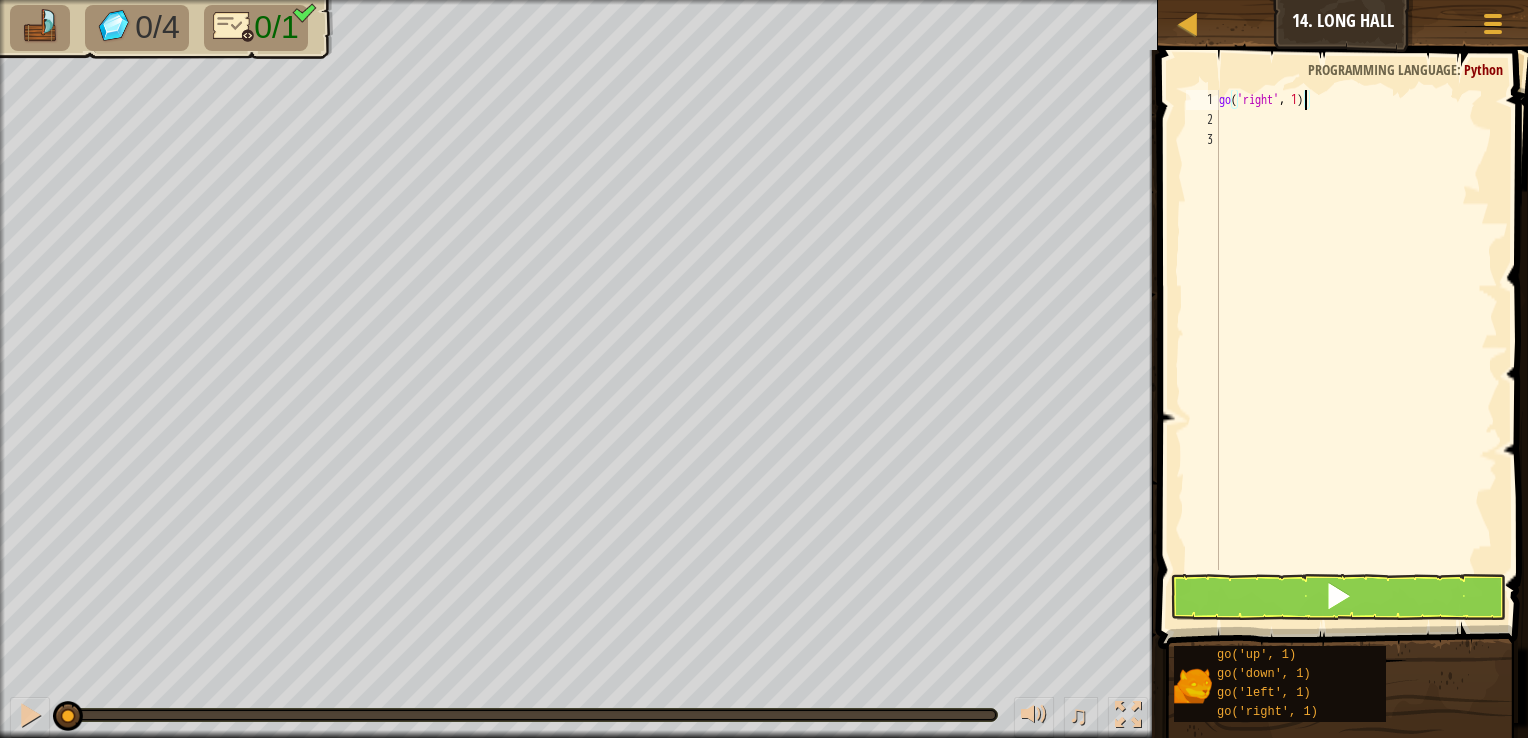 click on "go ( 'right' ,   1 )" at bounding box center (1356, 350) 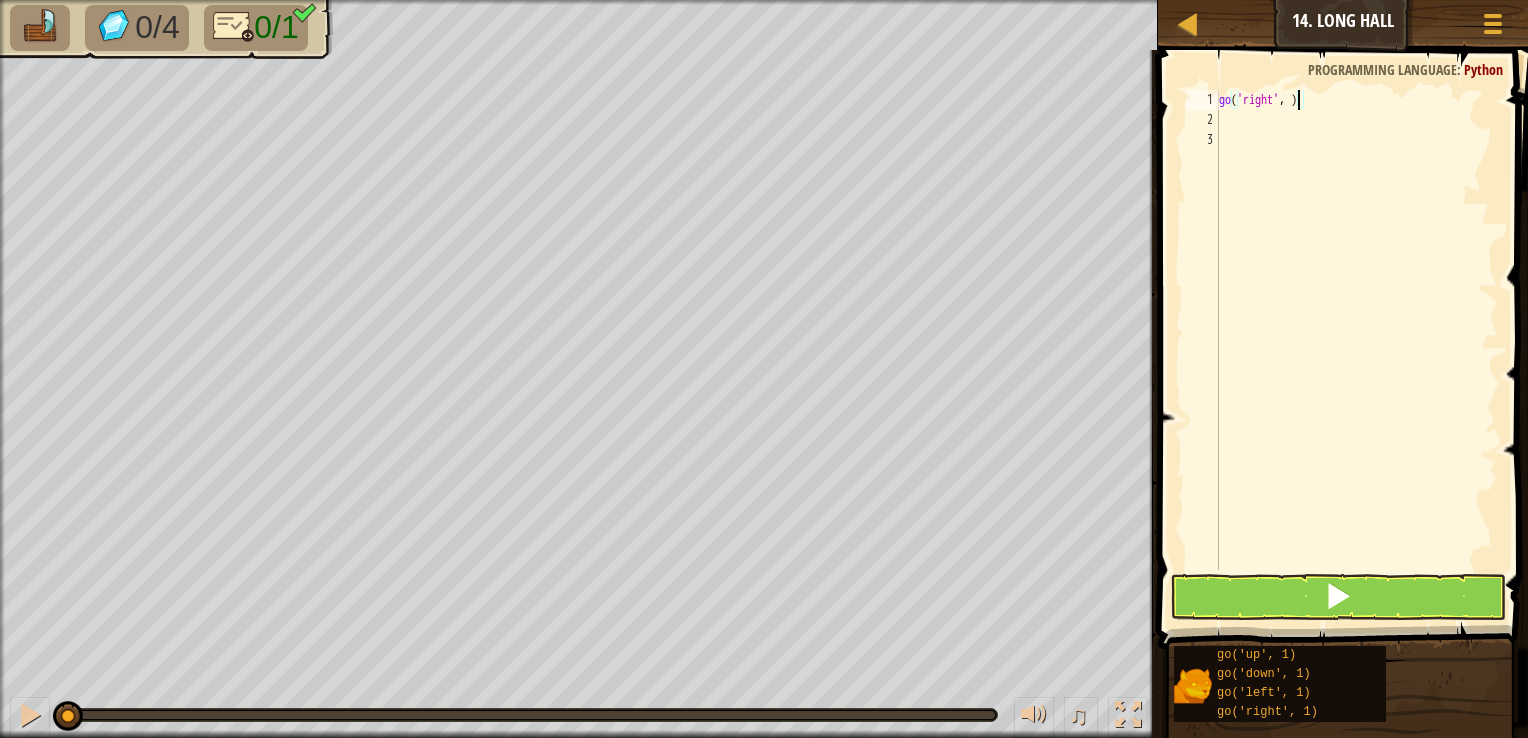 scroll, scrollTop: 9, scrollLeft: 6, axis: both 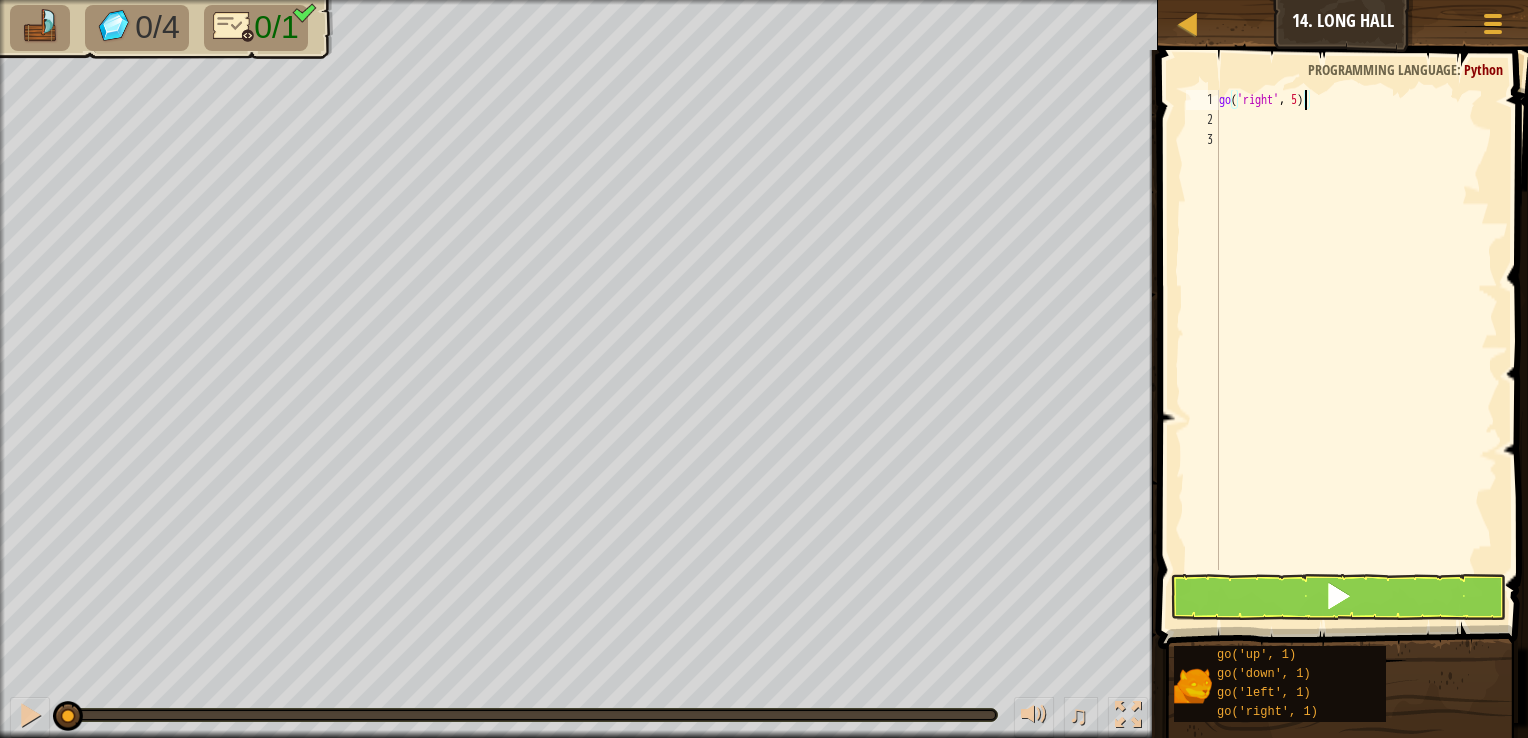 type on "go('right', 5)" 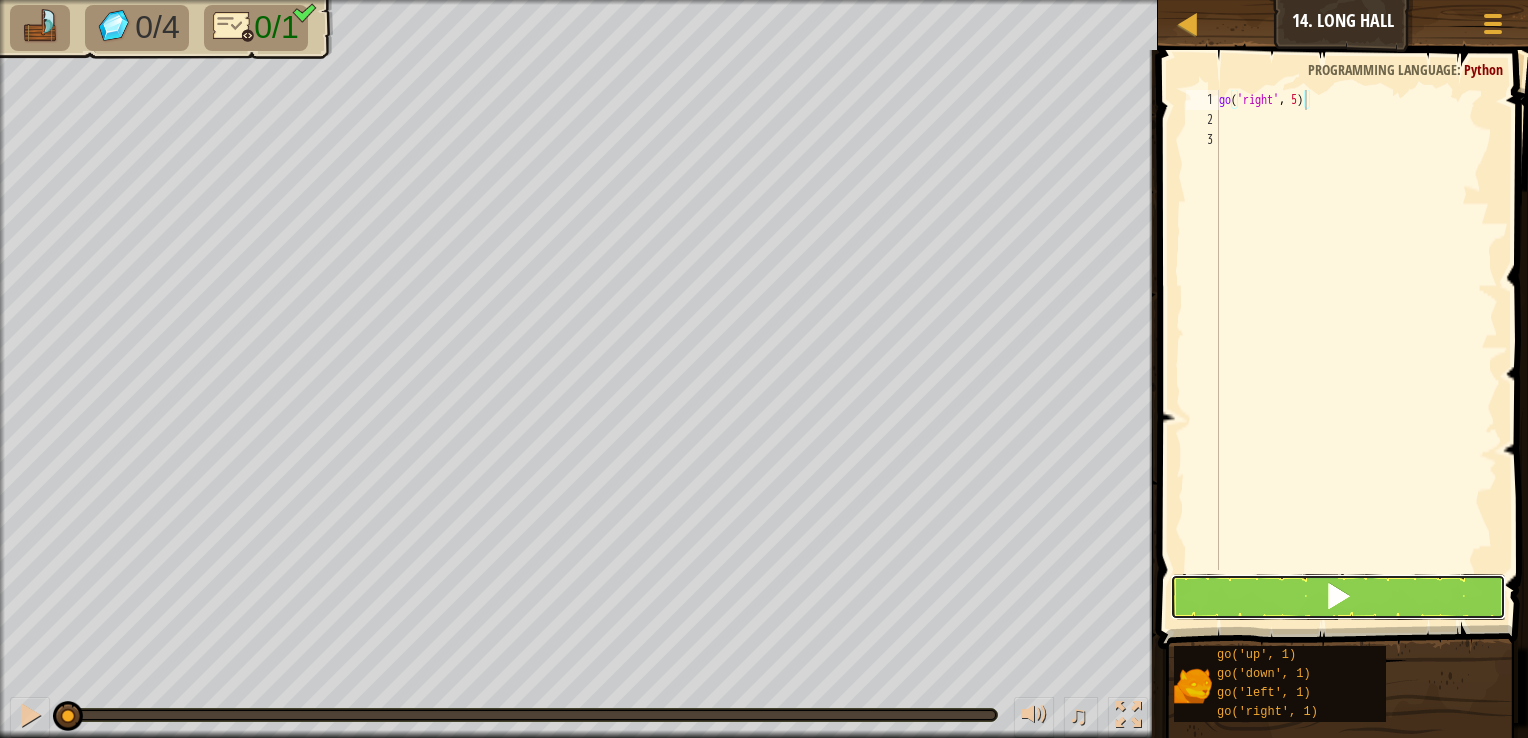 click at bounding box center (1338, 597) 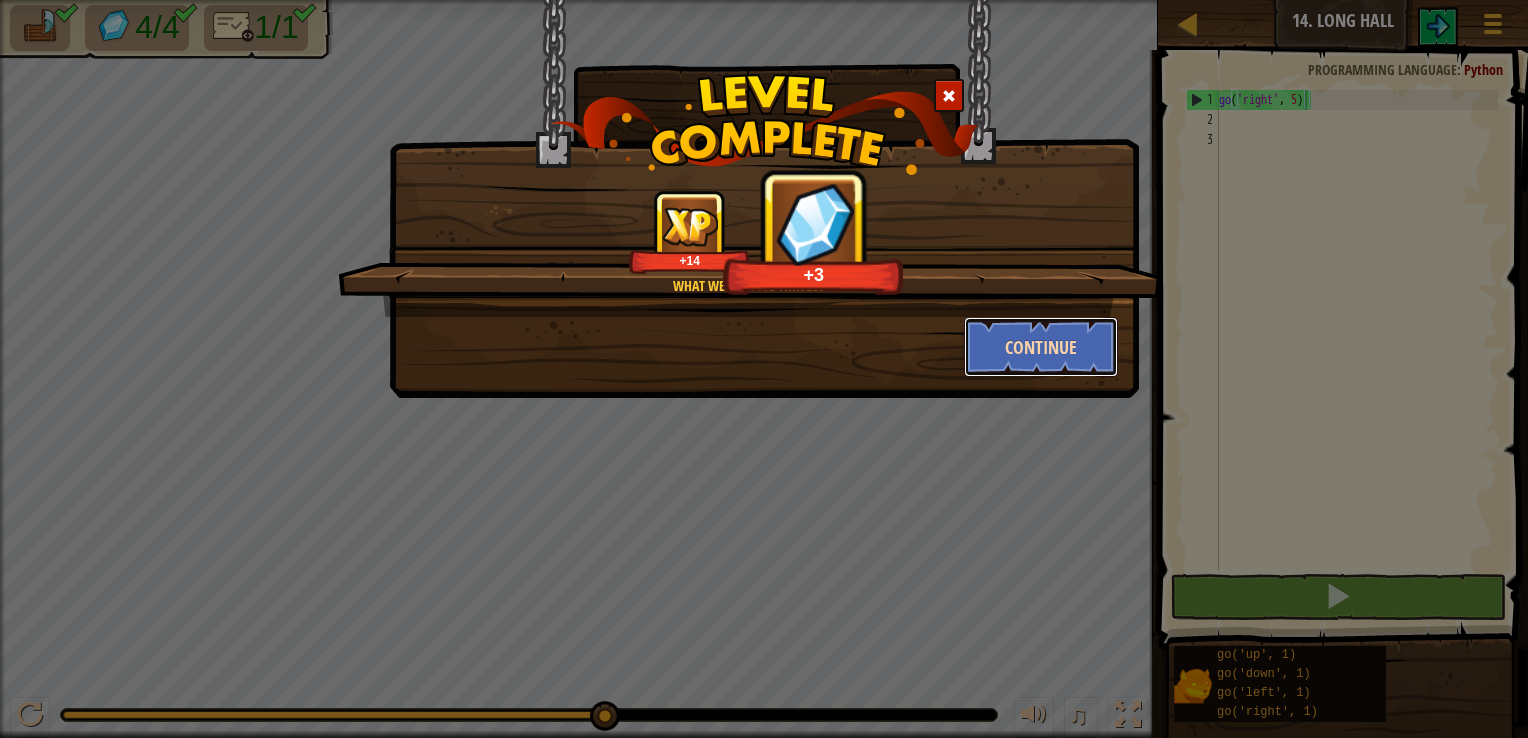 click on "Continue" at bounding box center (1041, 347) 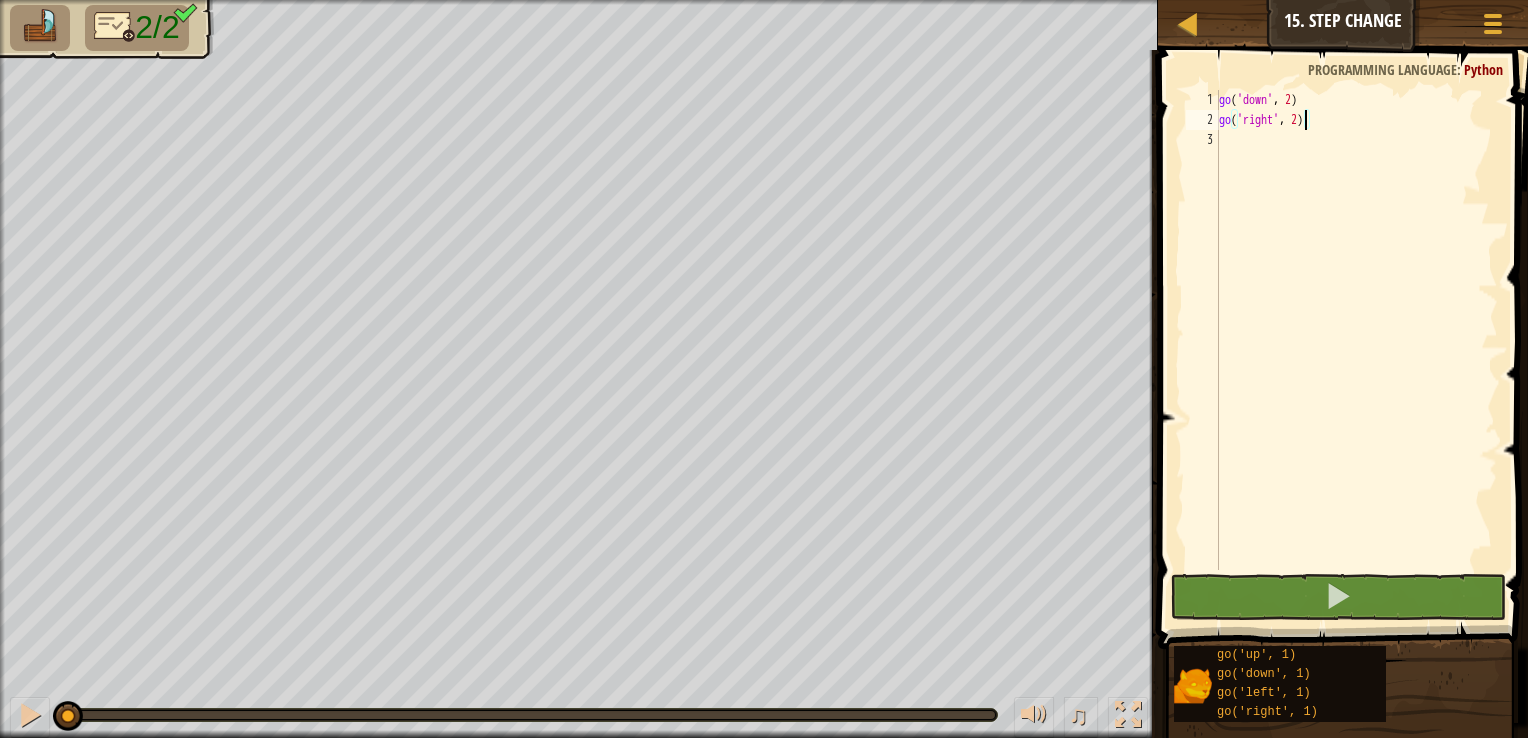 click on "go ( 'down' ,   2 ) go ( 'right' ,   2 )" at bounding box center [1356, 350] 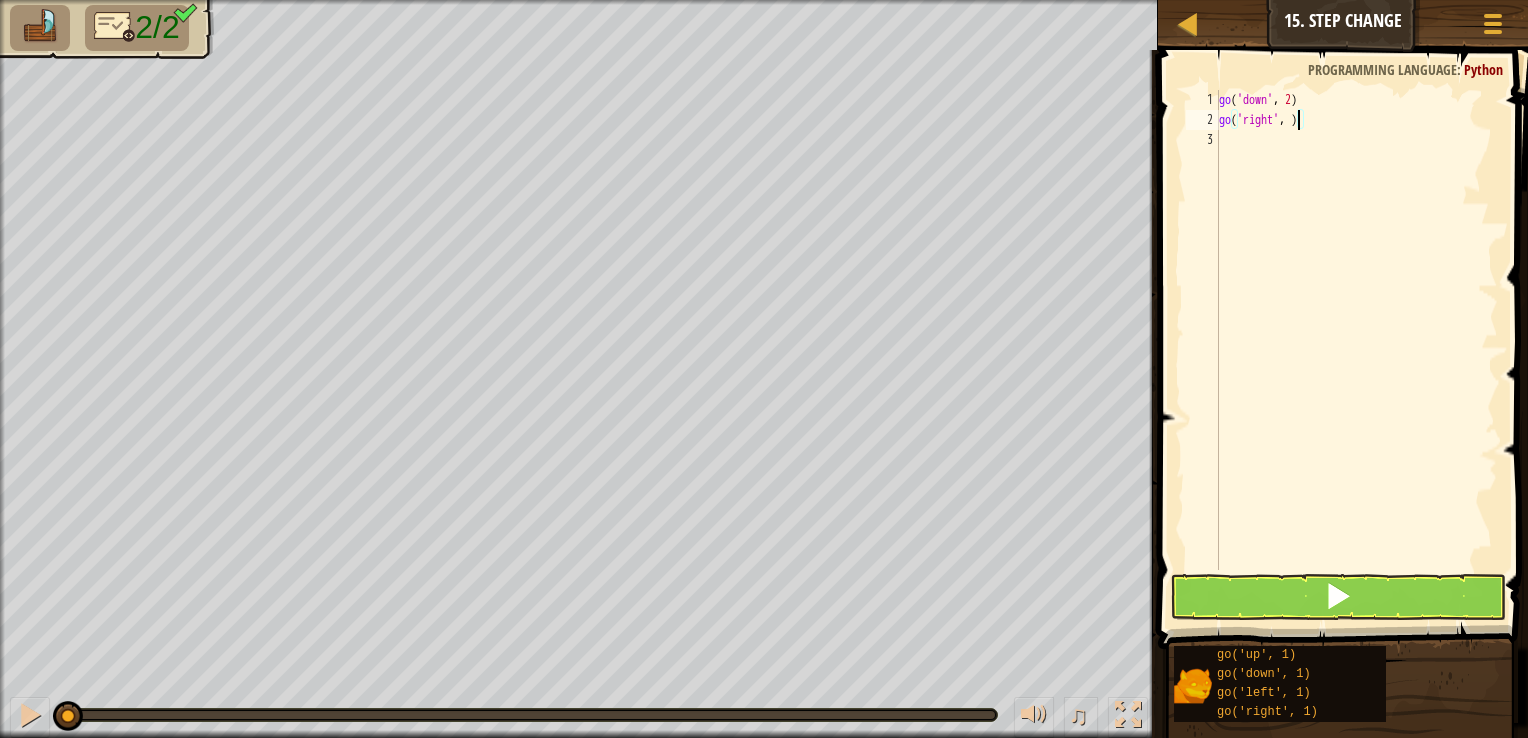 scroll, scrollTop: 9, scrollLeft: 6, axis: both 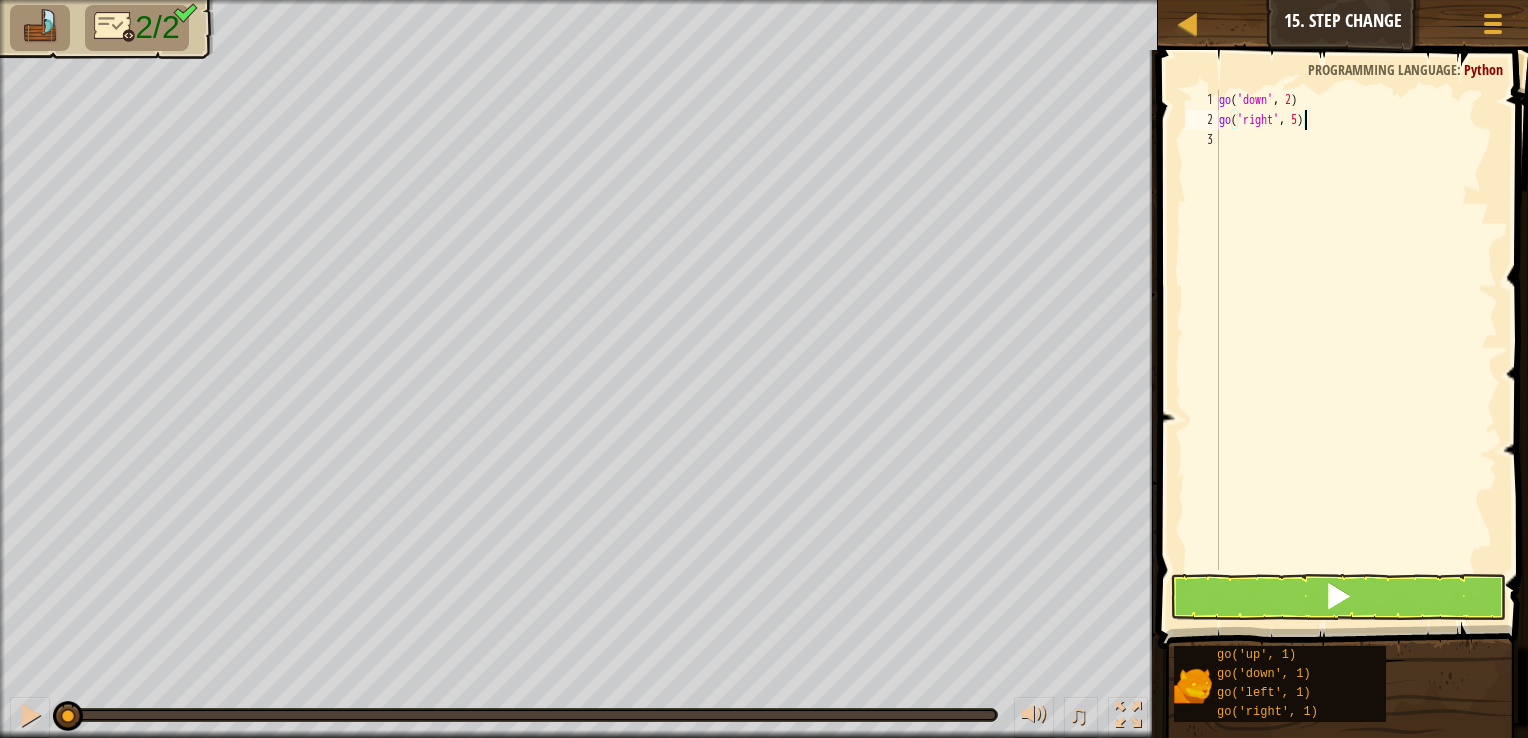 type on "go('right', 5)" 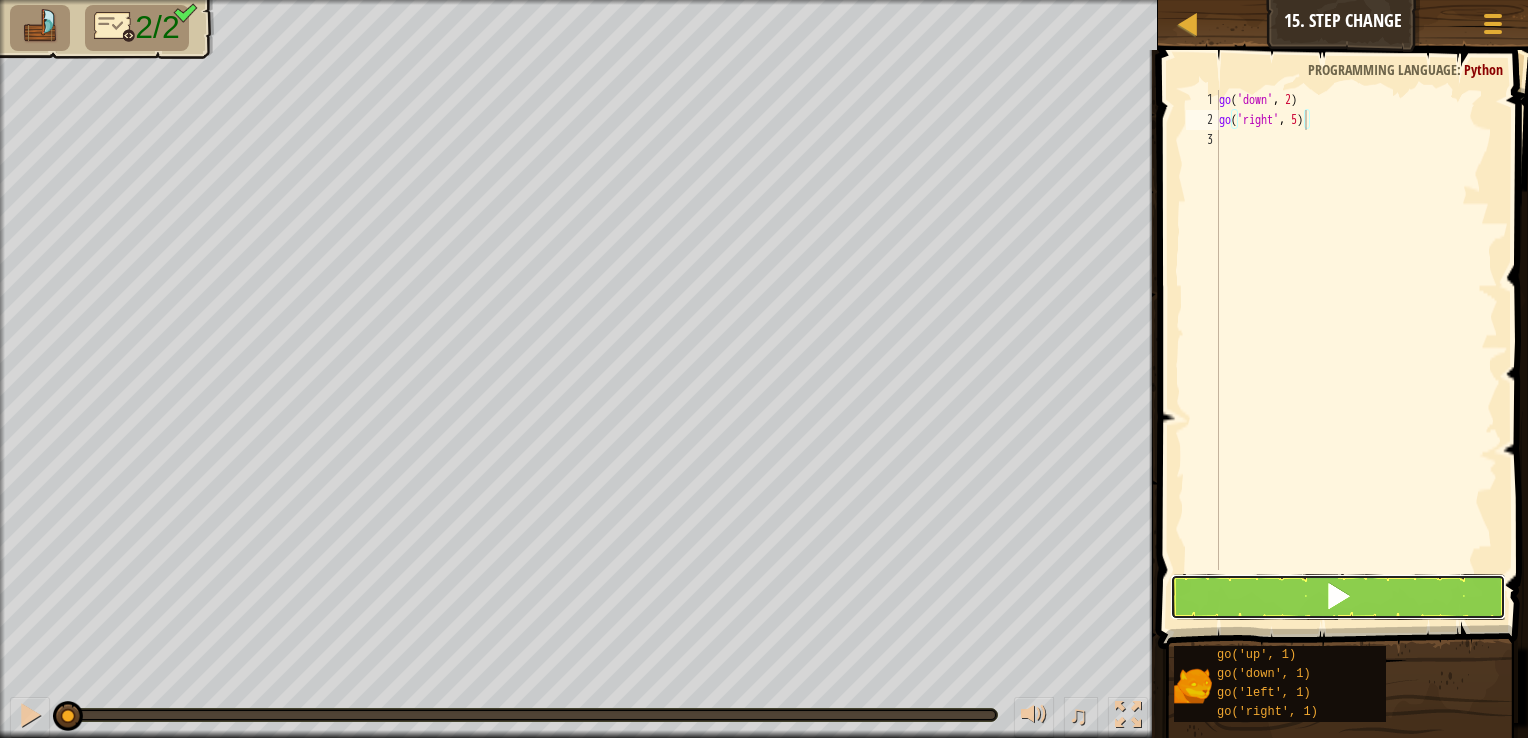 click at bounding box center [1338, 597] 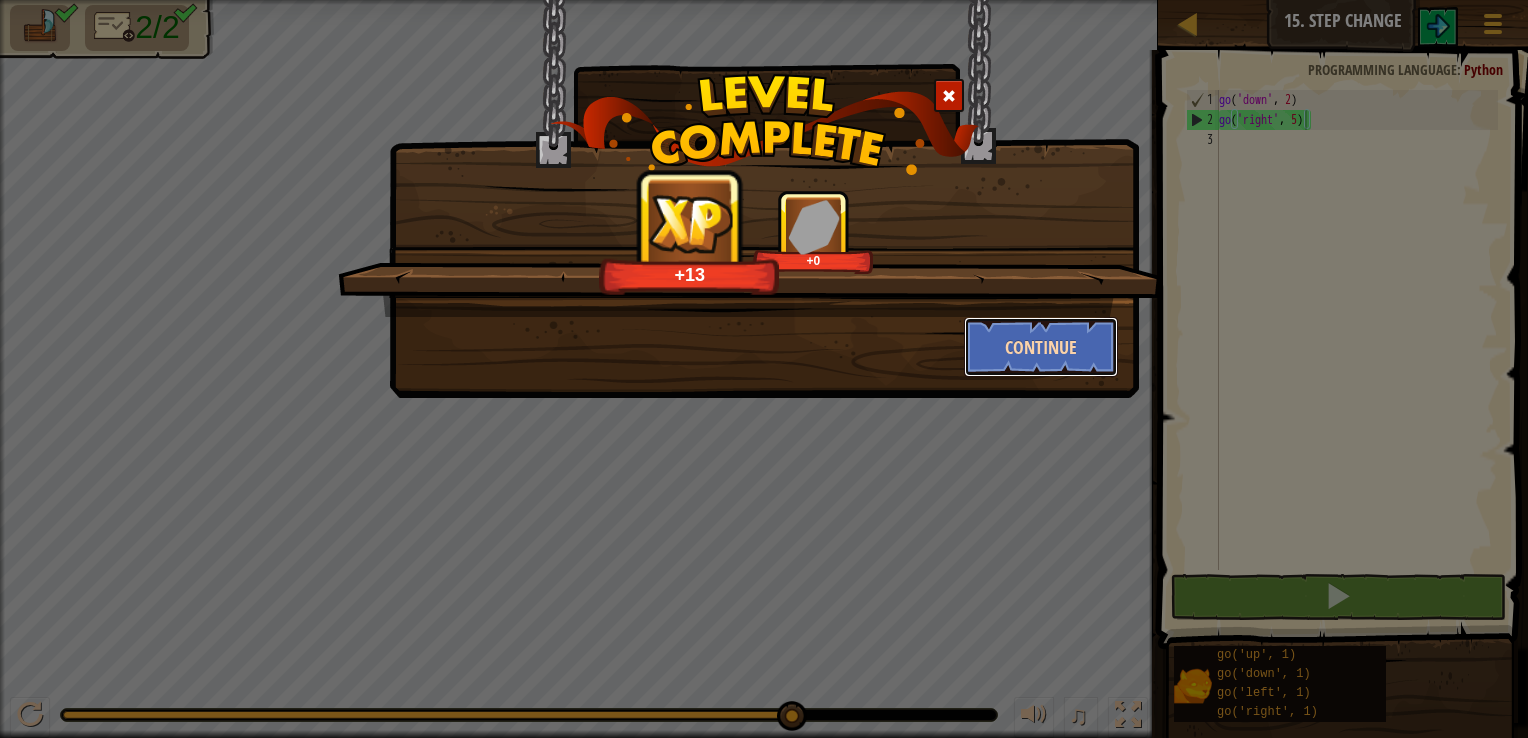 click on "Continue" at bounding box center (1041, 347) 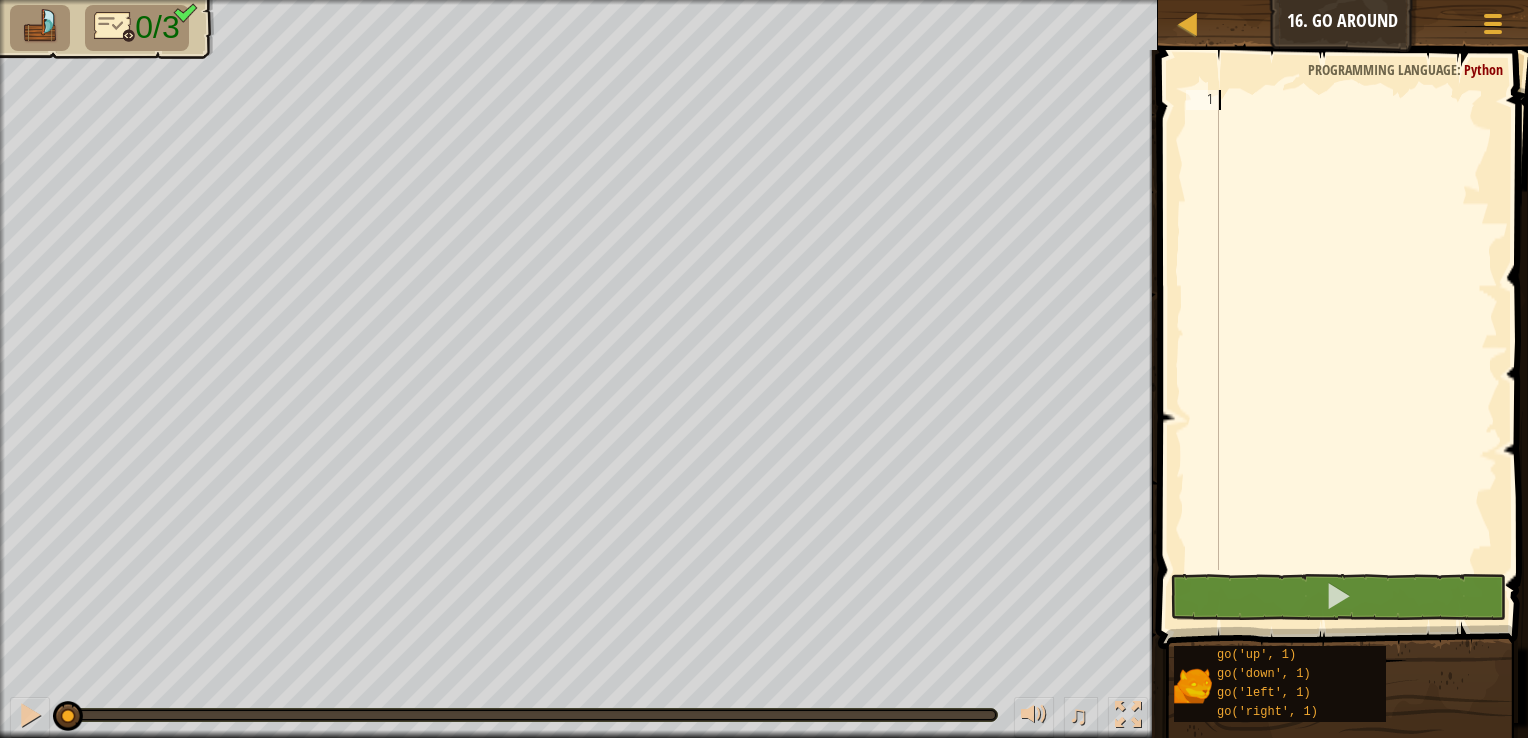 click at bounding box center (1356, 350) 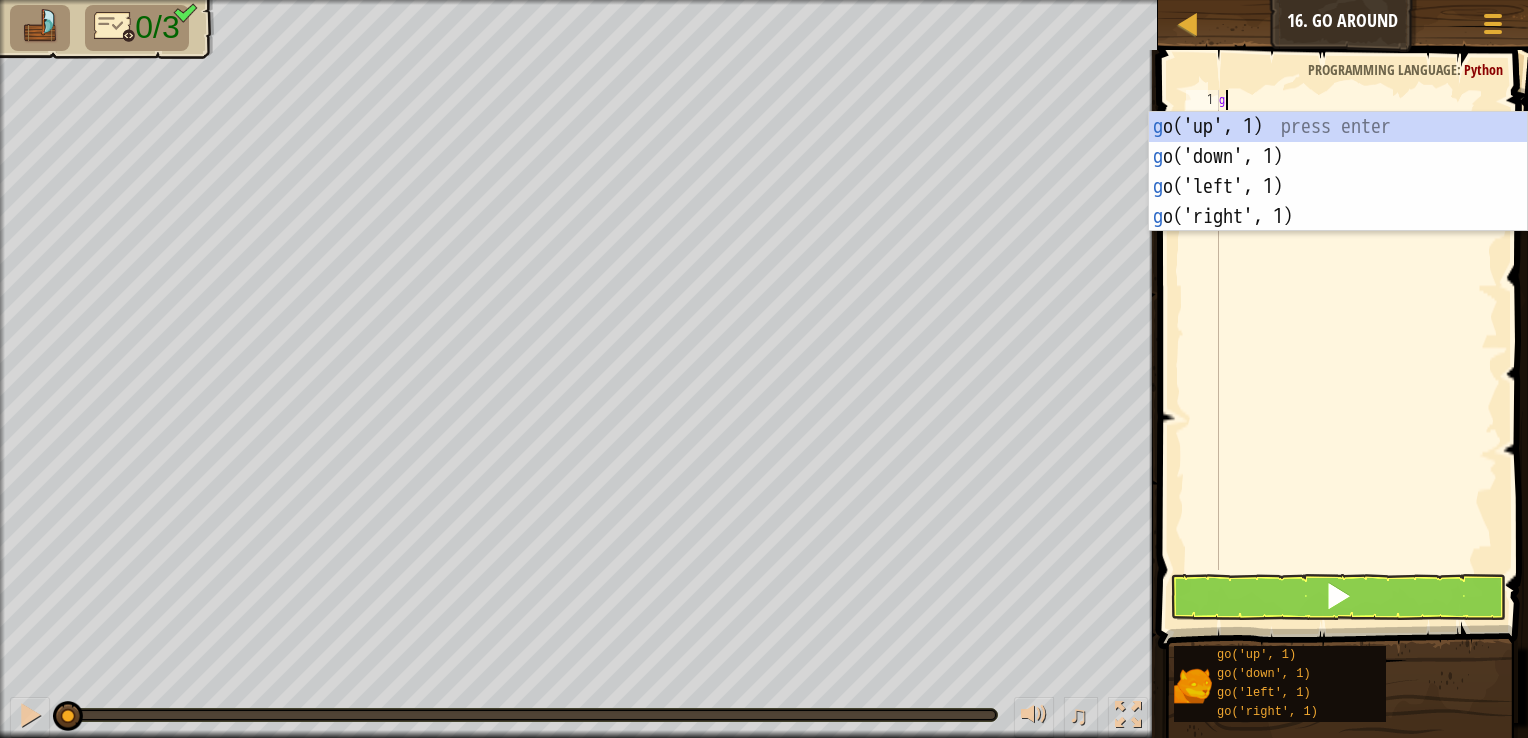 scroll, scrollTop: 9, scrollLeft: 0, axis: vertical 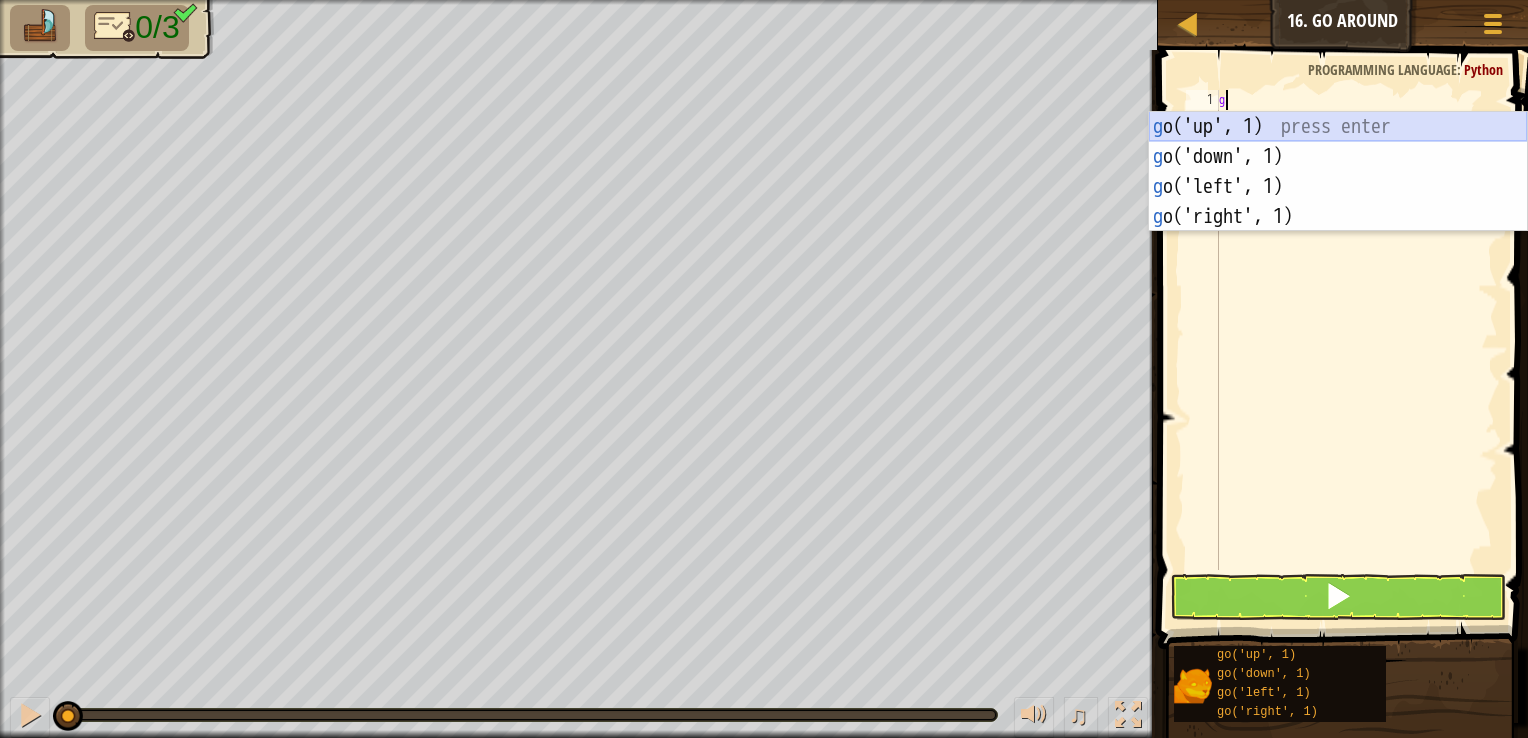 click on "g o('up', 1) press enter g o('down', 1) press enter g o('left', 1) press enter g o('right', 1) press enter" at bounding box center [1338, 202] 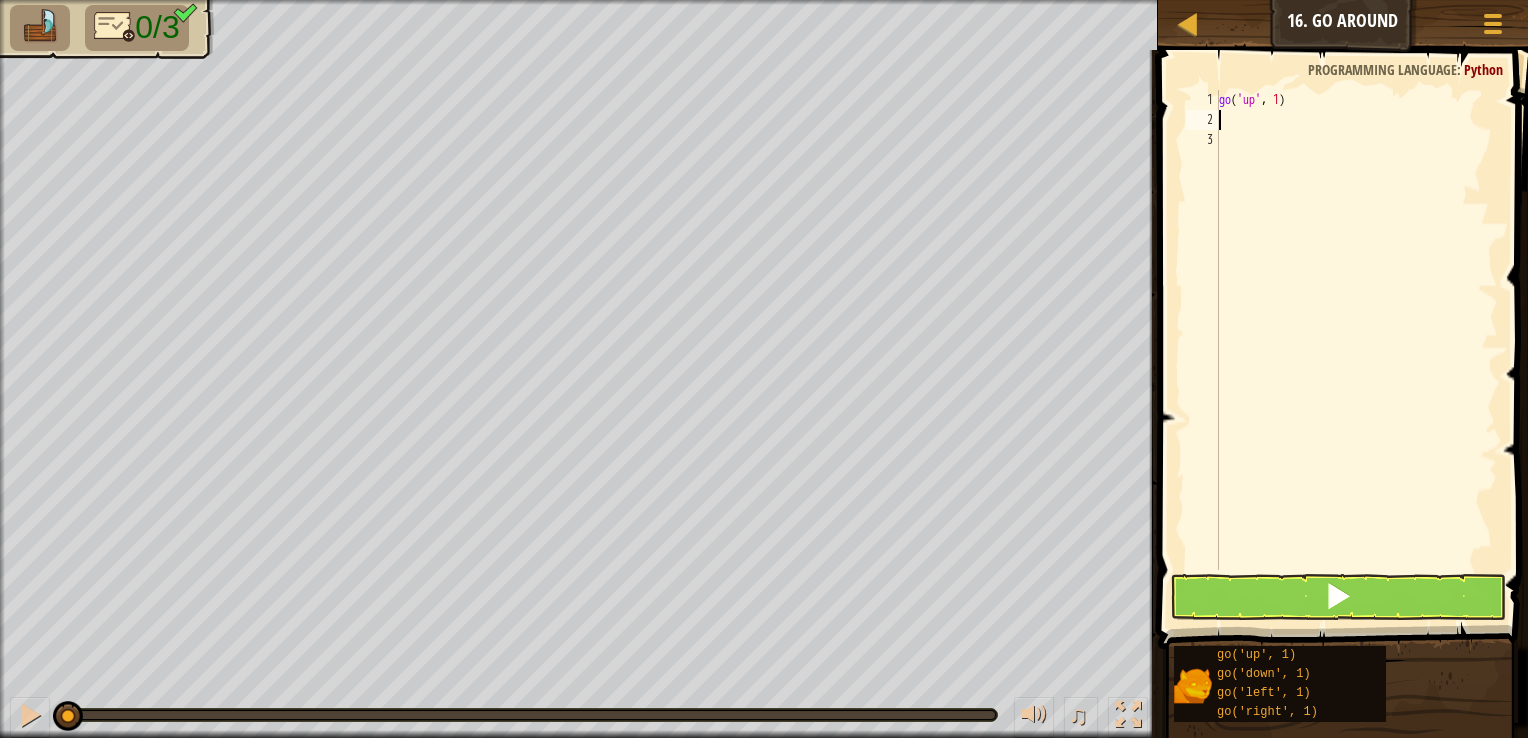 click on "go ( 'up' ,   1 )" at bounding box center [1356, 350] 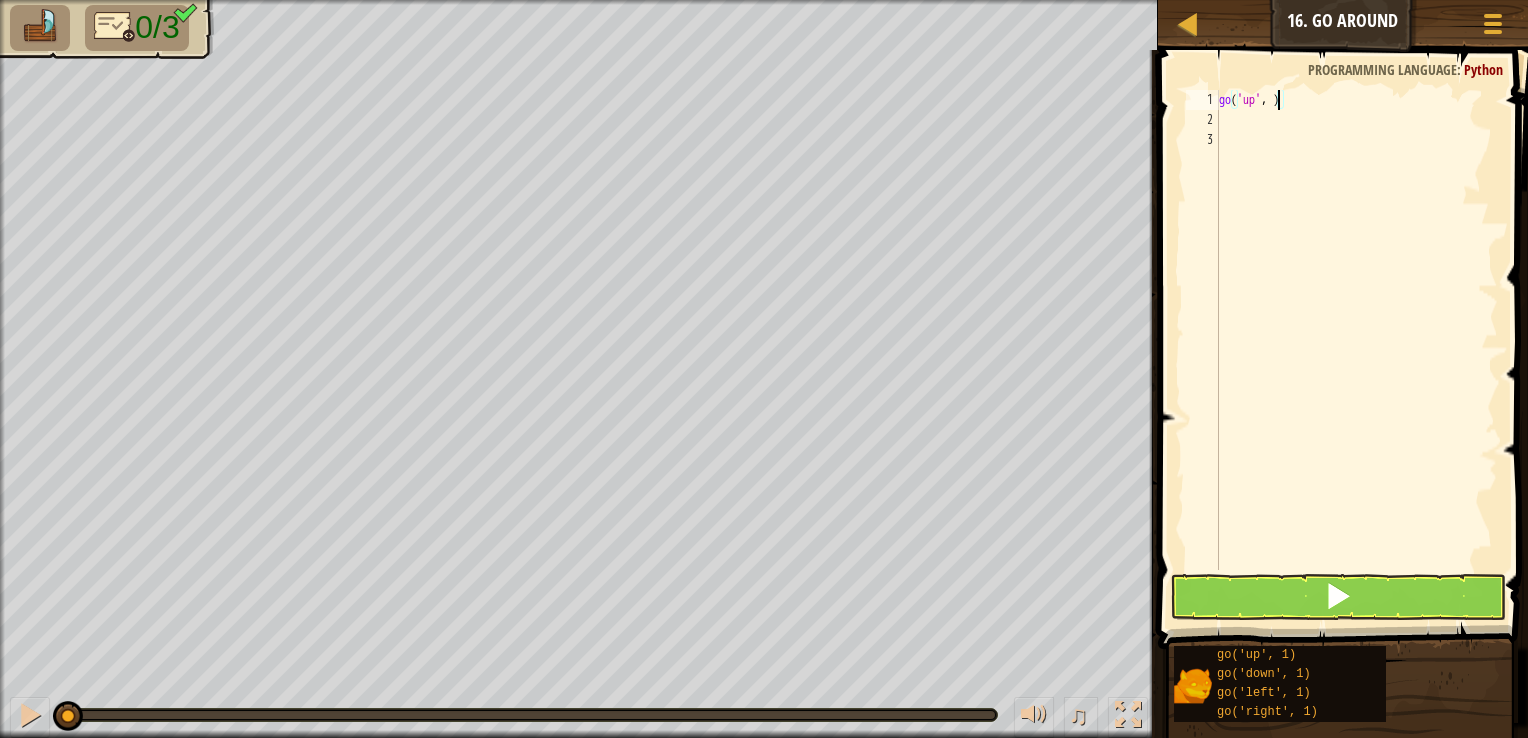 type on "go('up', 2)" 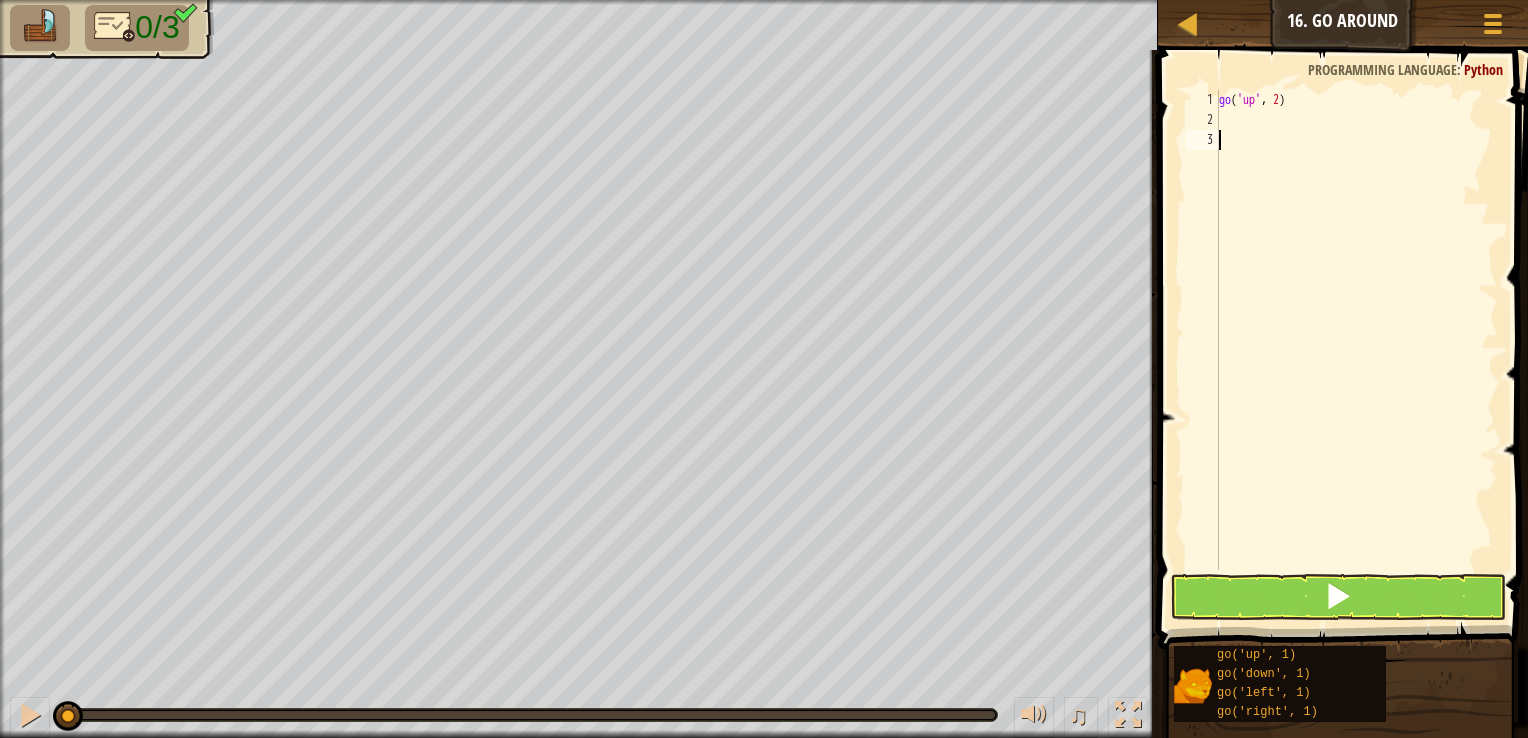 click on "go ( 'up' ,   2 )" at bounding box center (1356, 350) 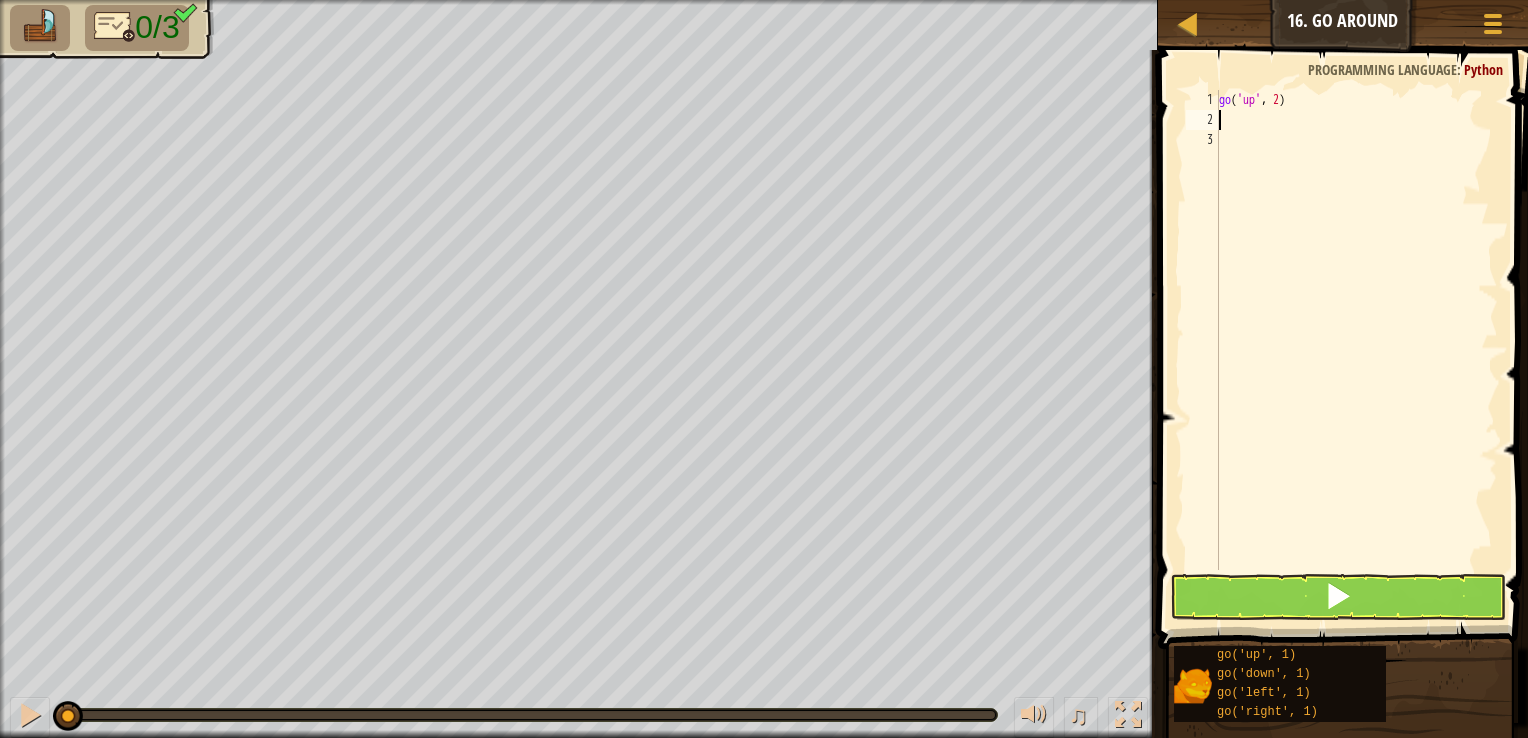 click on "go ( 'up' ,   2 )" at bounding box center (1356, 350) 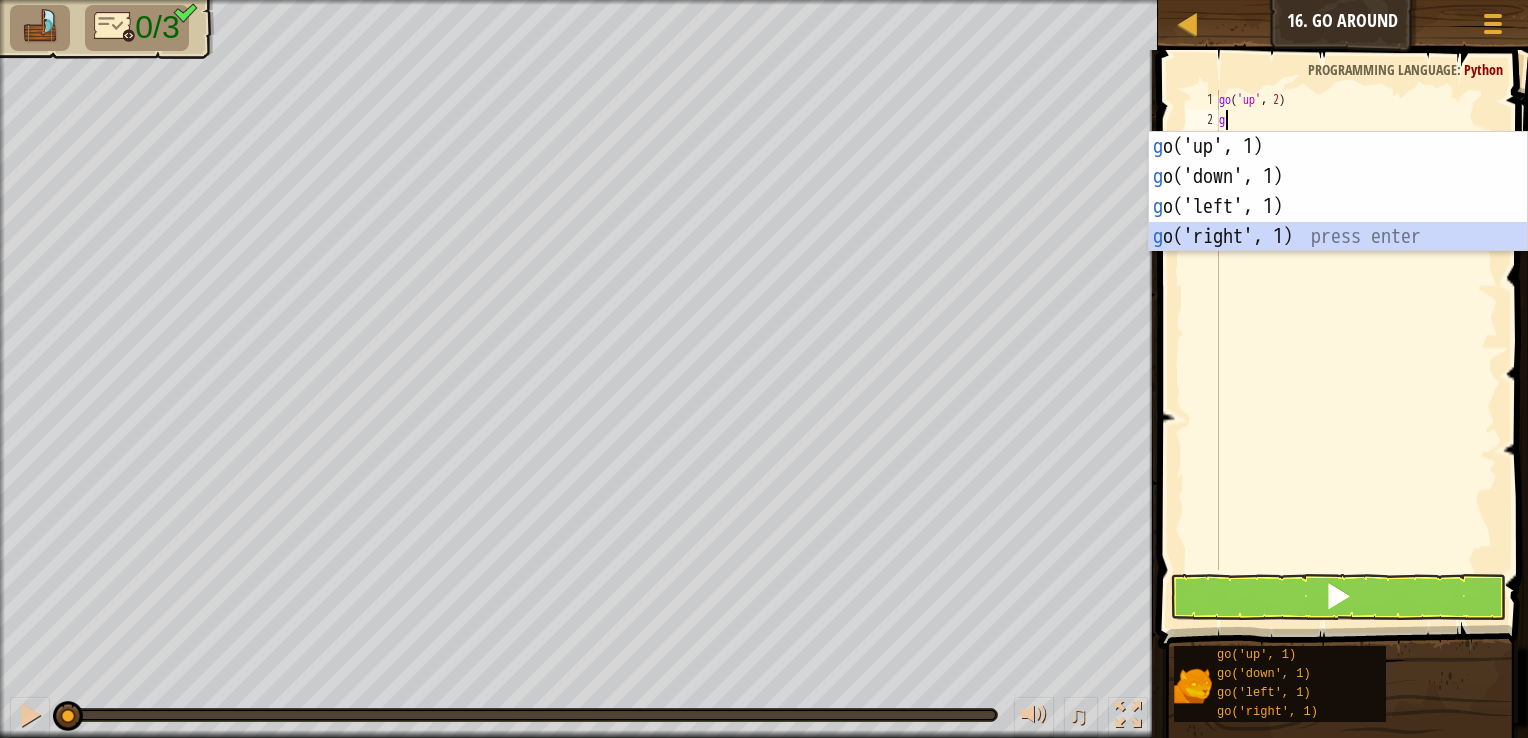 click on "g o('up', 1) press enter g o('down', 1) press enter g o('left', 1) press enter g o('right', 1) press enter" at bounding box center [1338, 222] 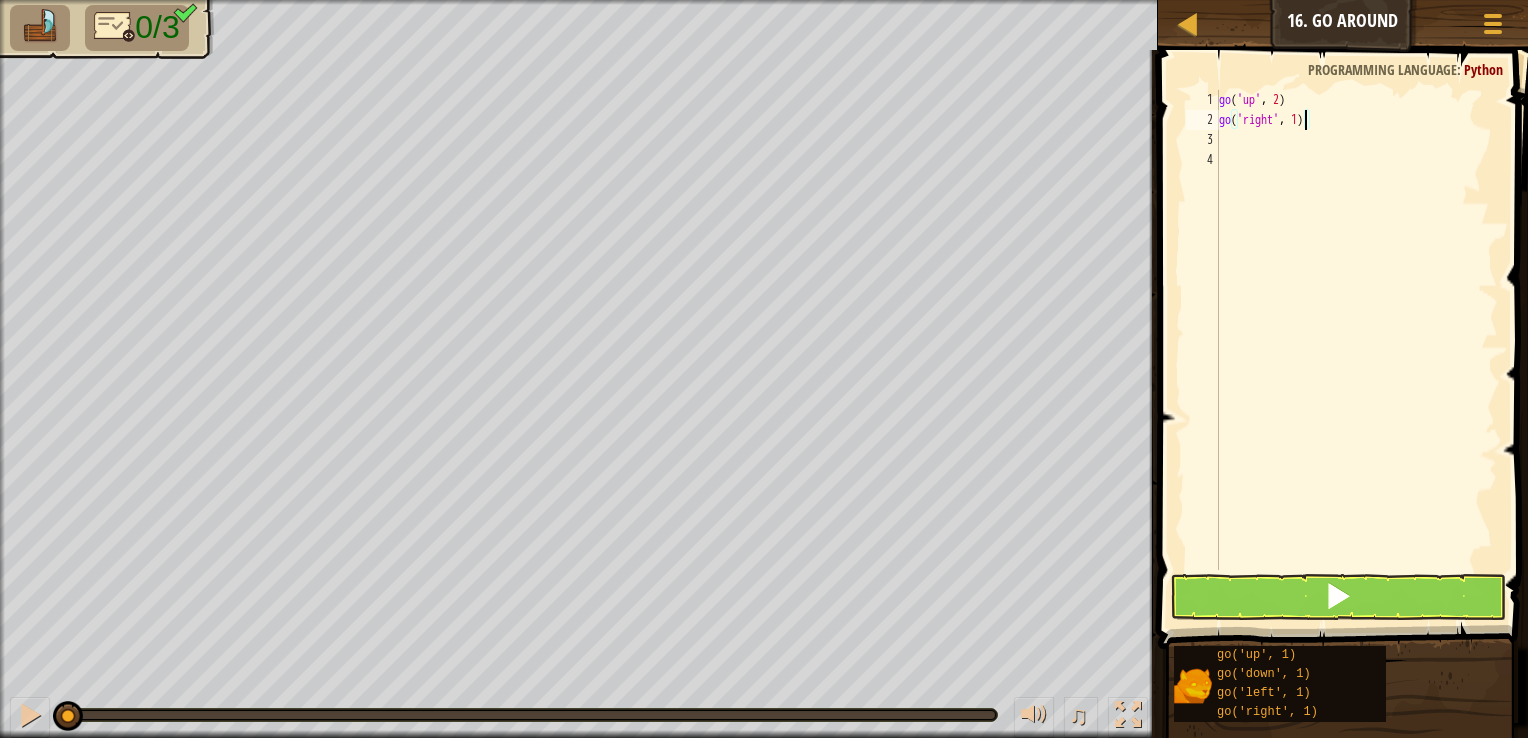 click on "go ( 'up' ,   2 ) go ( 'right' ,   1 )" at bounding box center (1356, 350) 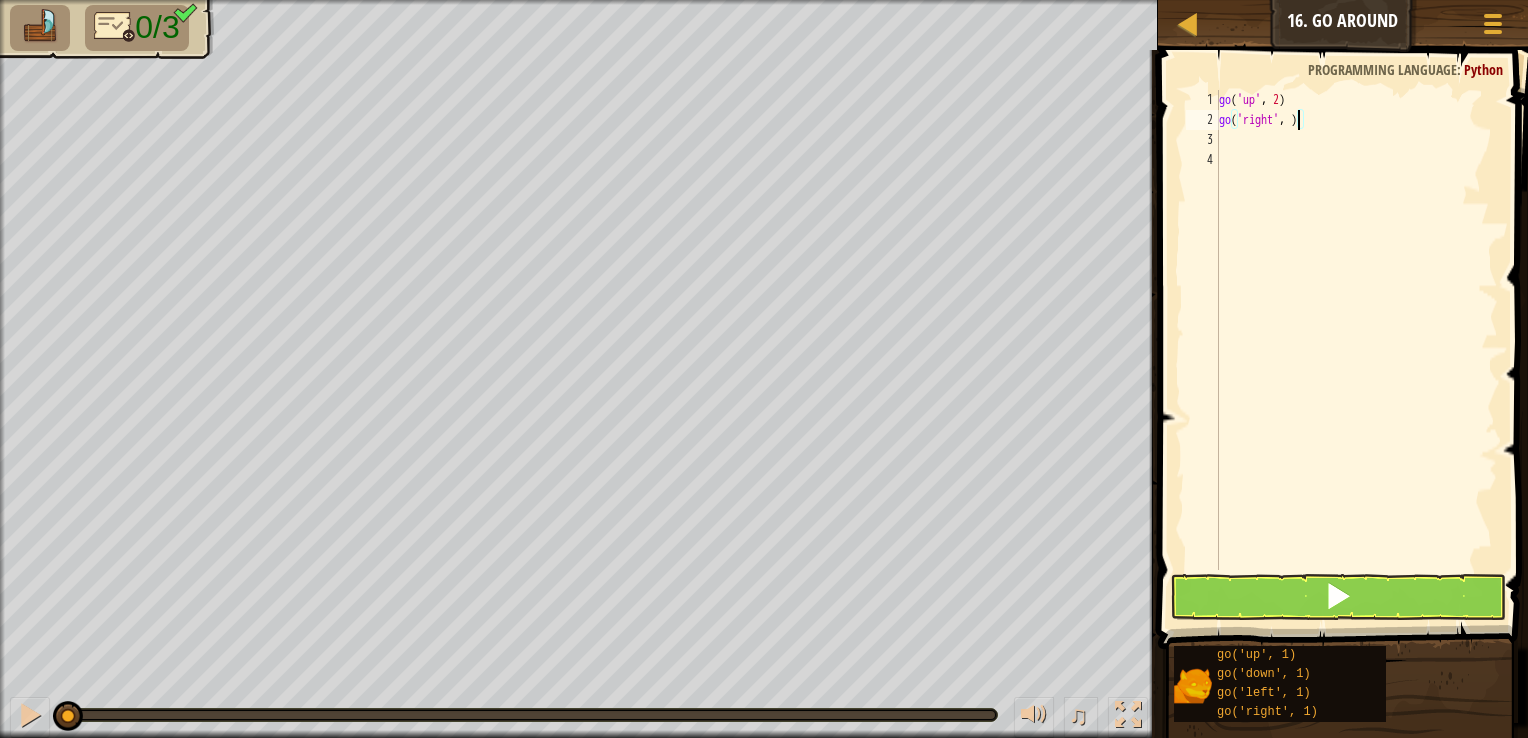type on "go('right', 3)" 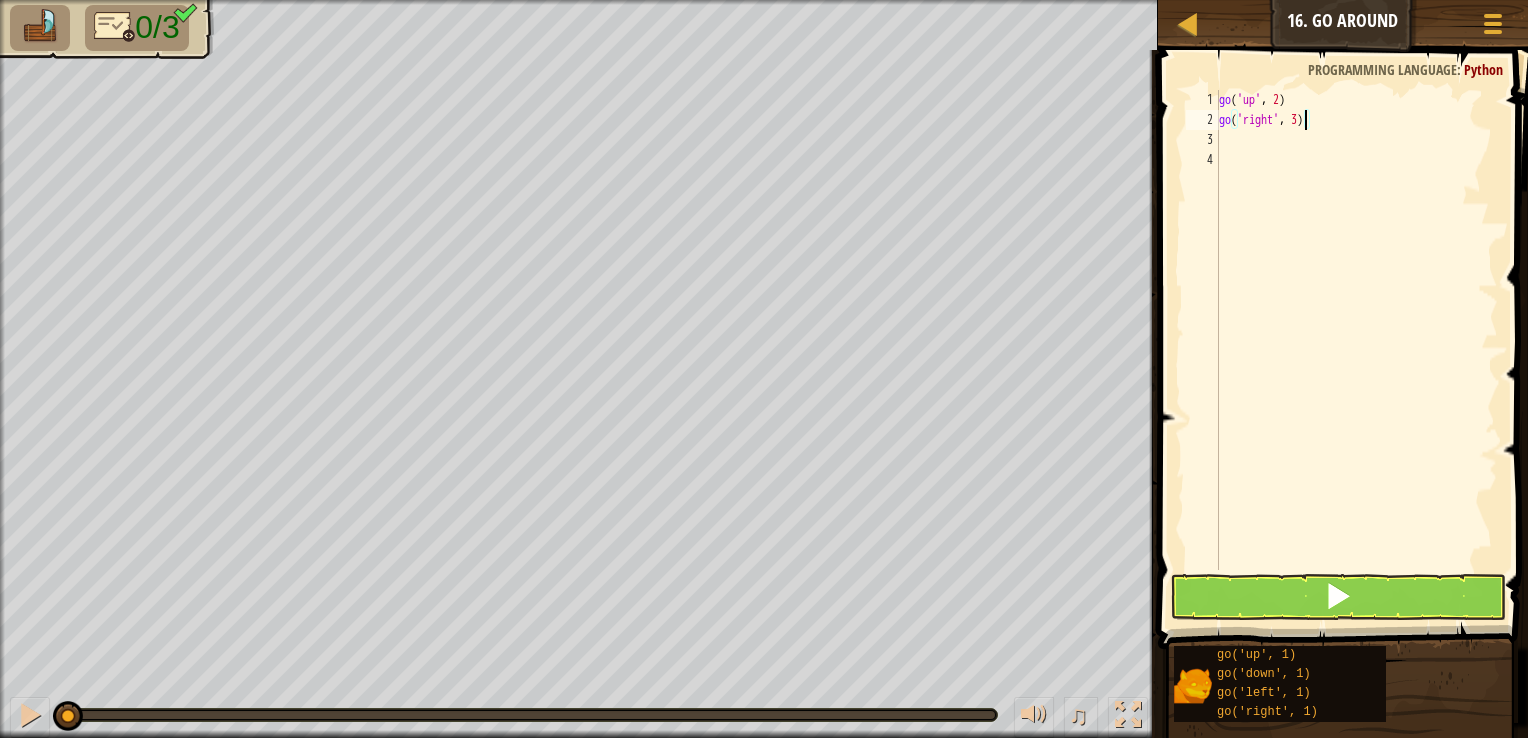 click on "go ( 'up' ,   2 ) go ( 'right' ,   3 )" at bounding box center (1356, 350) 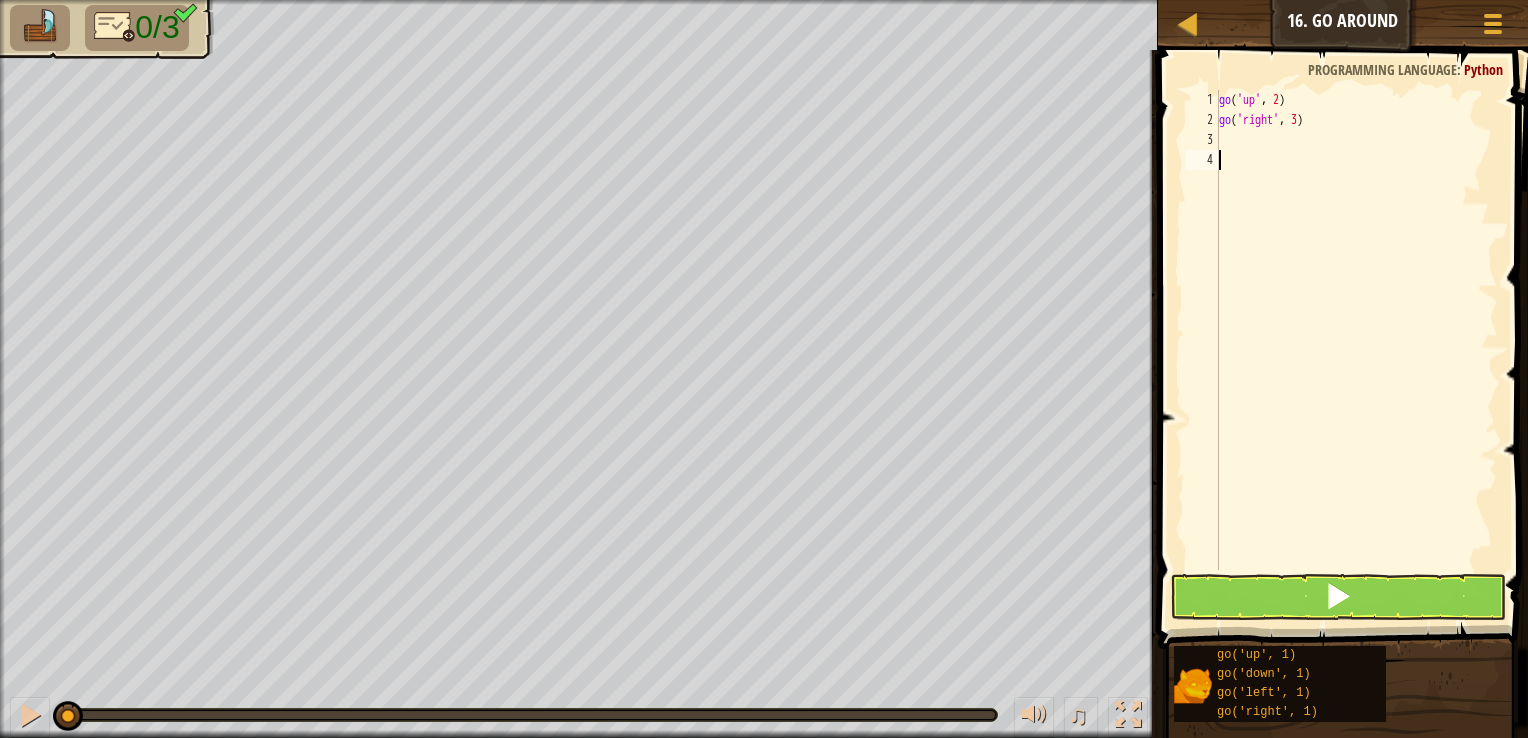 scroll, scrollTop: 9, scrollLeft: 0, axis: vertical 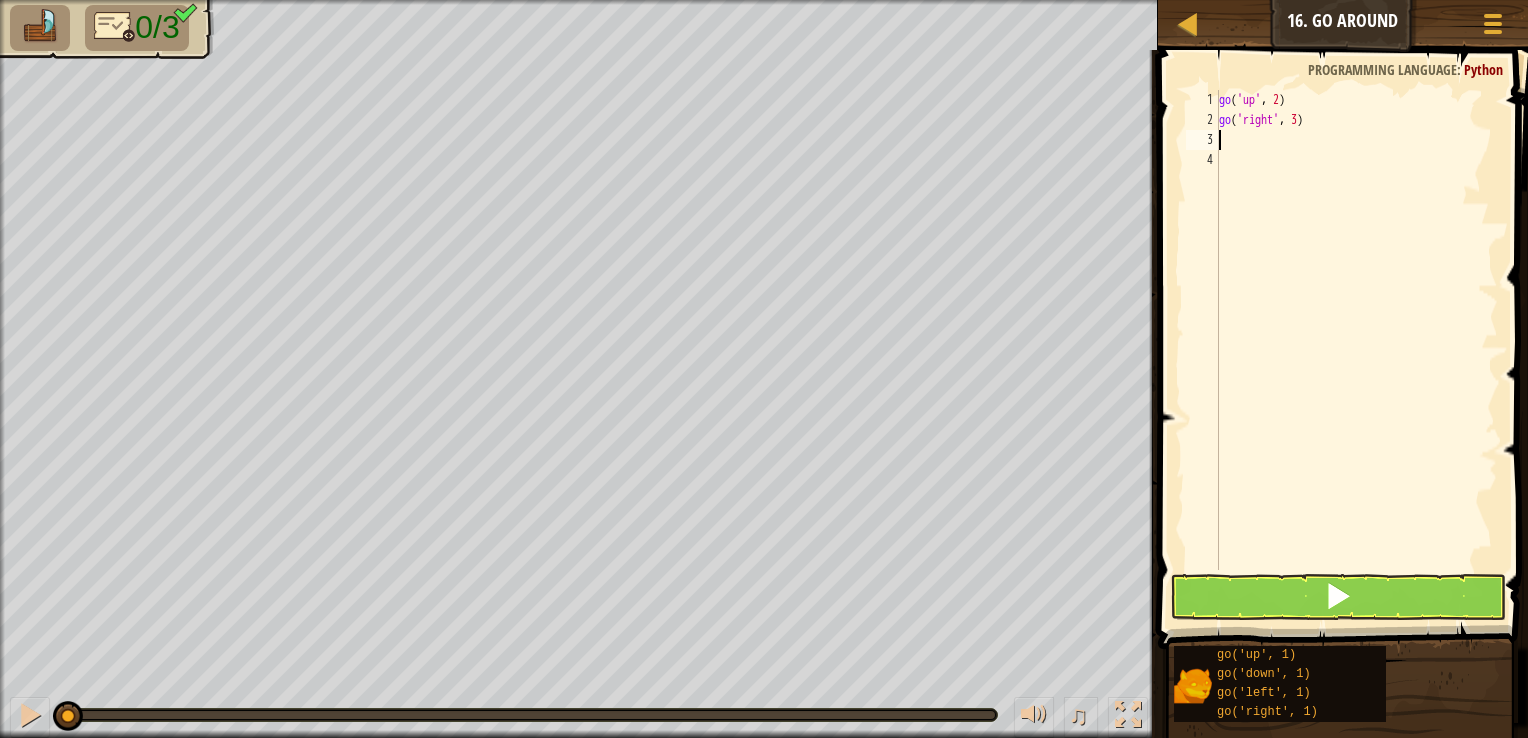 click on "go ( 'up' ,   2 ) go ( 'right' ,   3 )" at bounding box center [1356, 350] 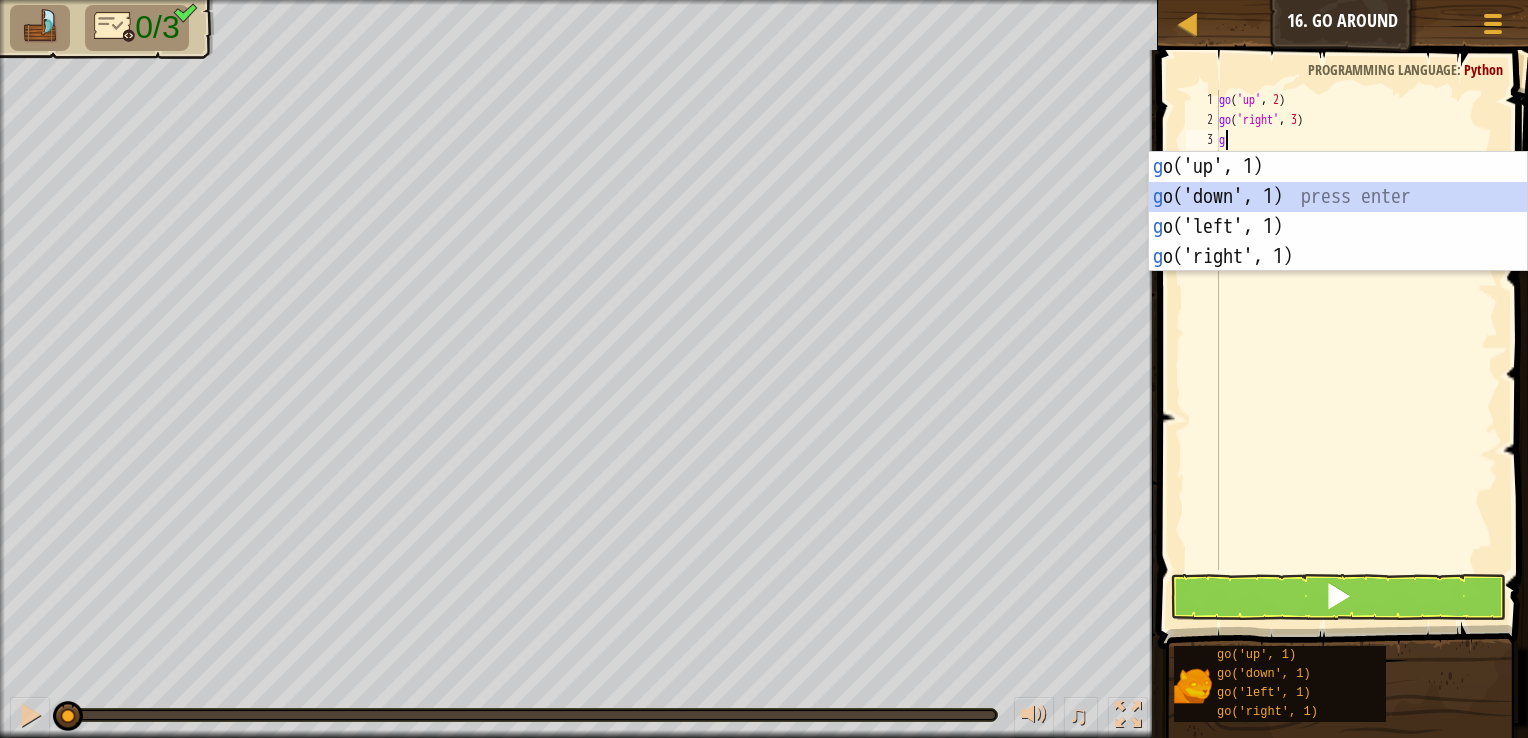 click on "g o('up', 1) press enter g o('down', 1) press enter g o('left', 1) press enter g o('right', 1) press enter" at bounding box center (1338, 242) 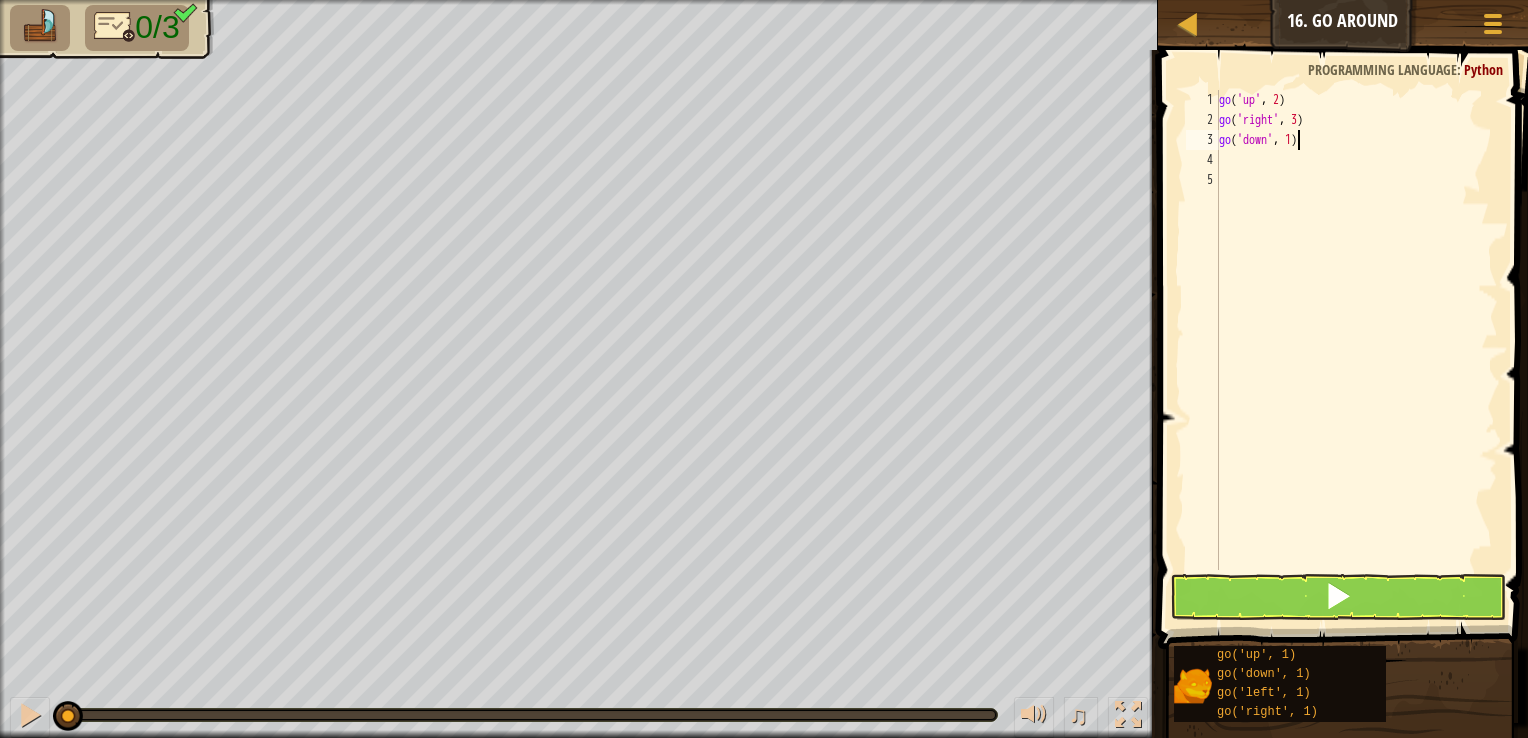 click on "go ( 'up' ,   2 ) go ( 'right' ,   3 ) go ( 'down' ,   1 )" at bounding box center (1356, 350) 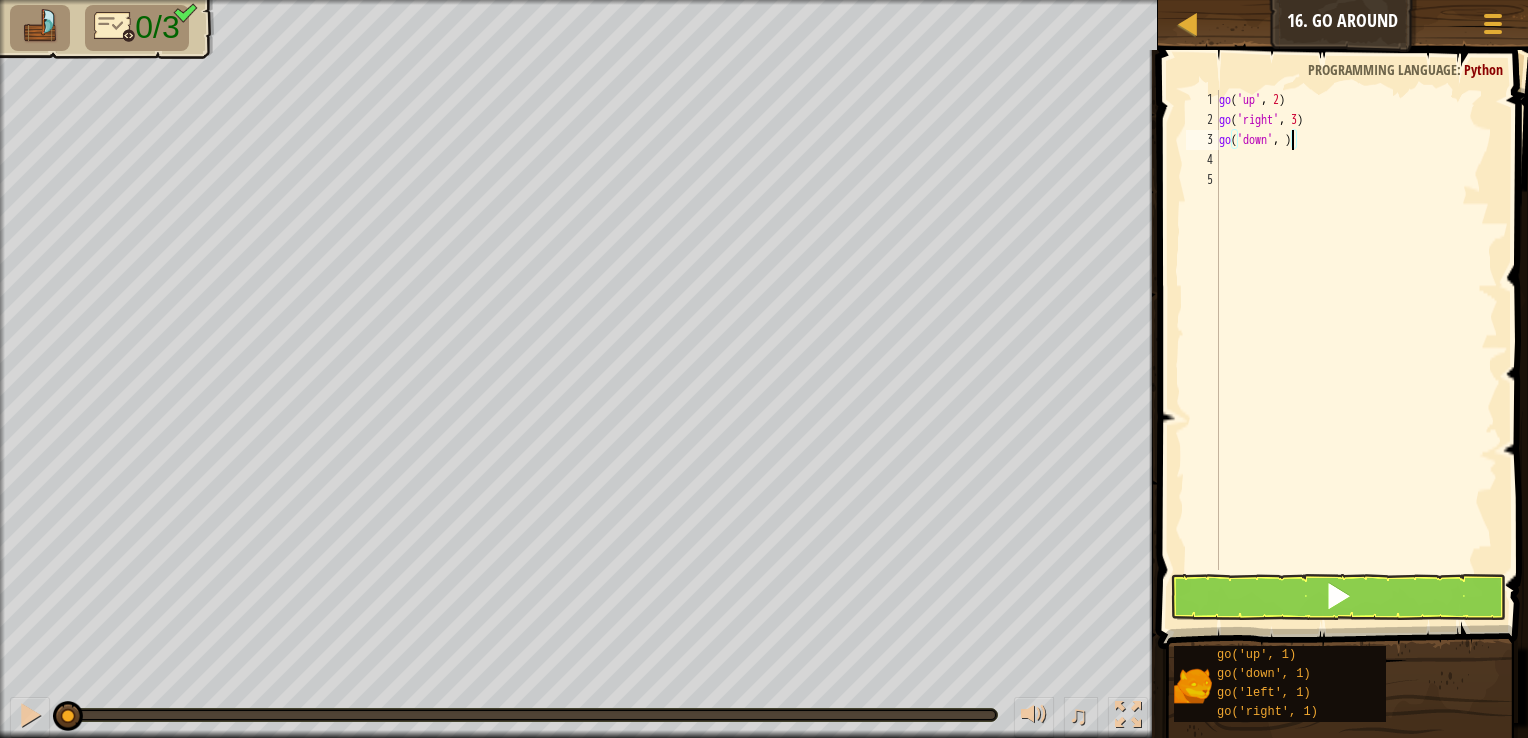 scroll, scrollTop: 9, scrollLeft: 5, axis: both 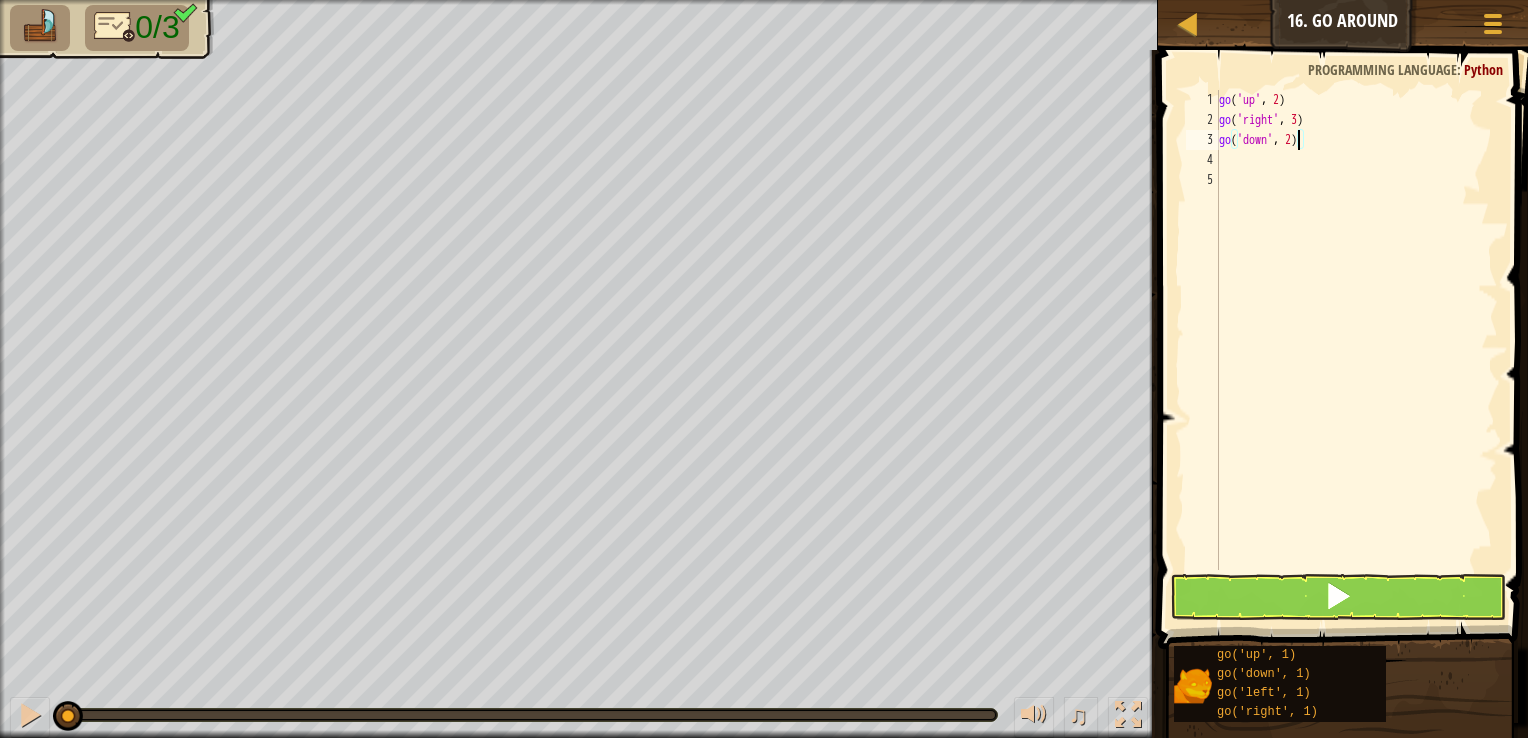 type on "go('down', 2)" 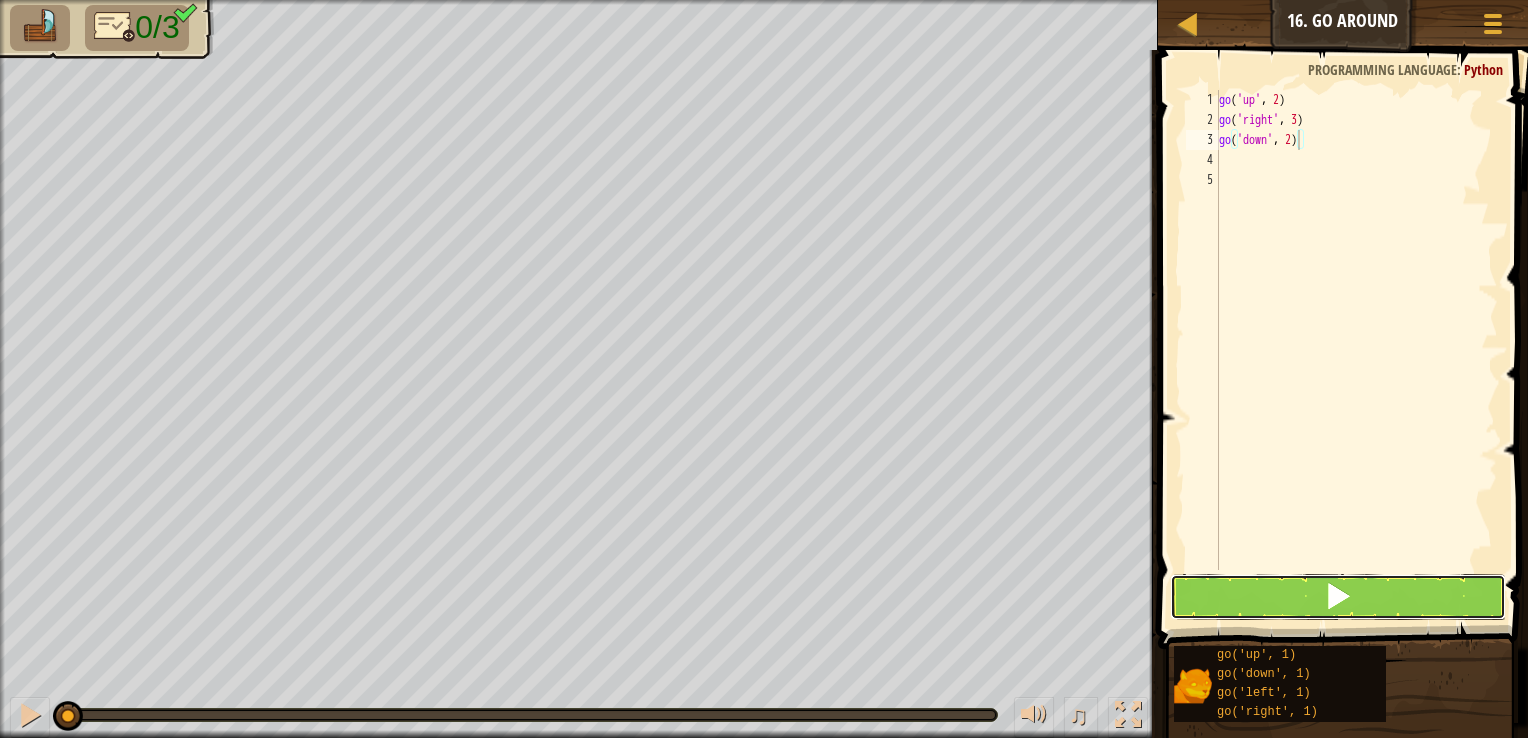 click at bounding box center [1338, 597] 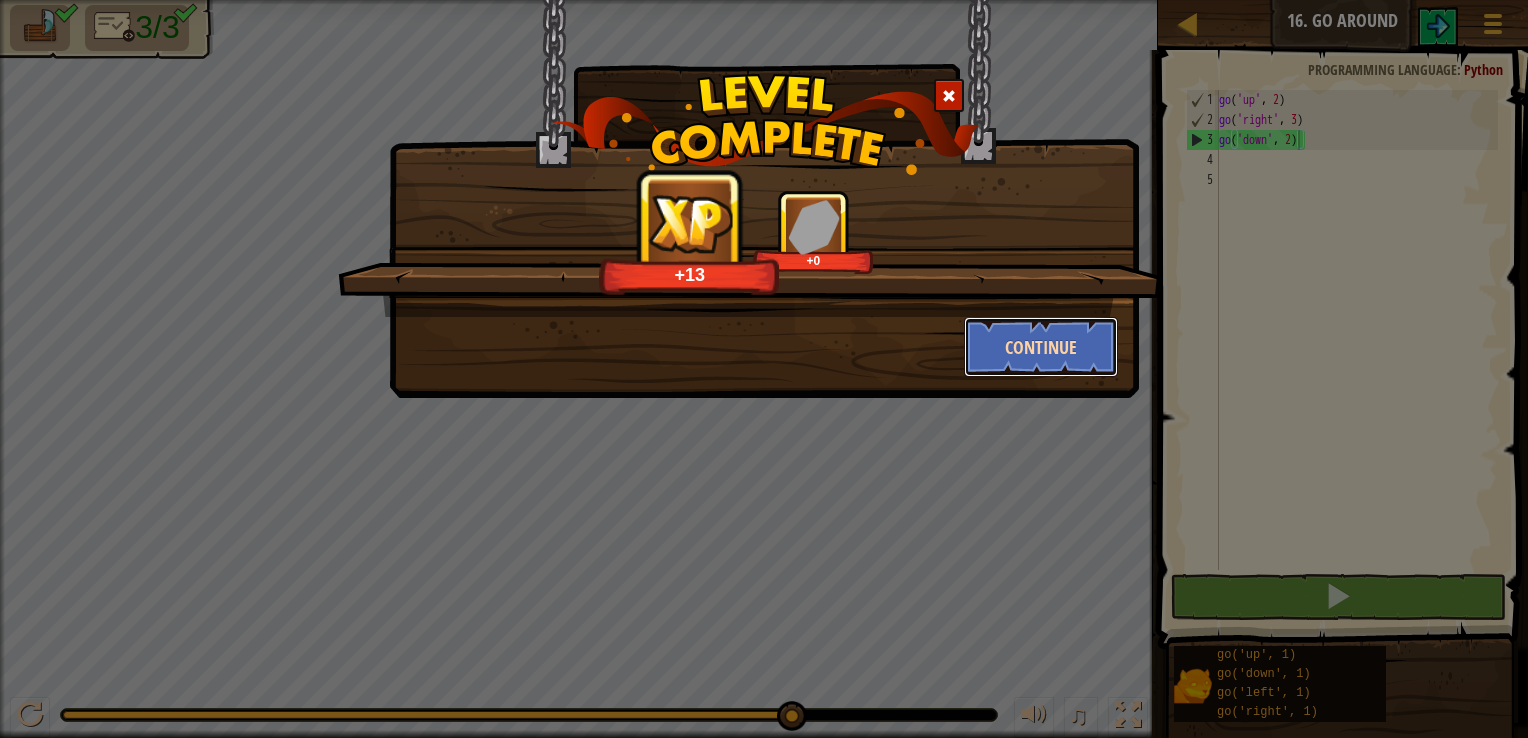 click on "Continue" at bounding box center [1041, 347] 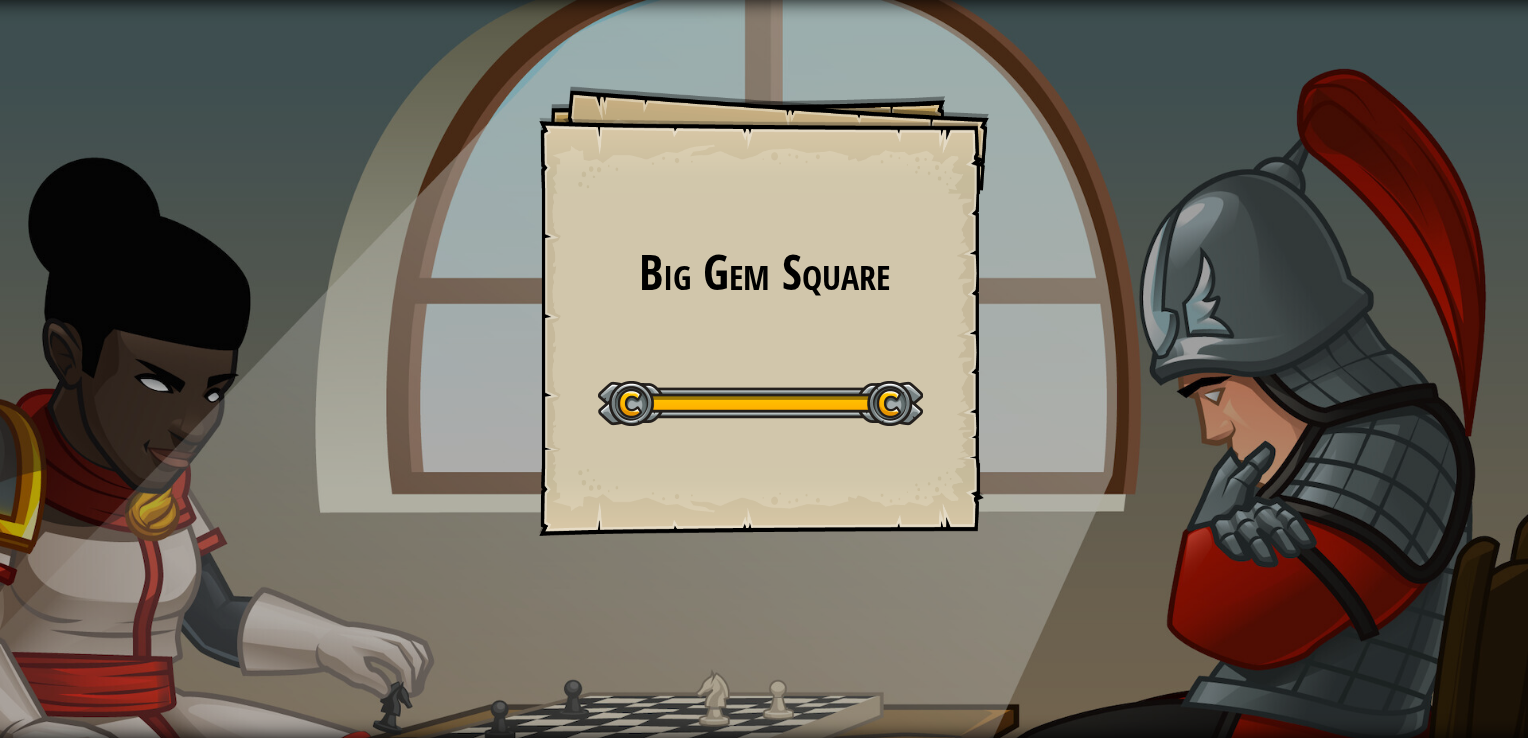 click on "Big Gem Square Goals Start Level Error loading from server. Try refreshing the page. You'll need a subscription to play this level. Subscribe You'll need to join a course to play this level. Back to my courses Ask your teacher to assign a license to you so you can continue to play CodeCombat! Back to my courses This level is locked. Back to my courses When life gets you down, want to know what you've gotta do? Just keep swimming, just keep swimming. - Dory, Finding Nemo" at bounding box center [764, 369] 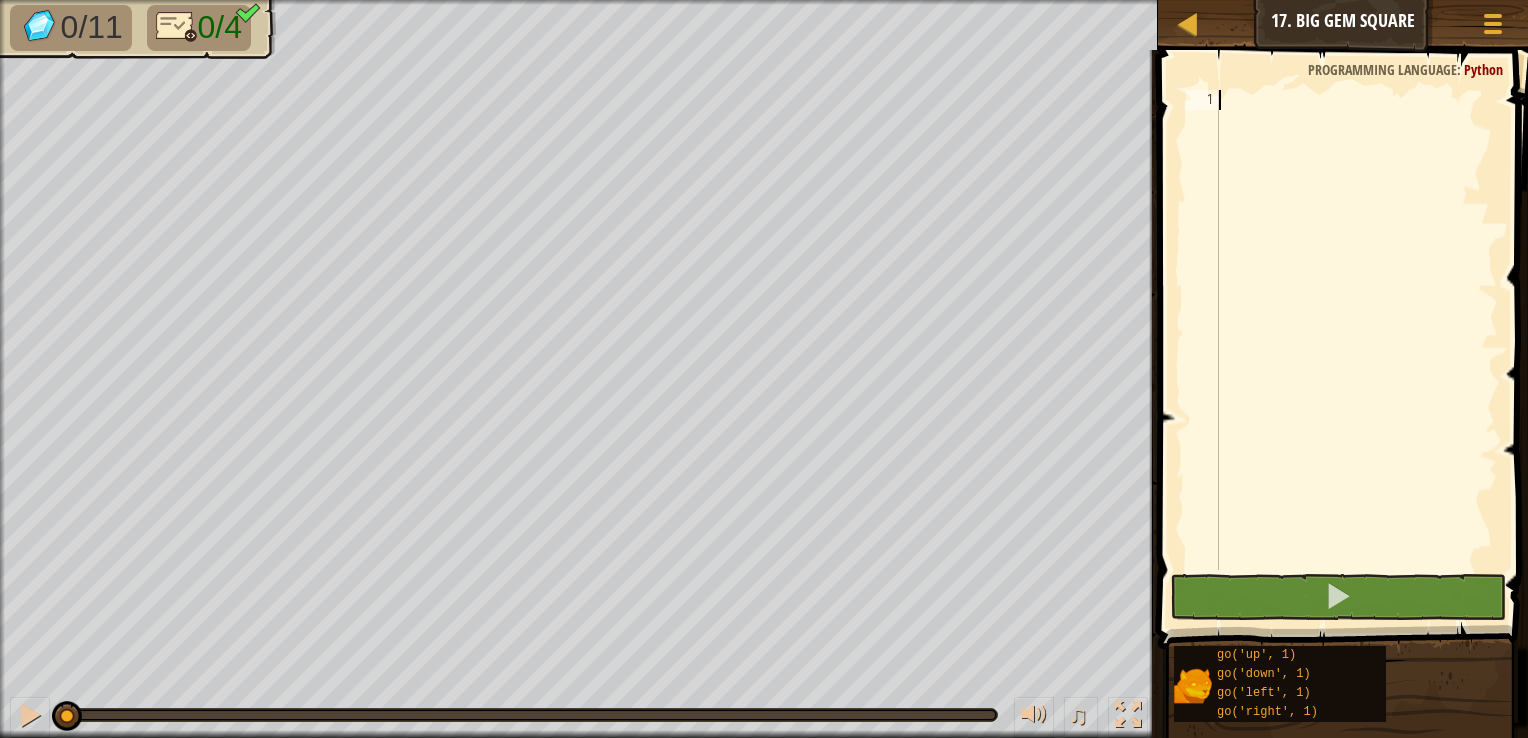 click at bounding box center [1356, 350] 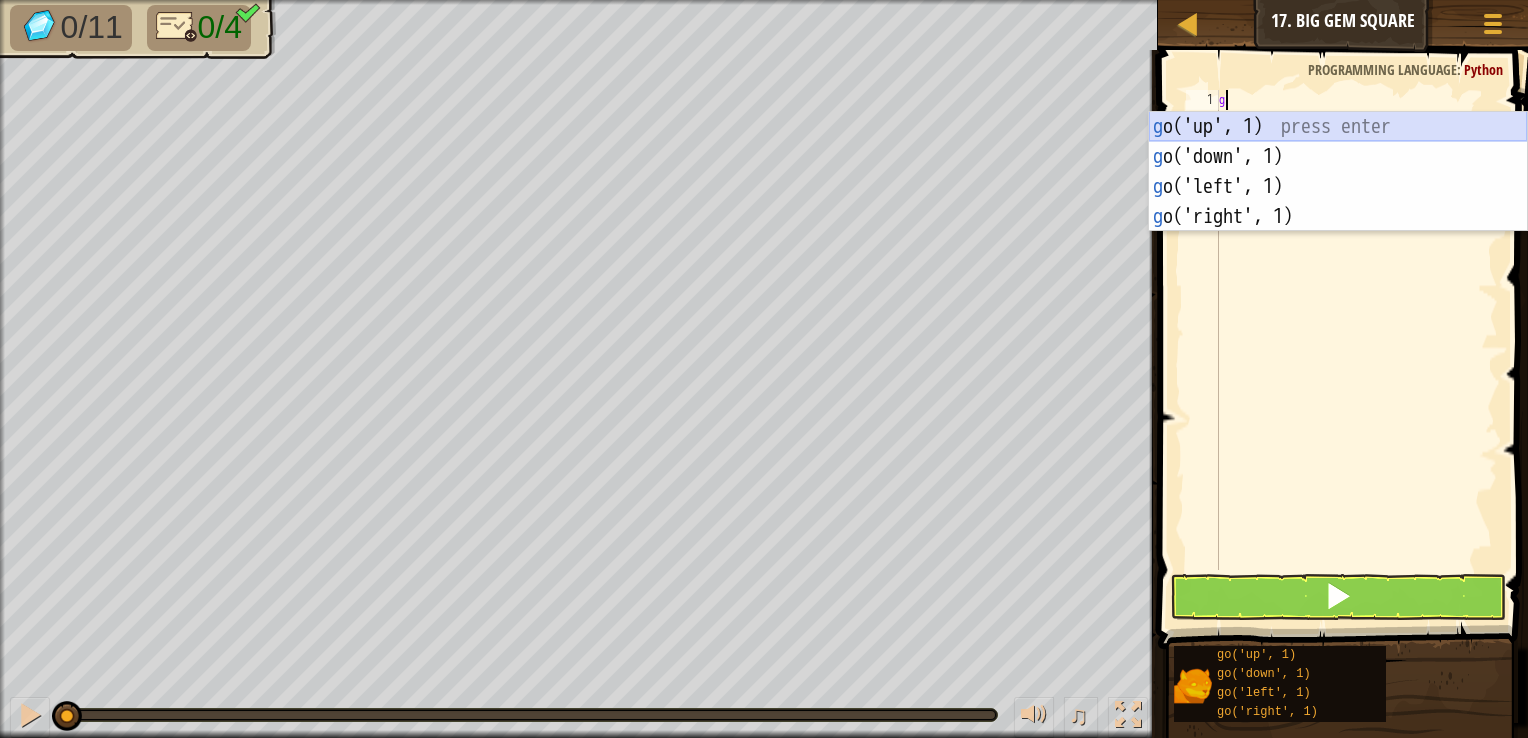 click on "g o('up', 1) press enter g o('down', 1) press enter g o('left', 1) press enter g o('right', 1) press enter" at bounding box center [1338, 202] 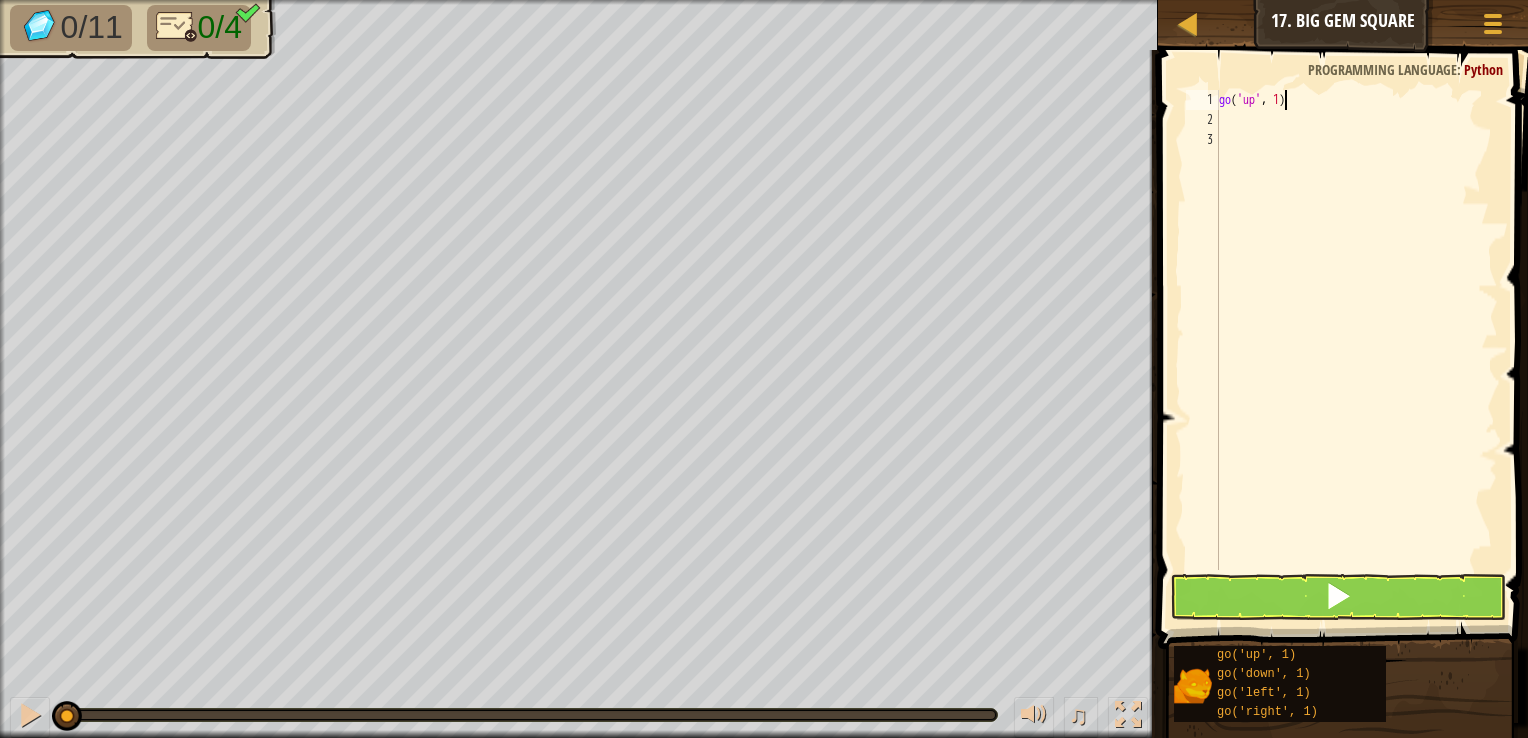 click on "go ( 'up' ,   1 )" at bounding box center (1356, 350) 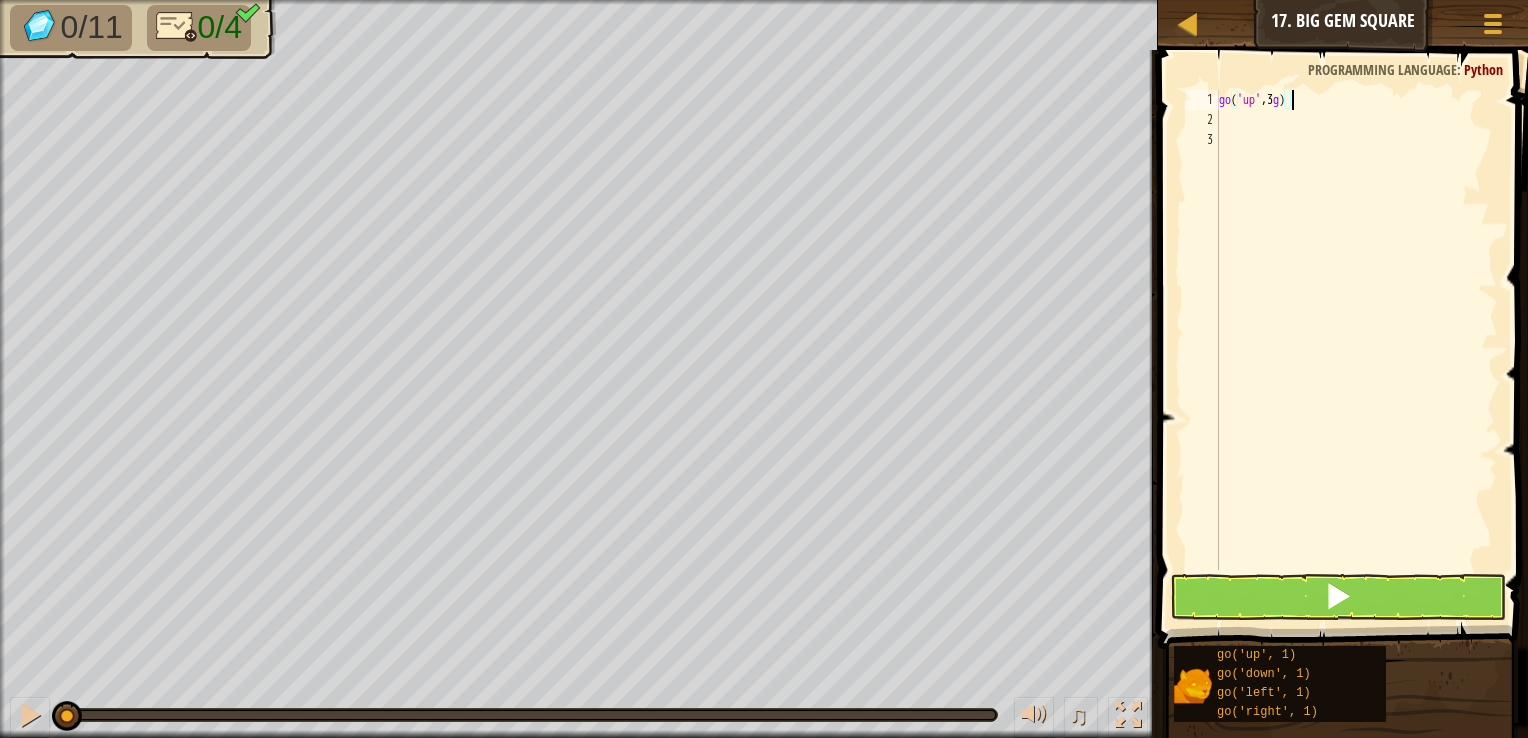 scroll, scrollTop: 9, scrollLeft: 5, axis: both 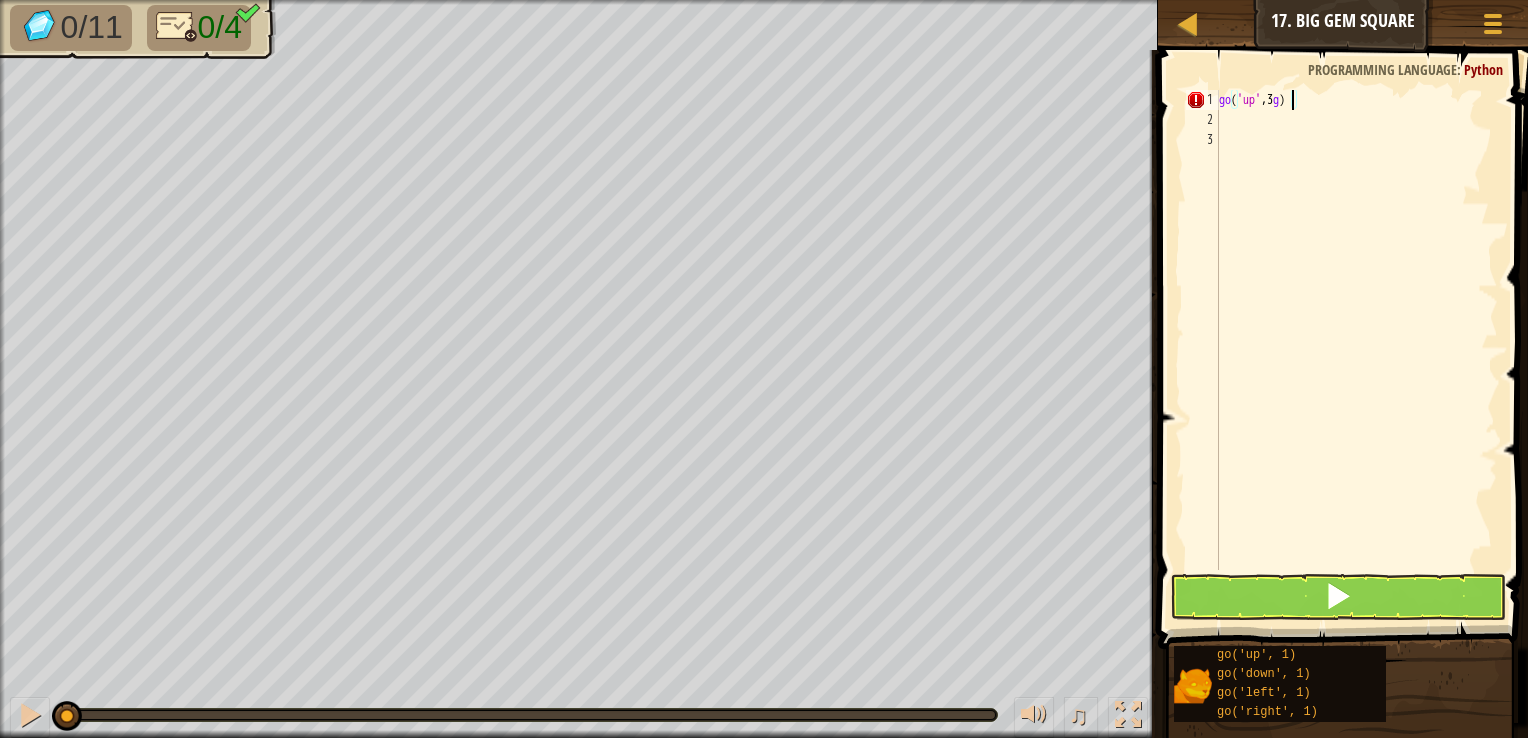 type on "go('up', 3)" 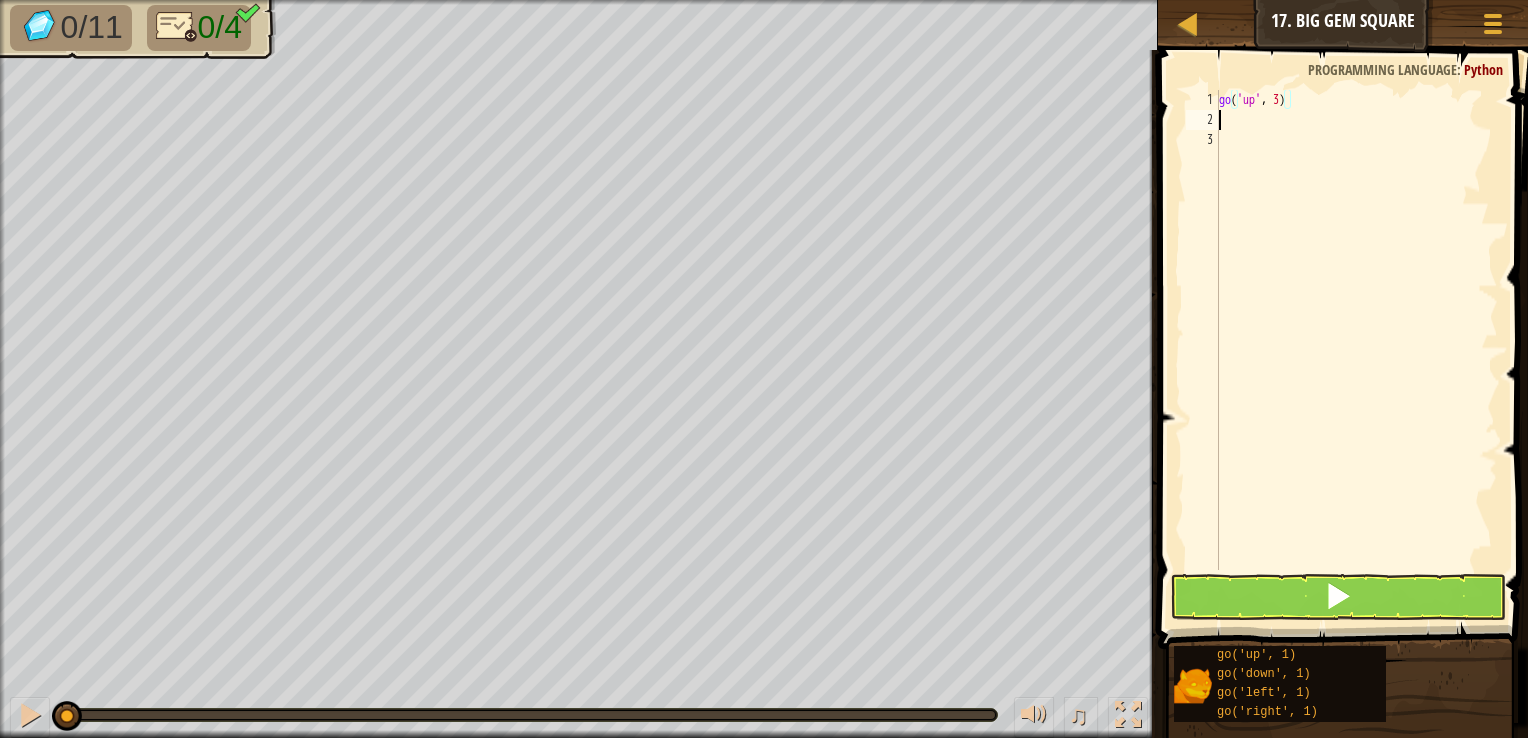 click on "go ( 'up' ,   3 )" at bounding box center (1356, 350) 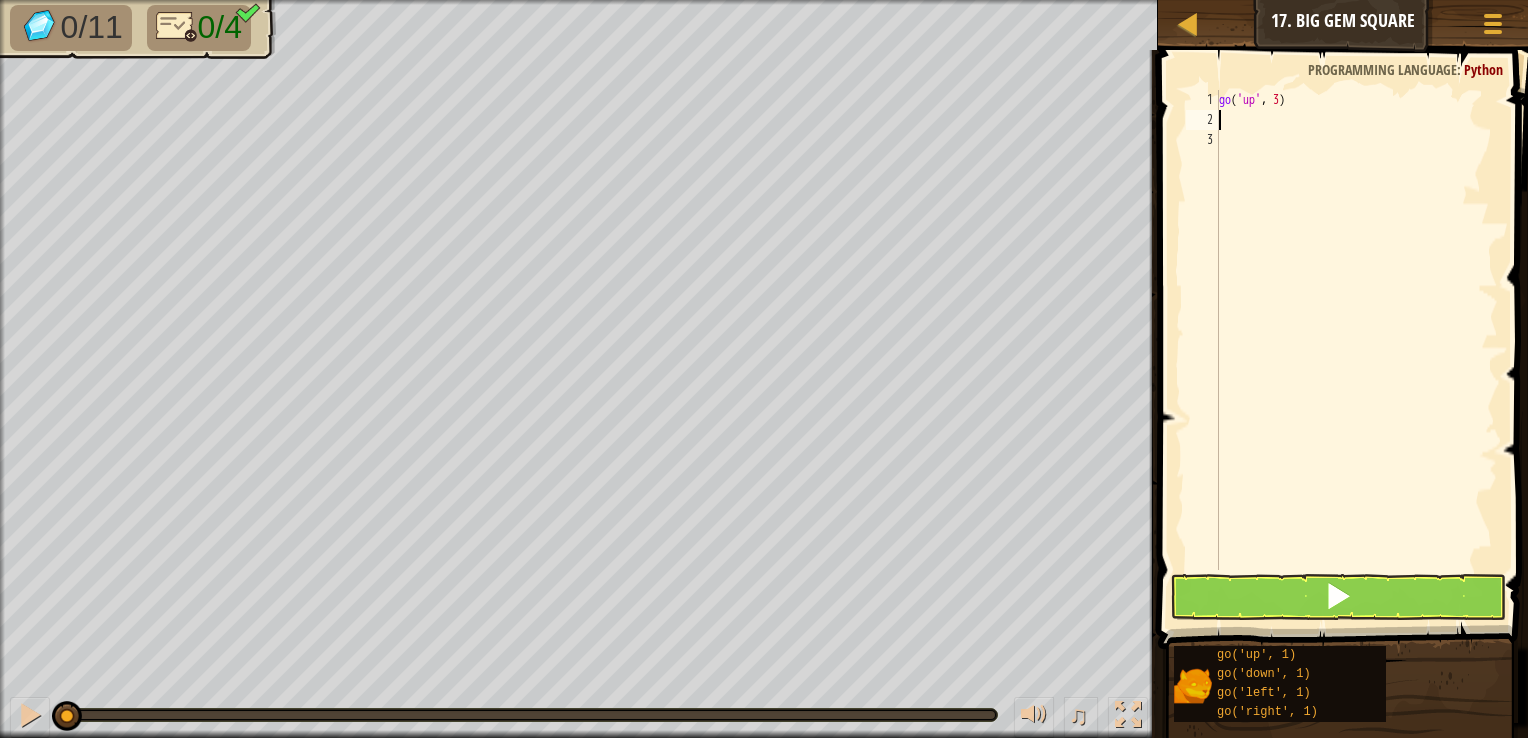 scroll, scrollTop: 9, scrollLeft: 0, axis: vertical 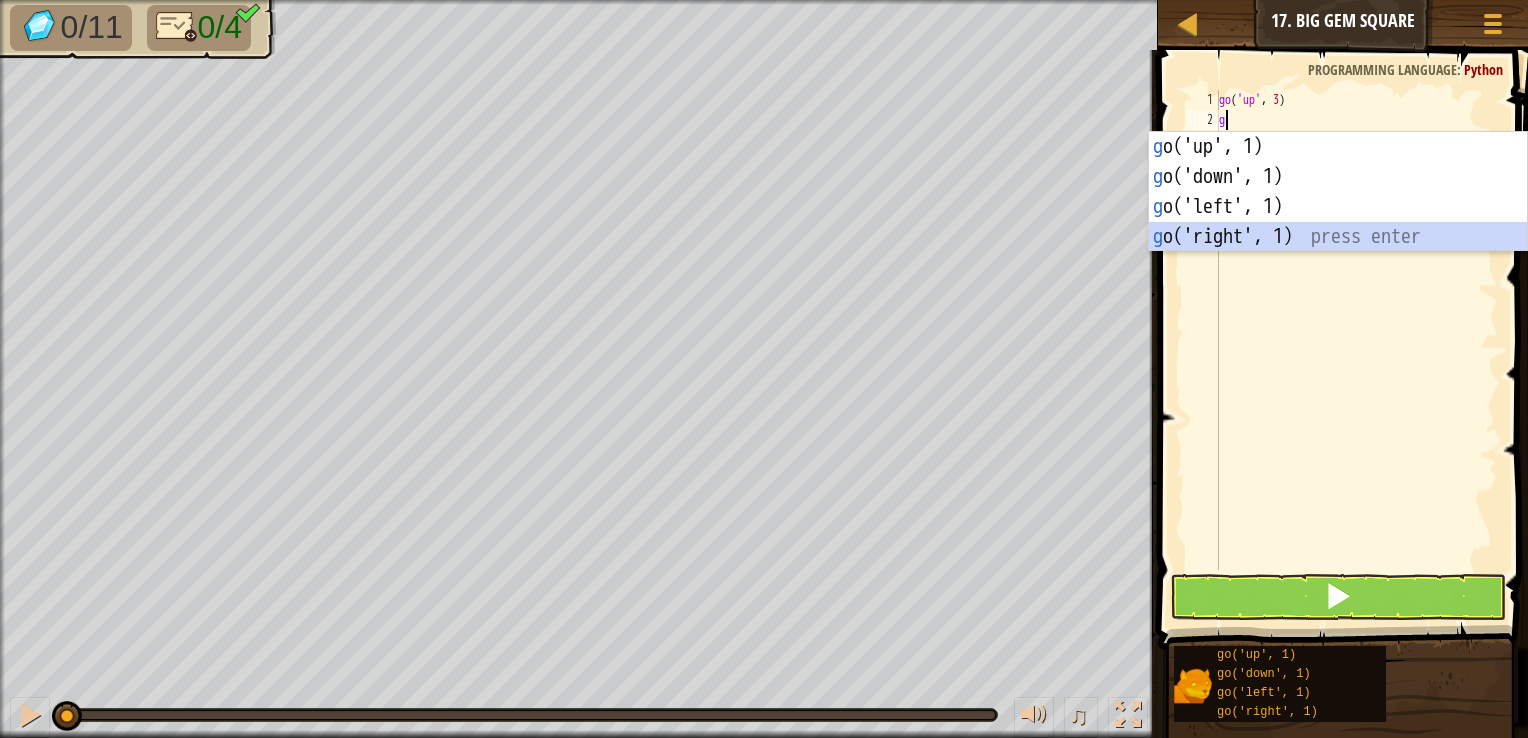 click on "g o('up', 1) press enter g o('down', 1) press enter g o('left', 1) press enter g o('right', 1) press enter" at bounding box center (1338, 222) 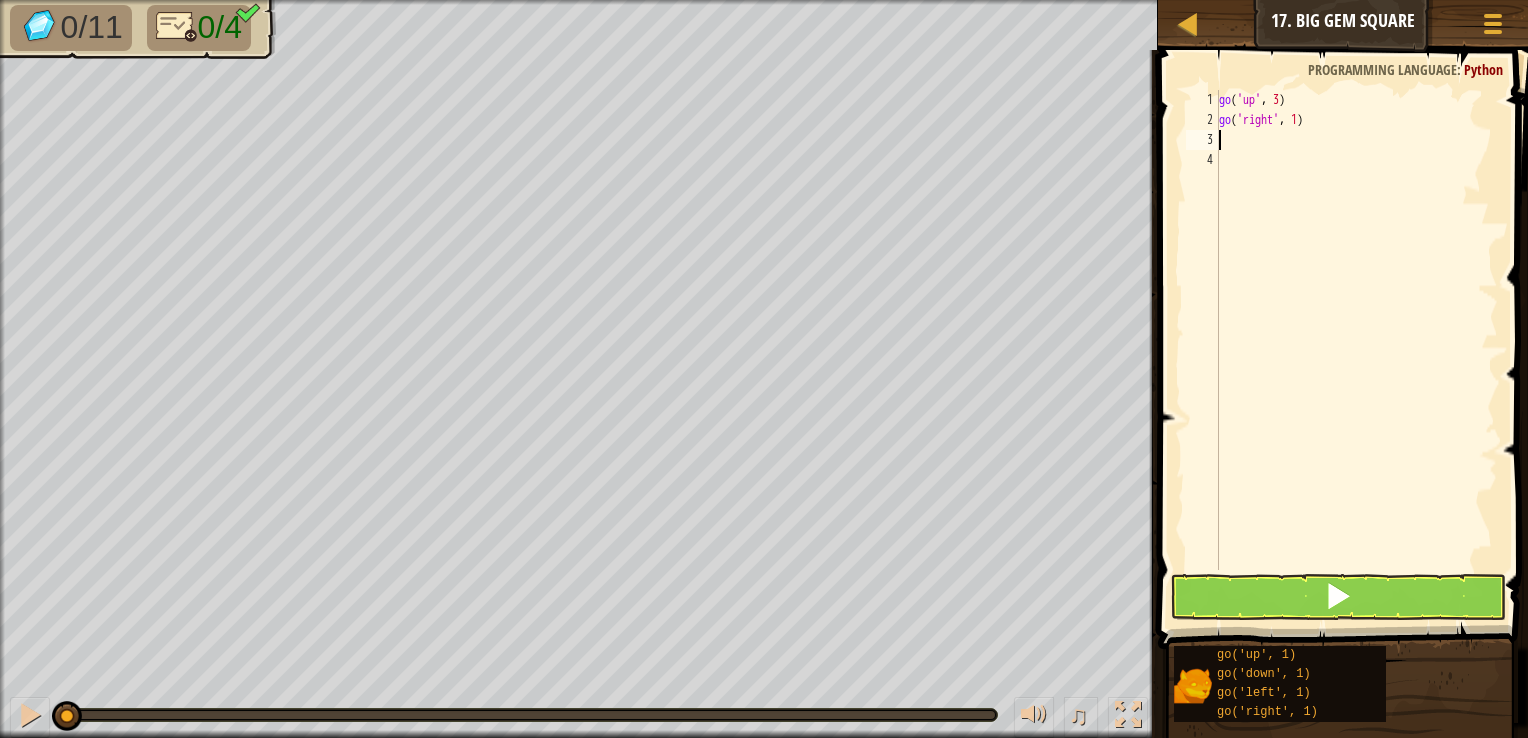 click on "go ( 'up' ,   3 ) go ( 'right' ,   1 )" at bounding box center [1356, 350] 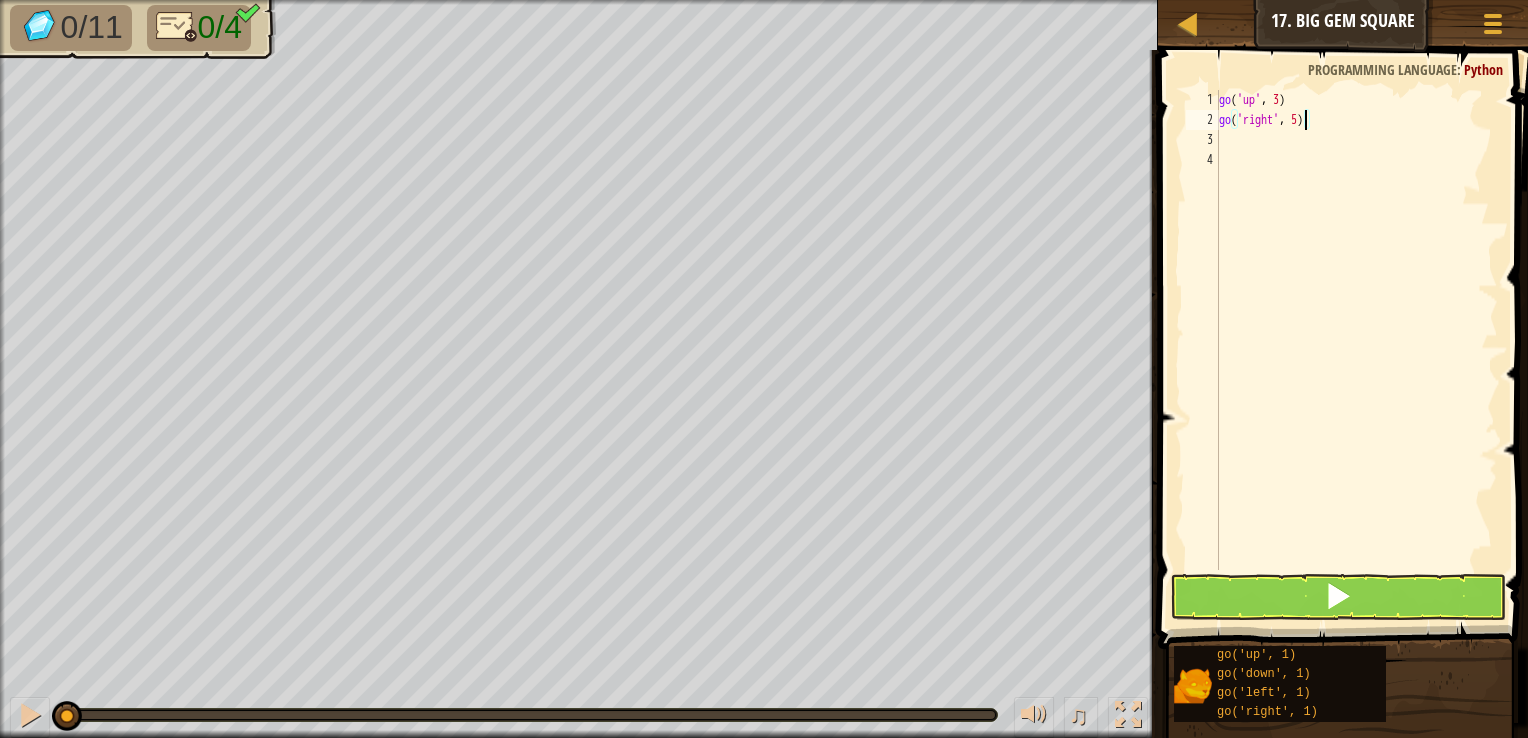 scroll, scrollTop: 9, scrollLeft: 5, axis: both 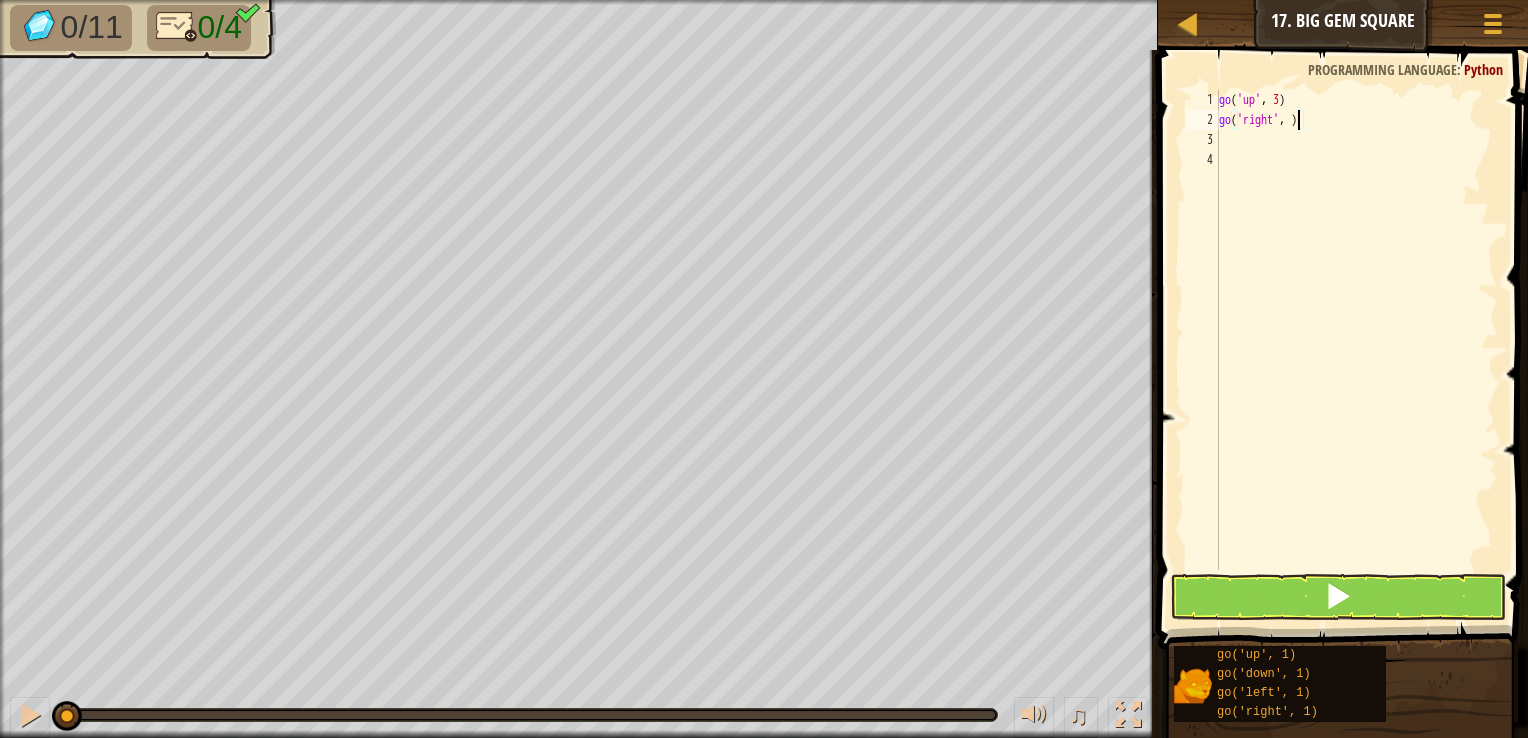 type on "go('right', 3)" 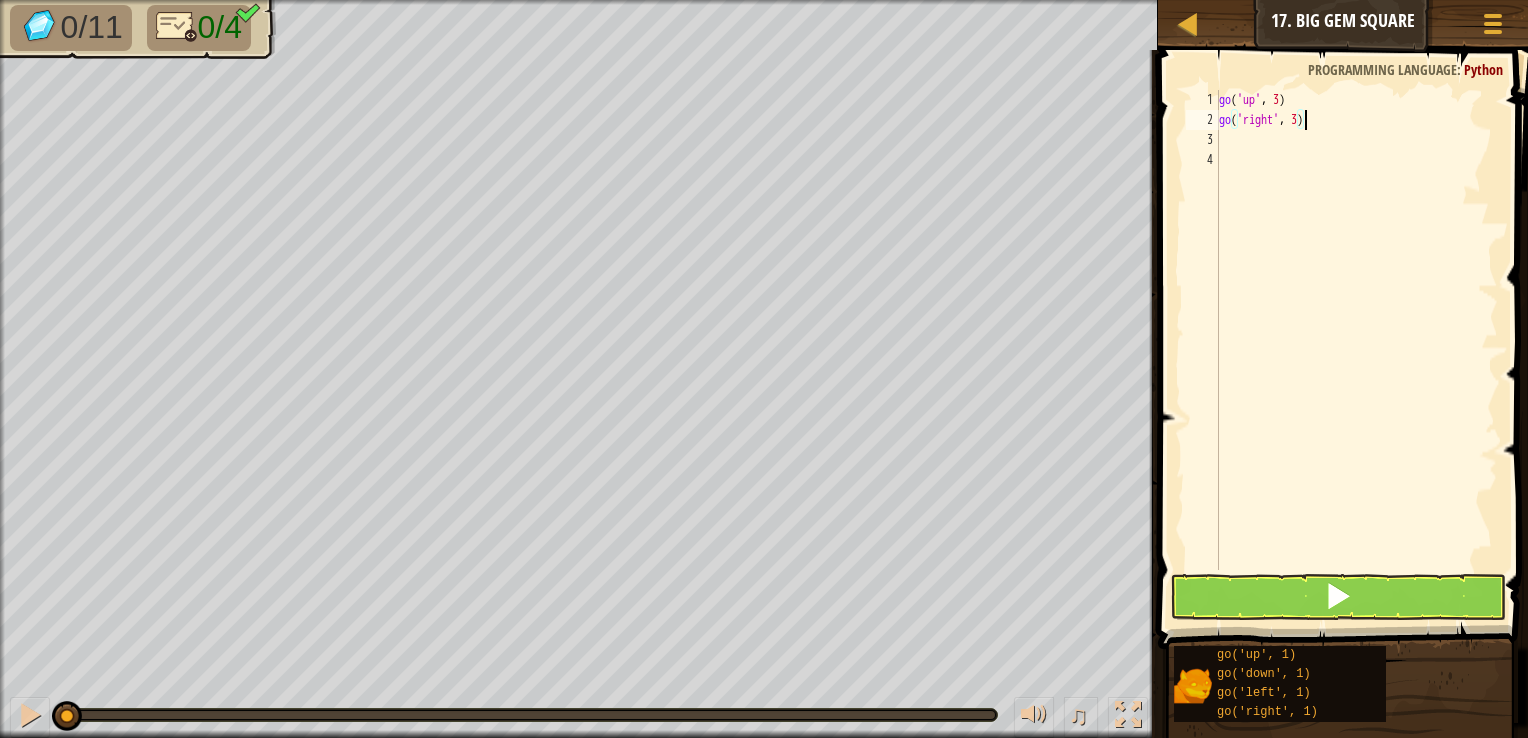 scroll, scrollTop: 9, scrollLeft: 6, axis: both 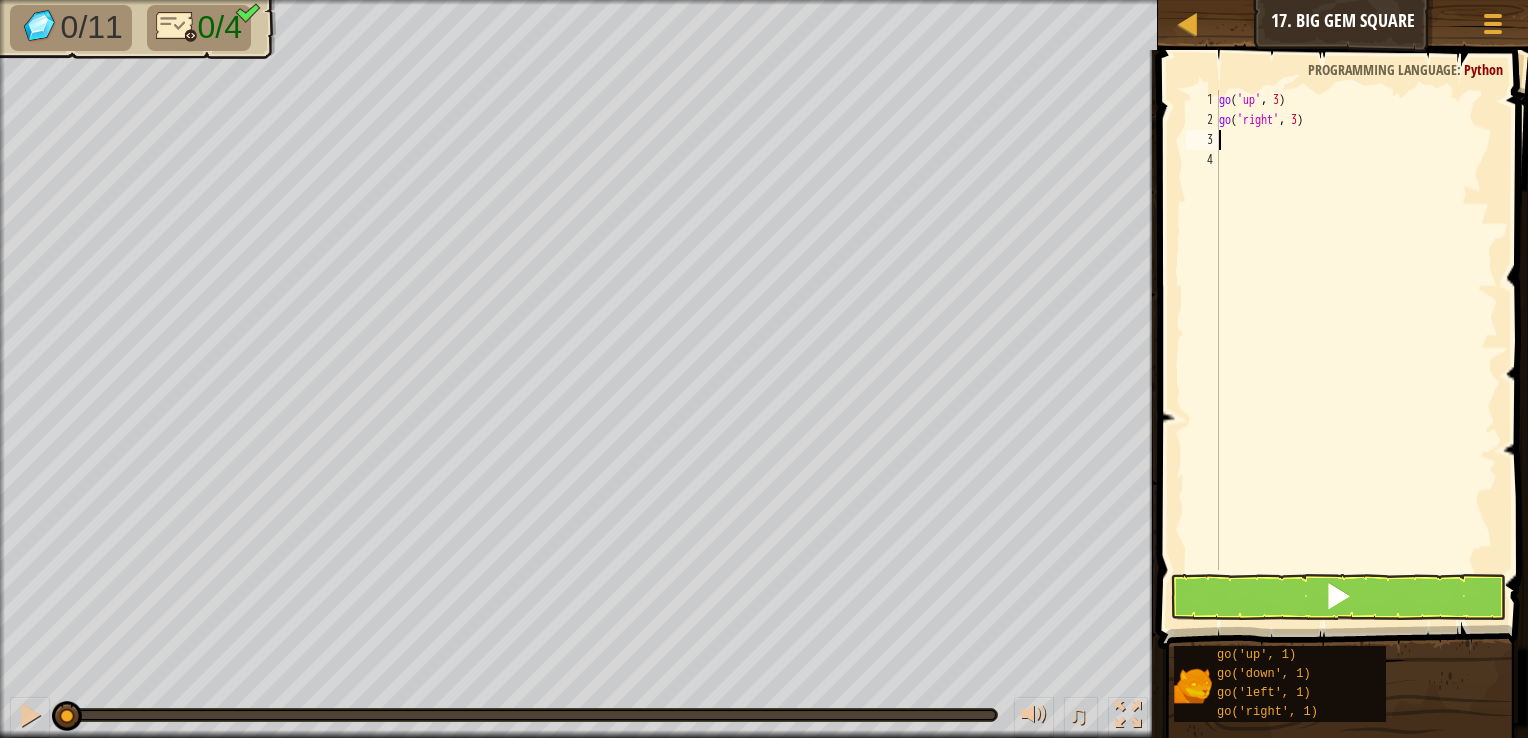 click on "go ( 'up' ,   3 ) go ( 'right' ,   3 )" at bounding box center [1356, 350] 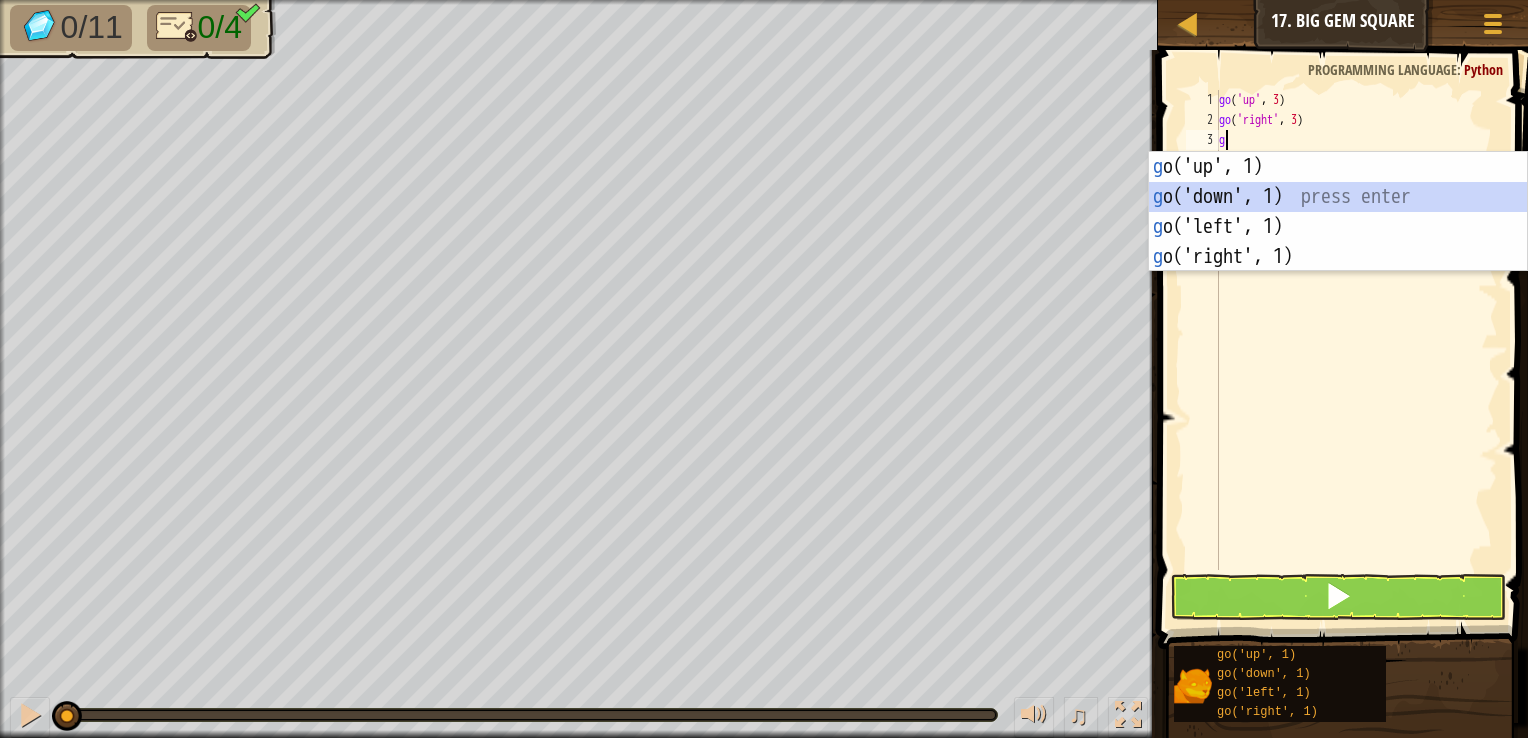 click on "g o('up', 1) press enter g o('down', 1) press enter g o('left', 1) press enter g o('right', 1) press enter" at bounding box center (1338, 242) 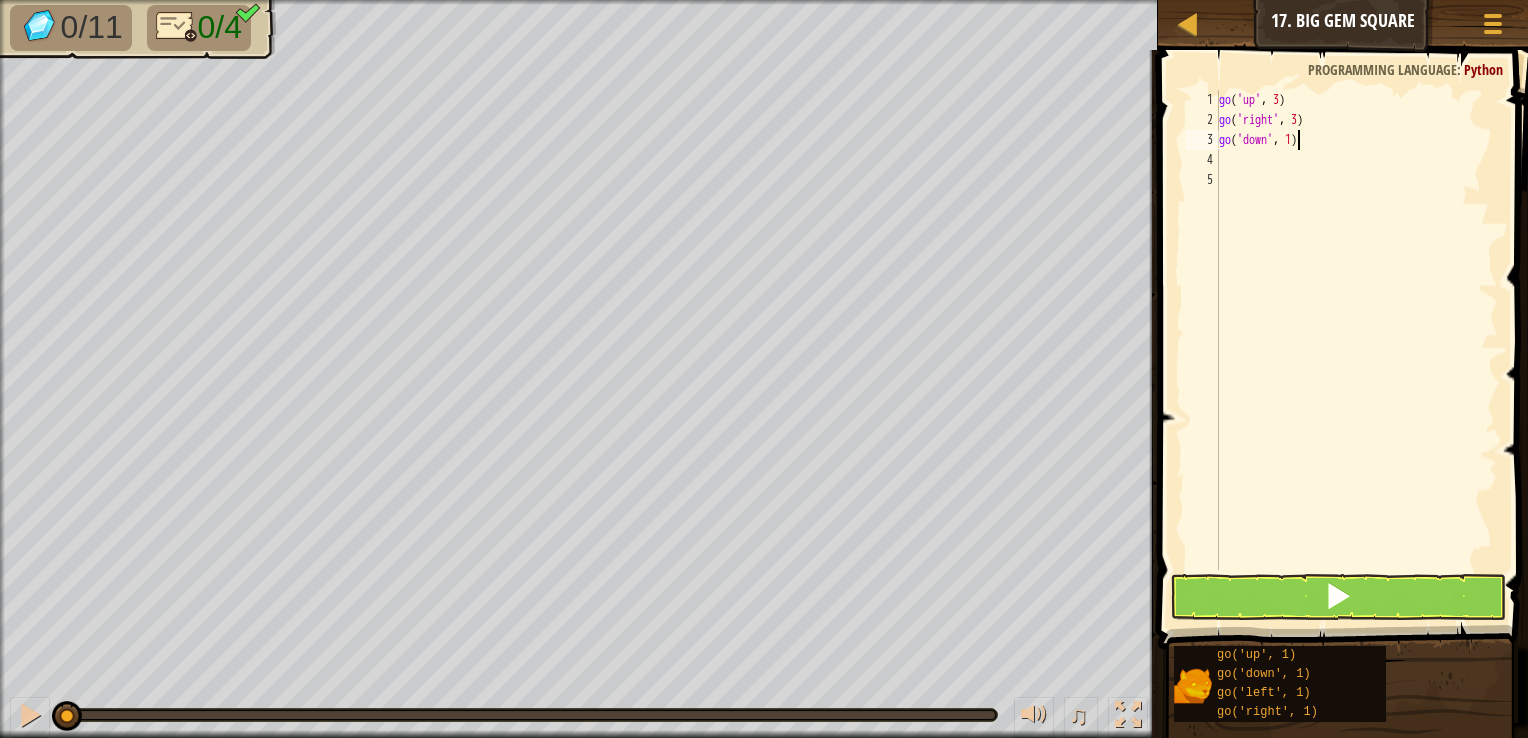 click on "go ( 'up' ,   3 ) go ( 'right' ,   3 ) go ( 'down' ,   1 )" at bounding box center (1356, 350) 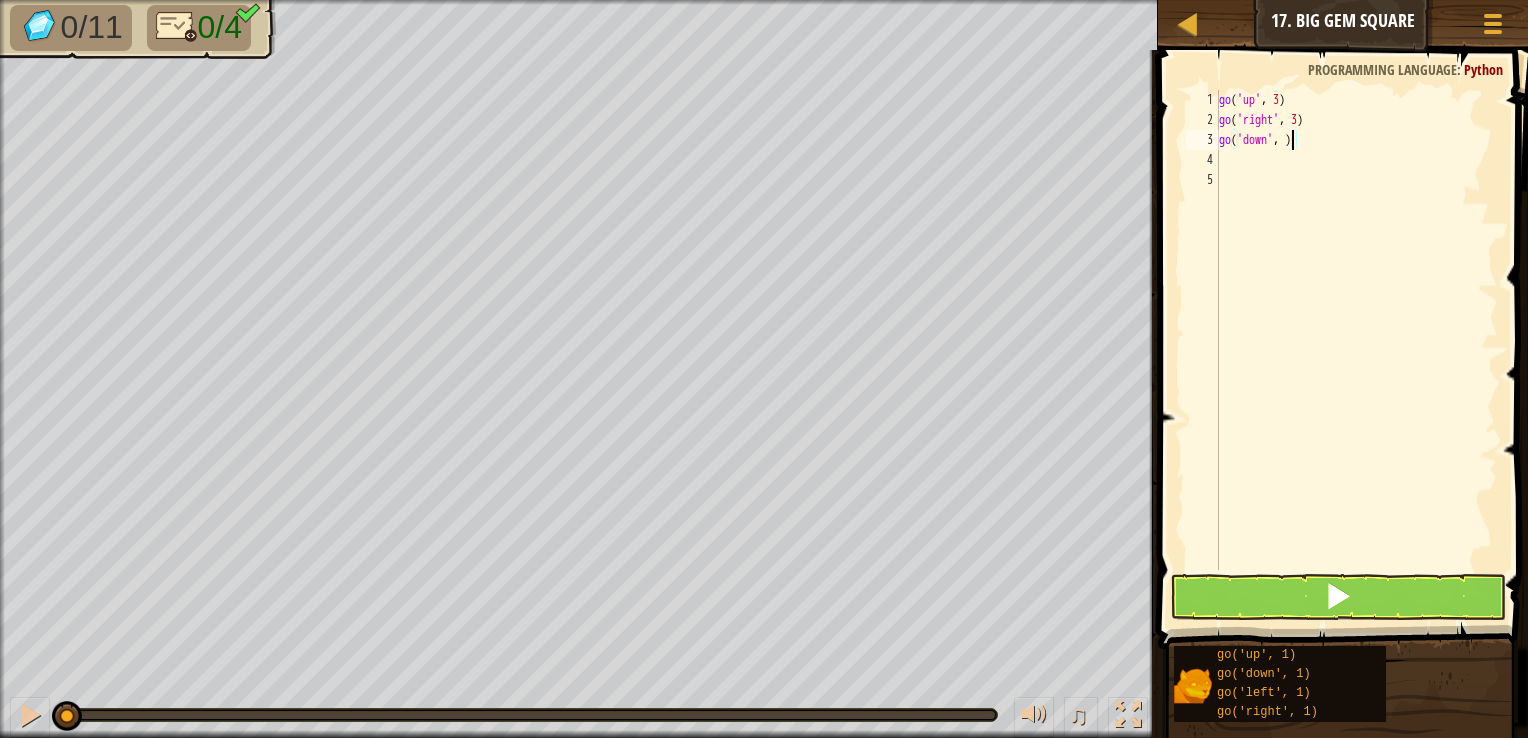 type on "go('down', 3)" 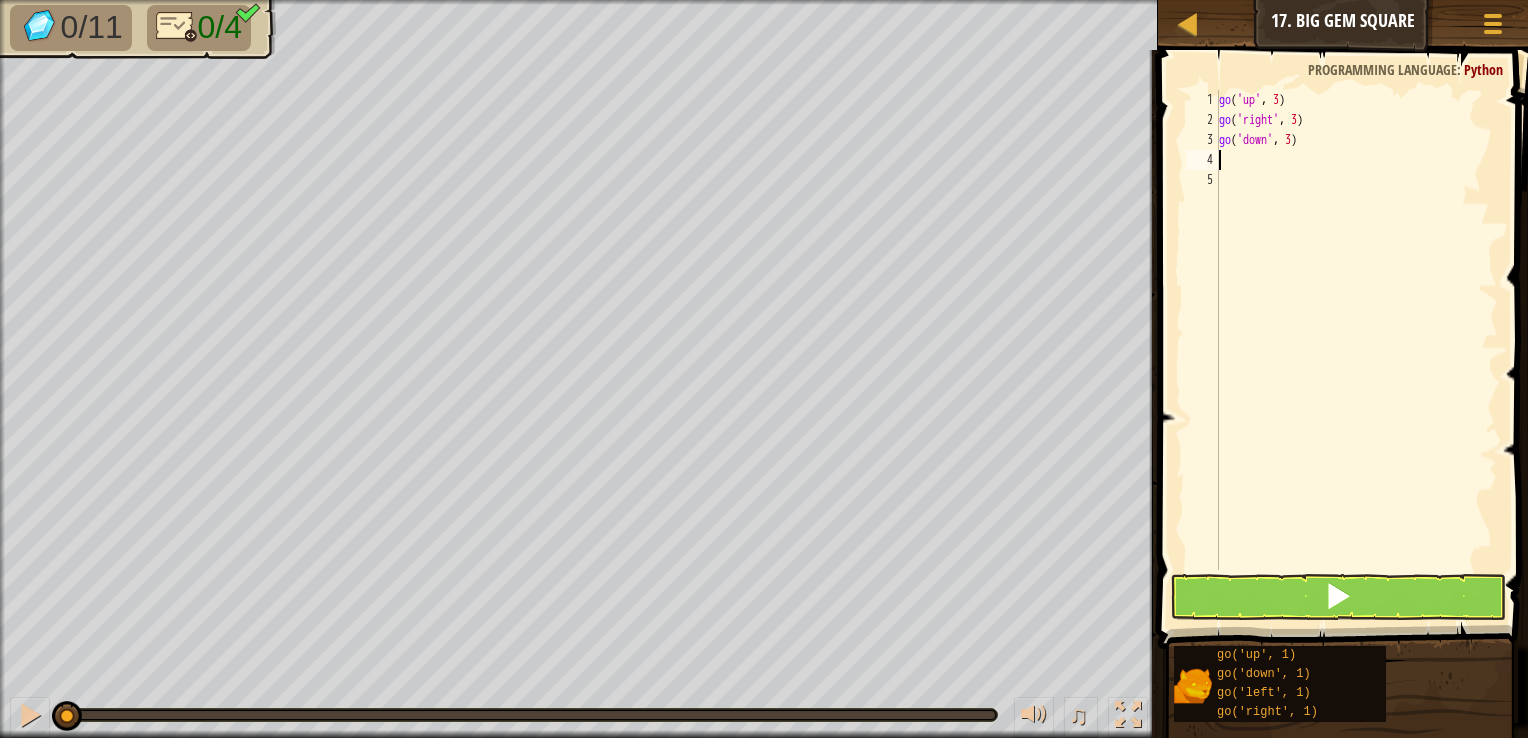 click on "go ( 'up' ,   3 ) go ( 'right' ,   3 ) go ( 'down' ,   3 )" at bounding box center [1356, 350] 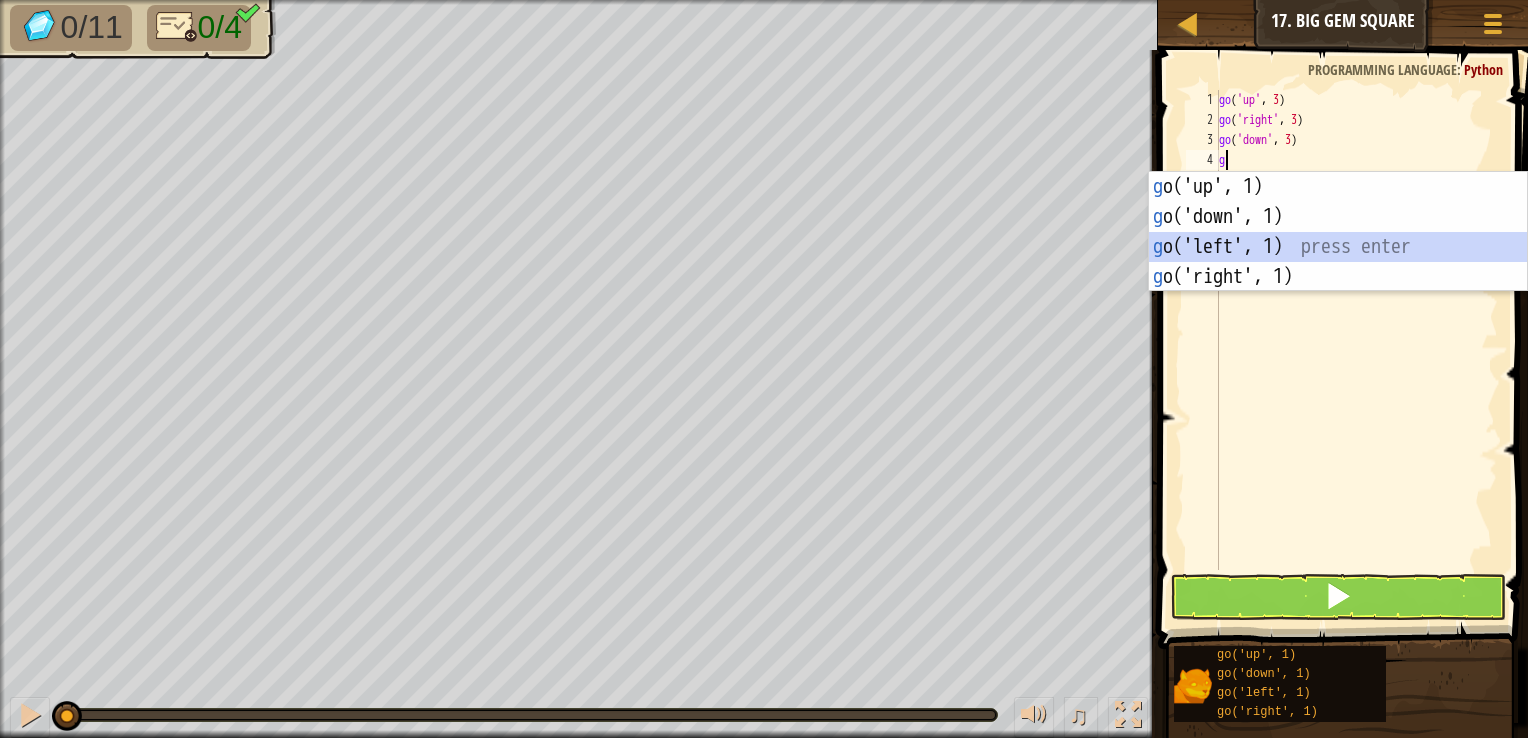click on "g o('up', 1) press enter g o('down', 1) press enter g o('left', 1) press enter g o('right', 1) press enter" at bounding box center (1338, 262) 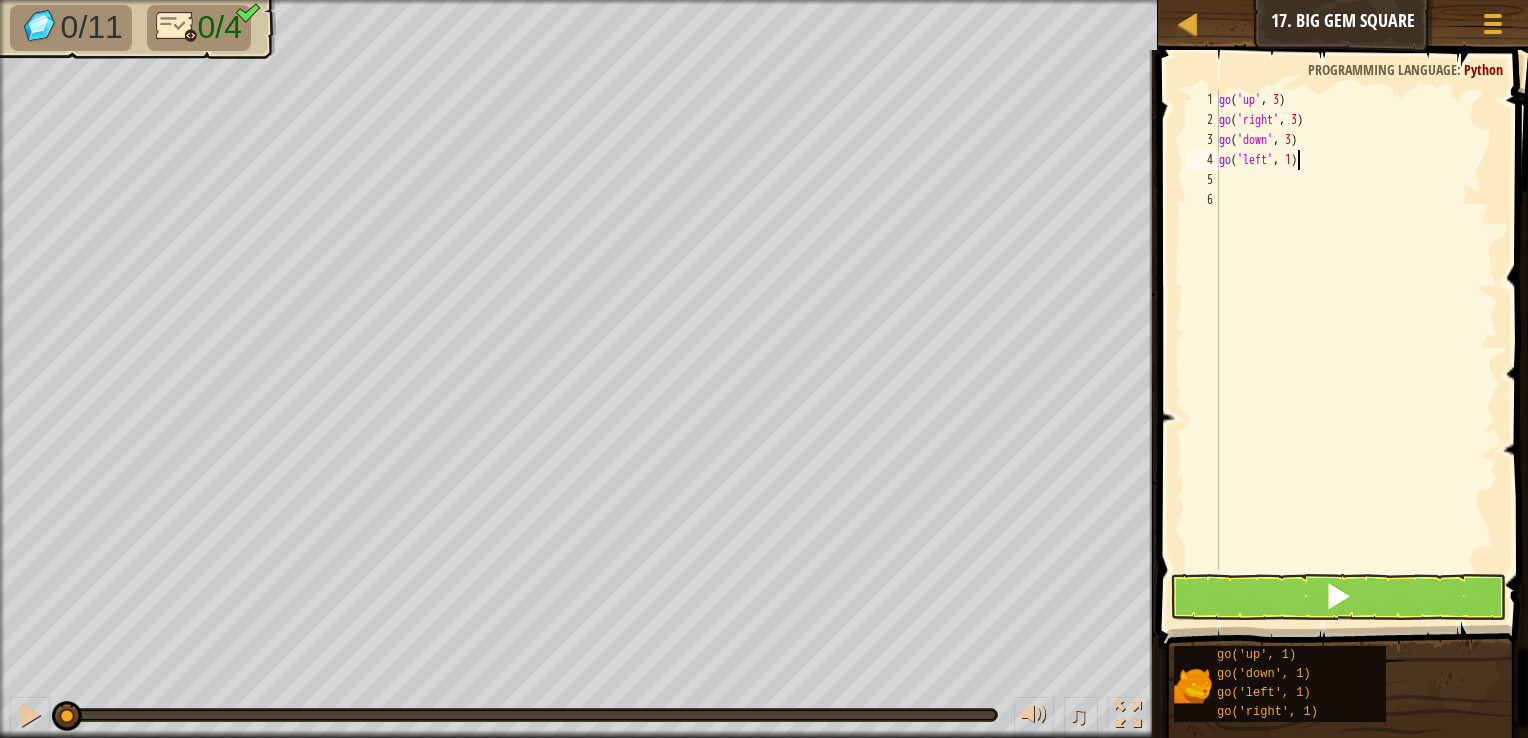 click on "go ( 'up' ,   3 ) go ( 'right' ,   3 ) go ( 'down' ,   3 ) go ( 'left' ,   1 )" at bounding box center (1356, 350) 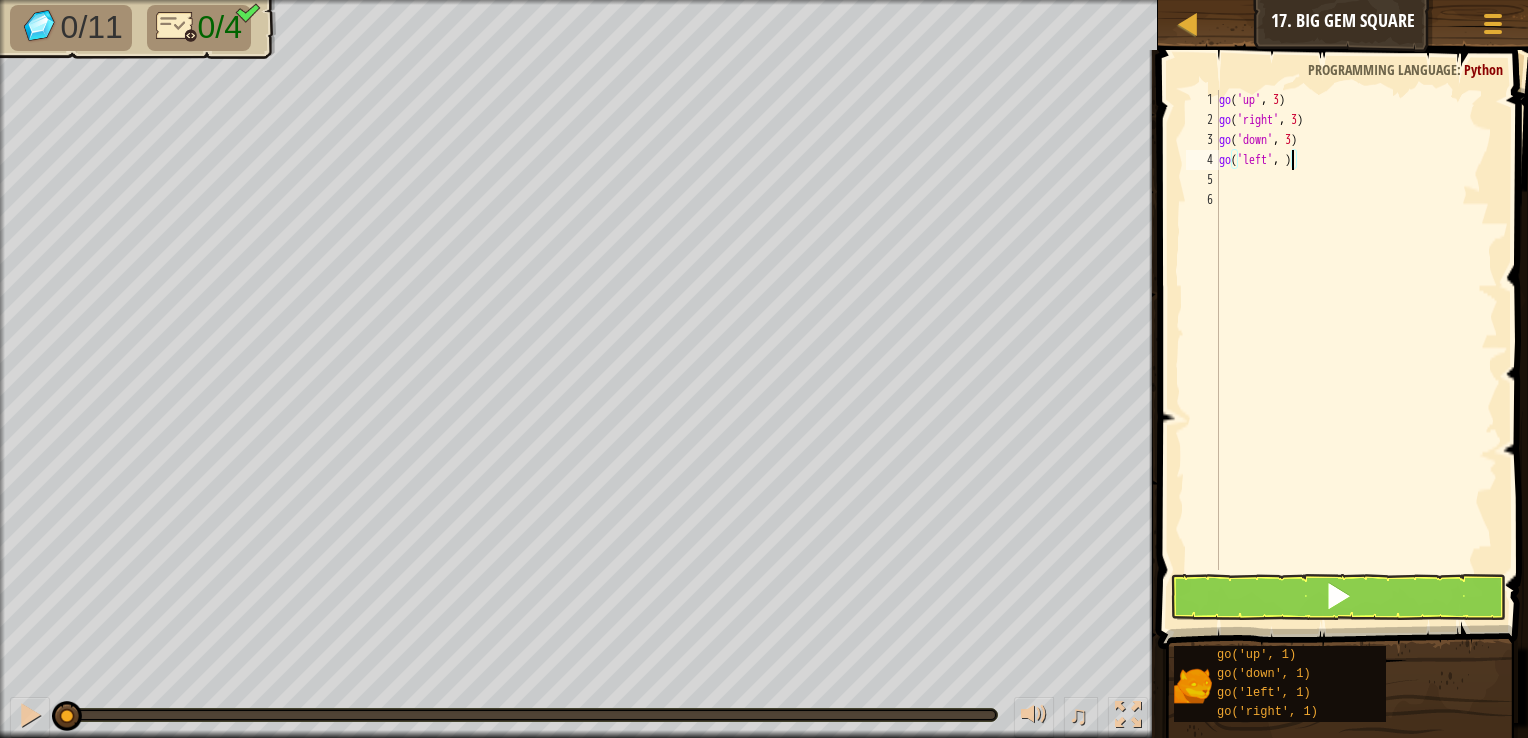 scroll, scrollTop: 9, scrollLeft: 5, axis: both 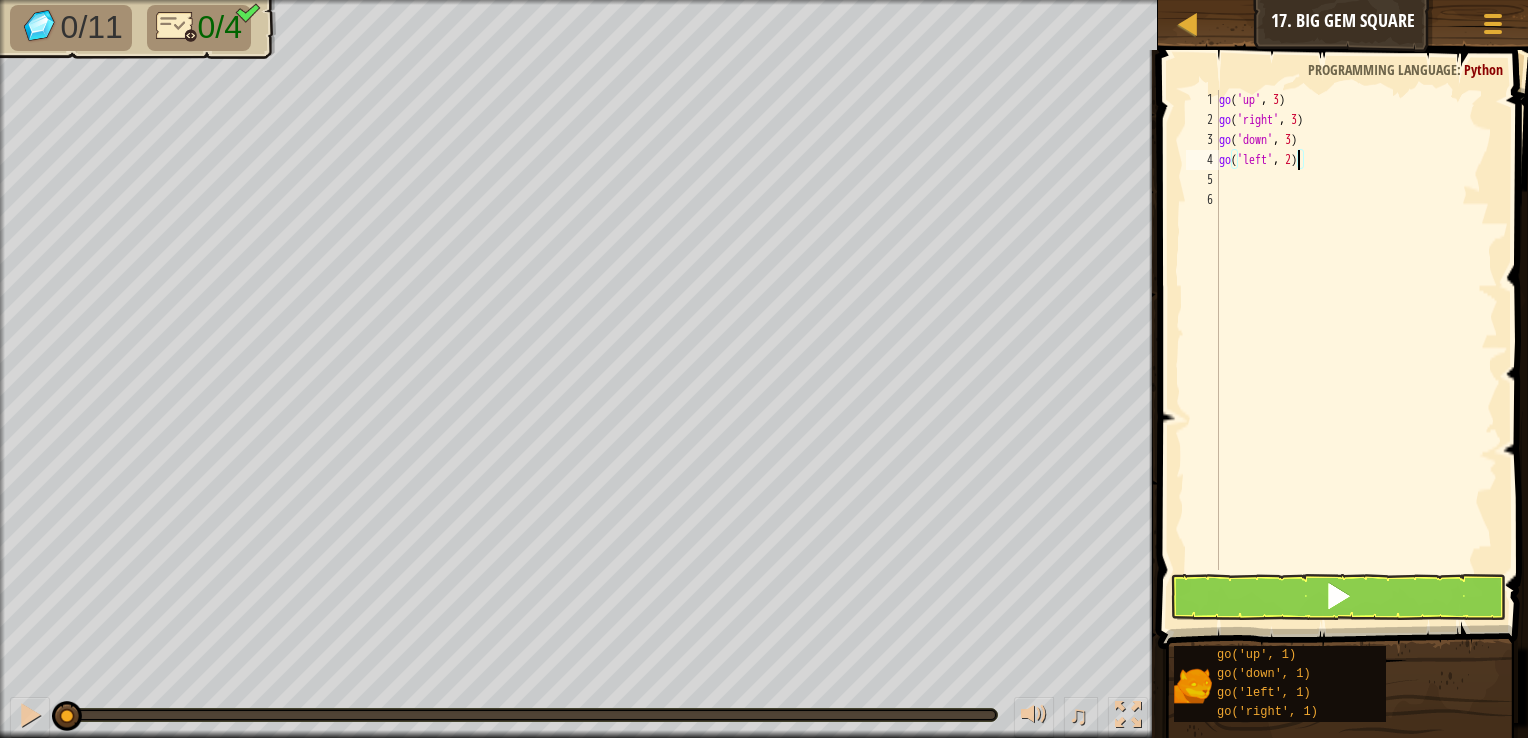type on "go('left', 2)" 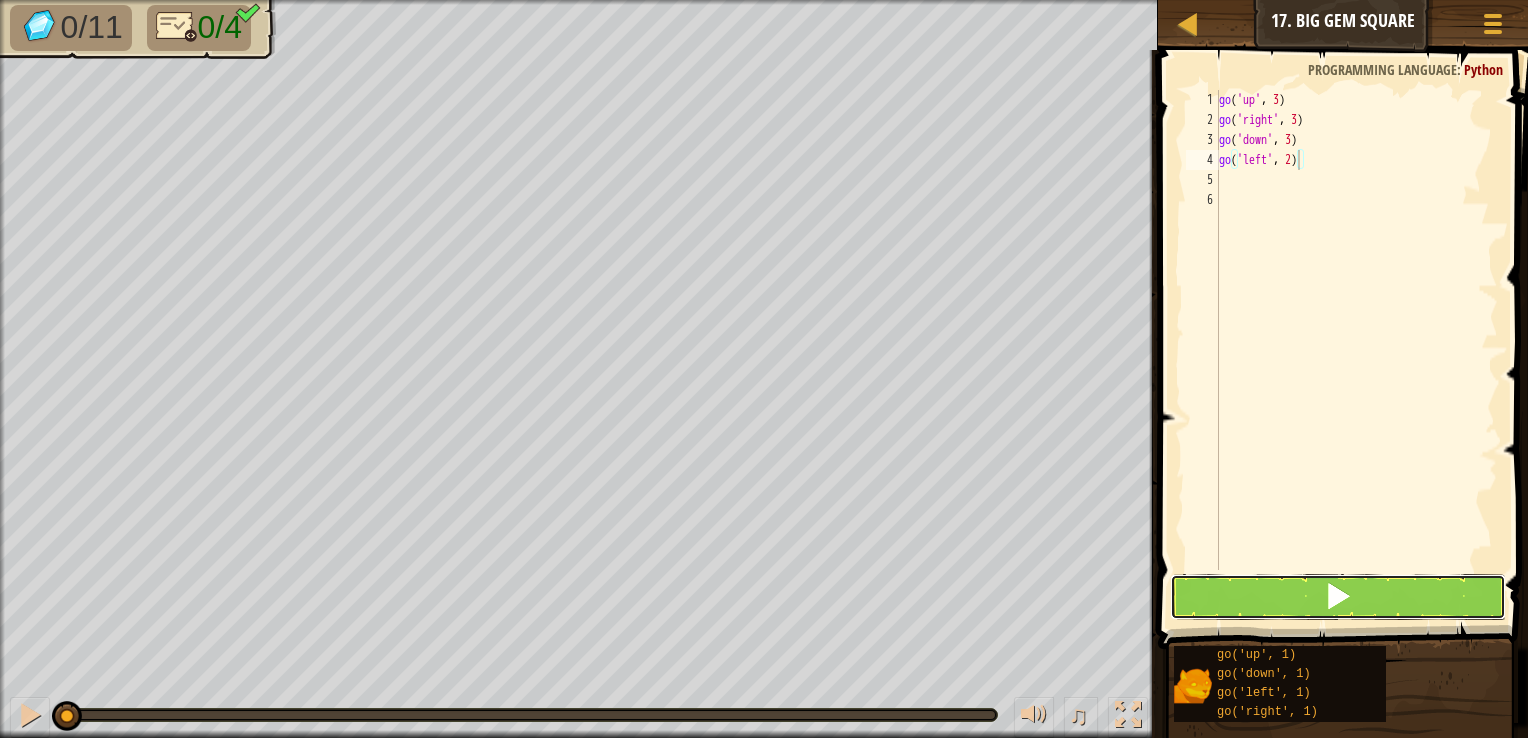 click at bounding box center (1338, 597) 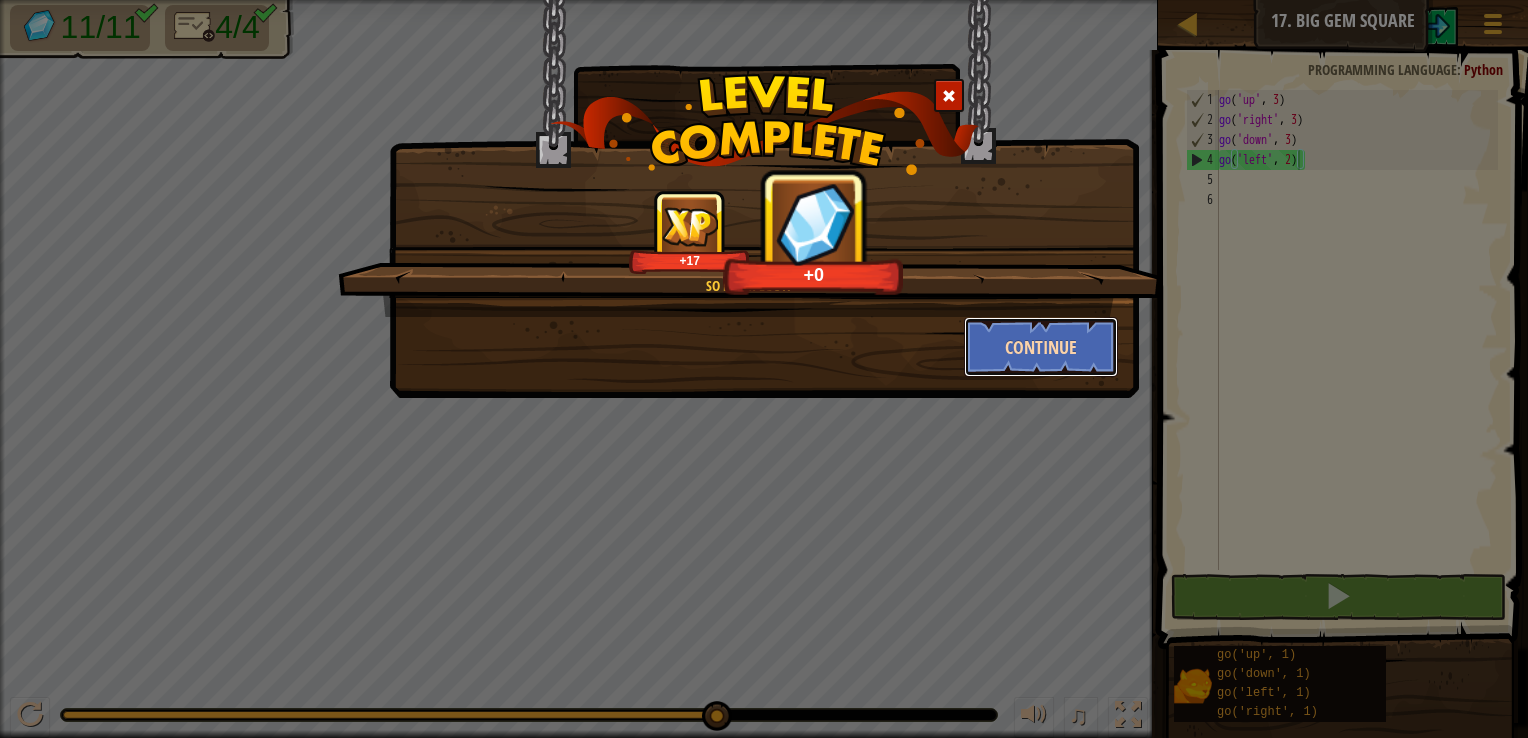click on "Continue" at bounding box center (1041, 347) 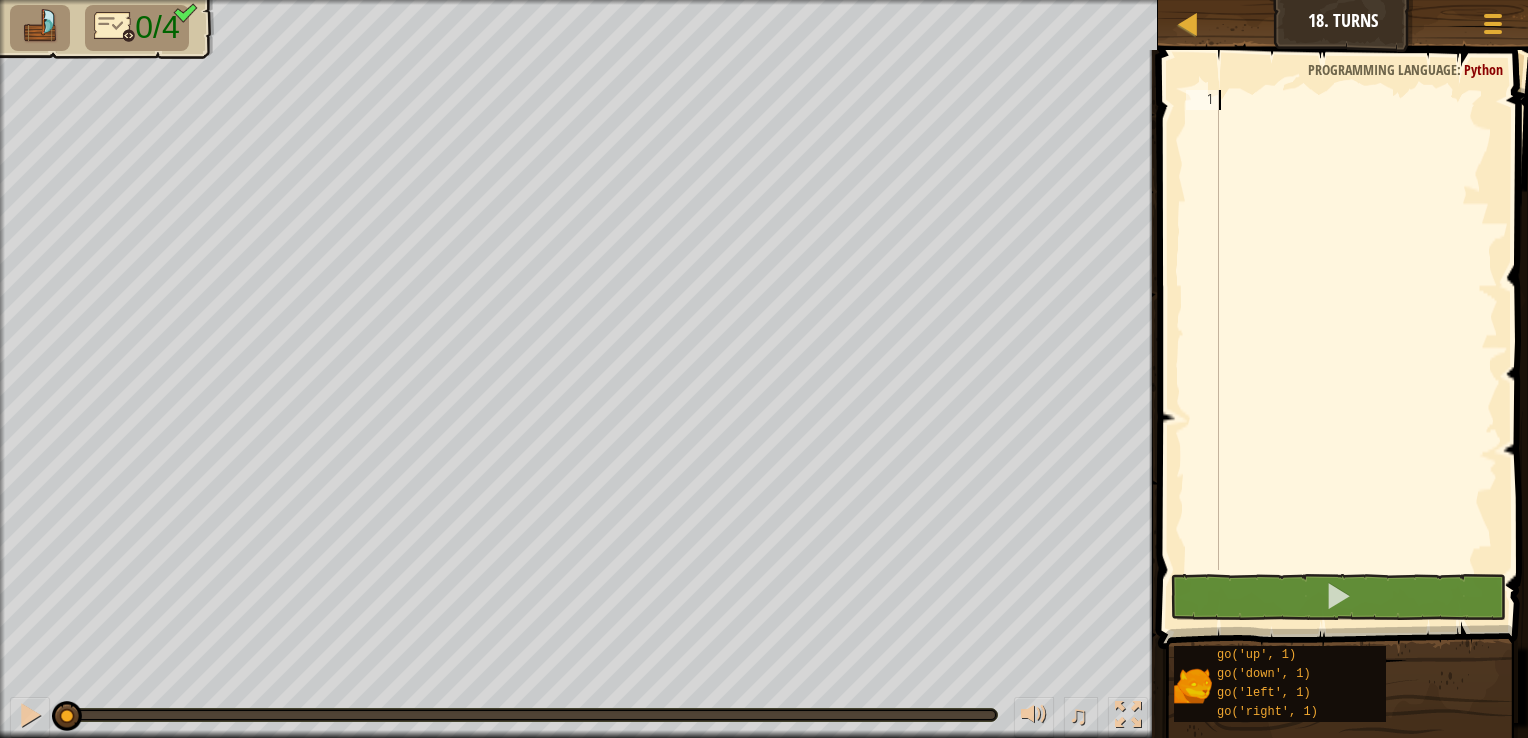 type on "g" 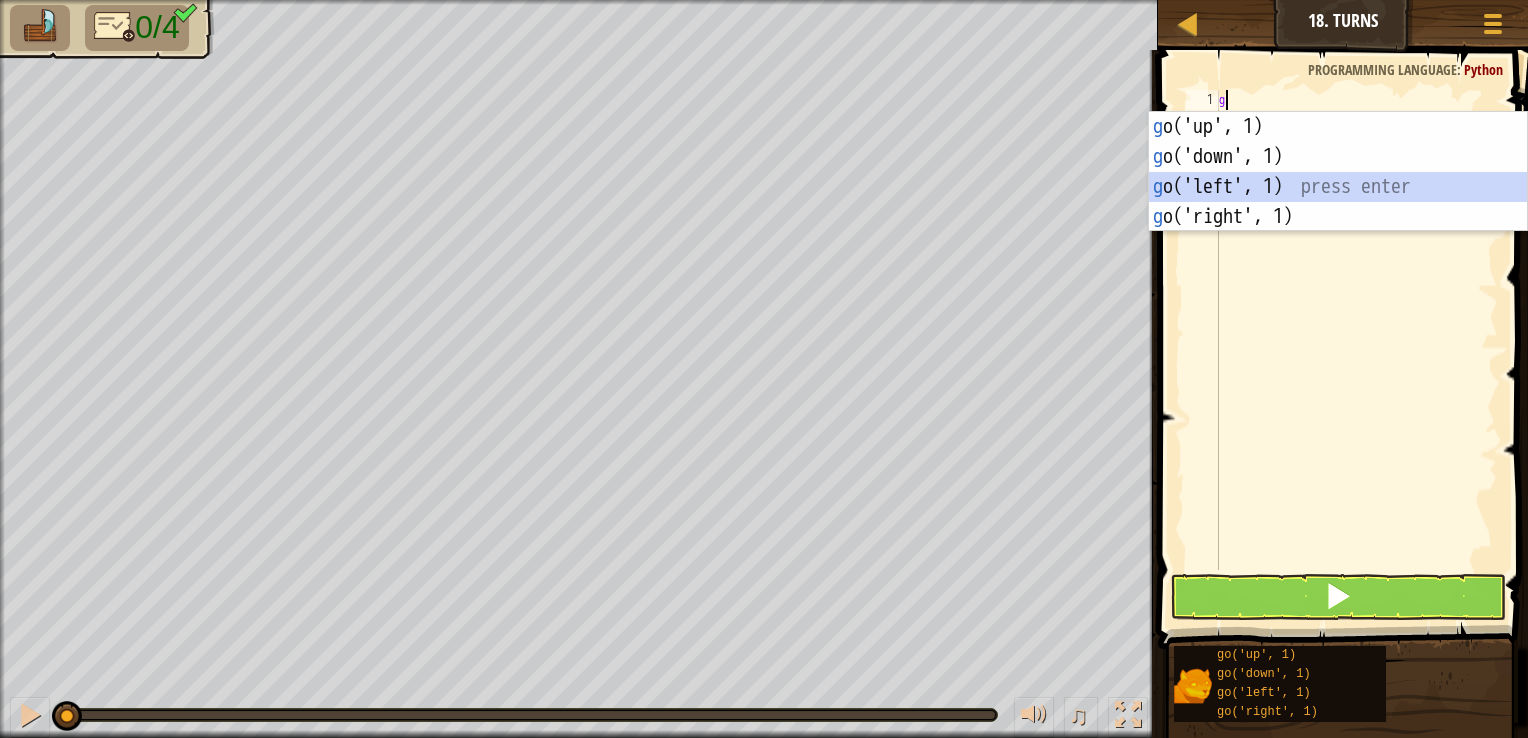 click on "g o('up', 1) press enter g o('down', 1) press enter g o('left', 1) press enter g o('right', 1) press enter" at bounding box center [1338, 202] 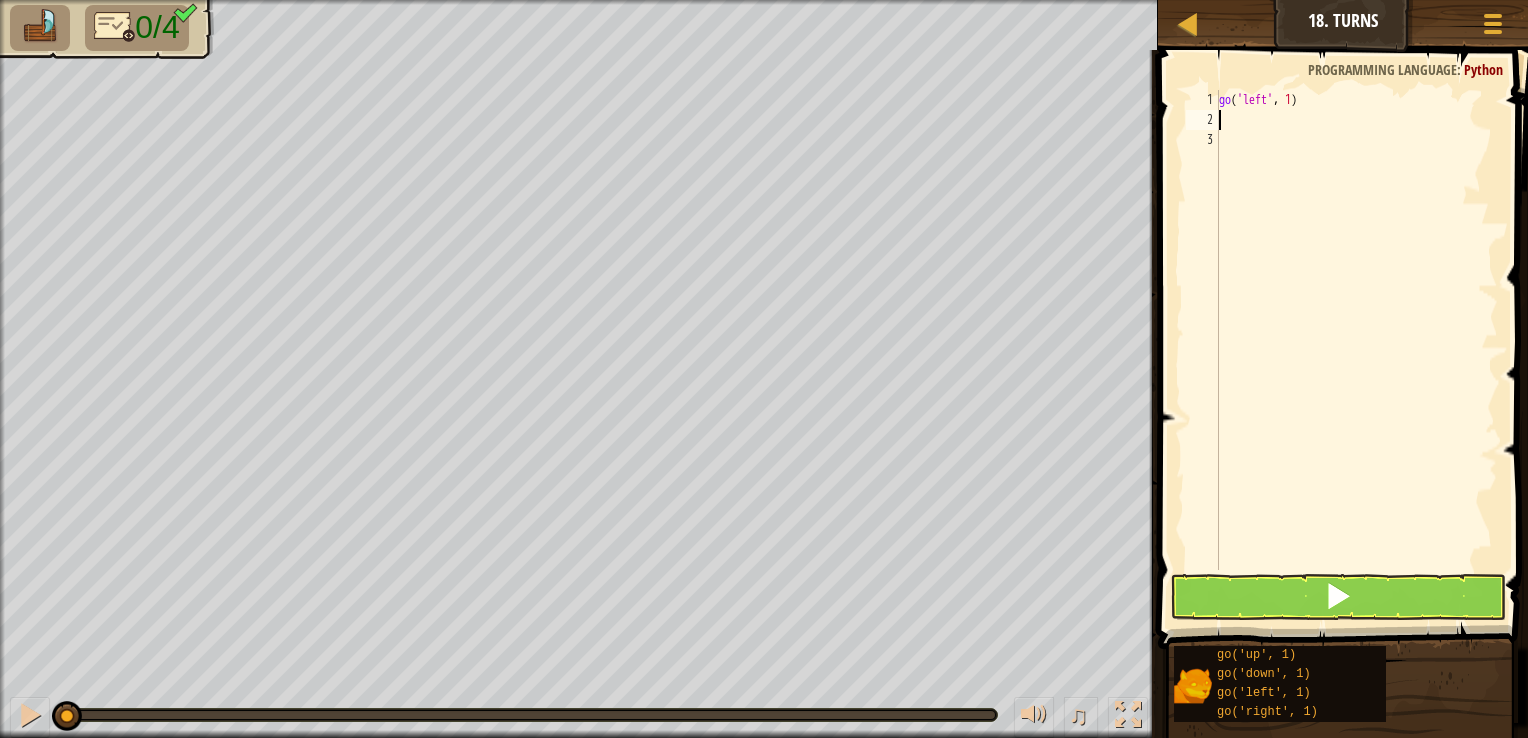click on "go ( 'left' ,   1 )" at bounding box center (1356, 350) 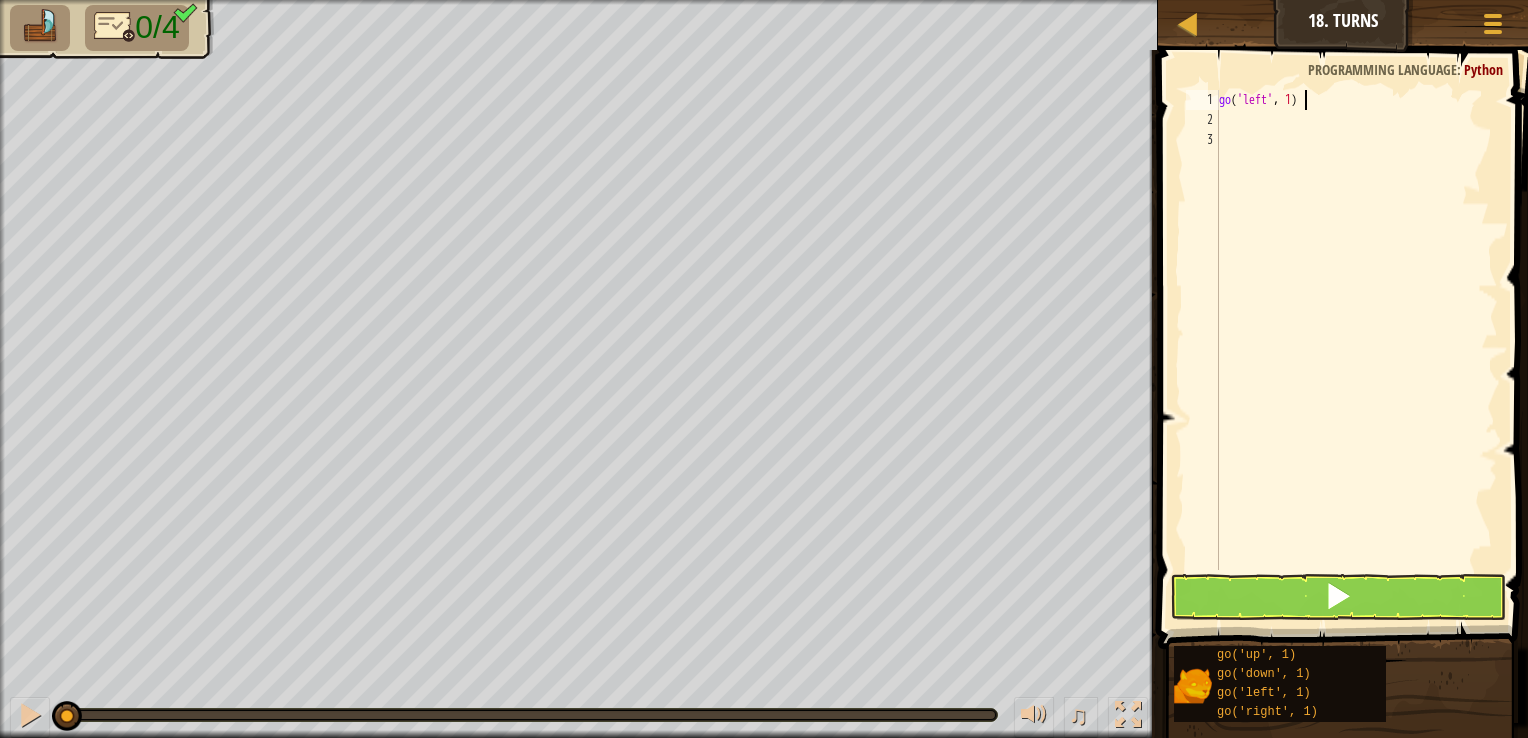 click on "go ( 'left' ,   1 )" at bounding box center (1356, 350) 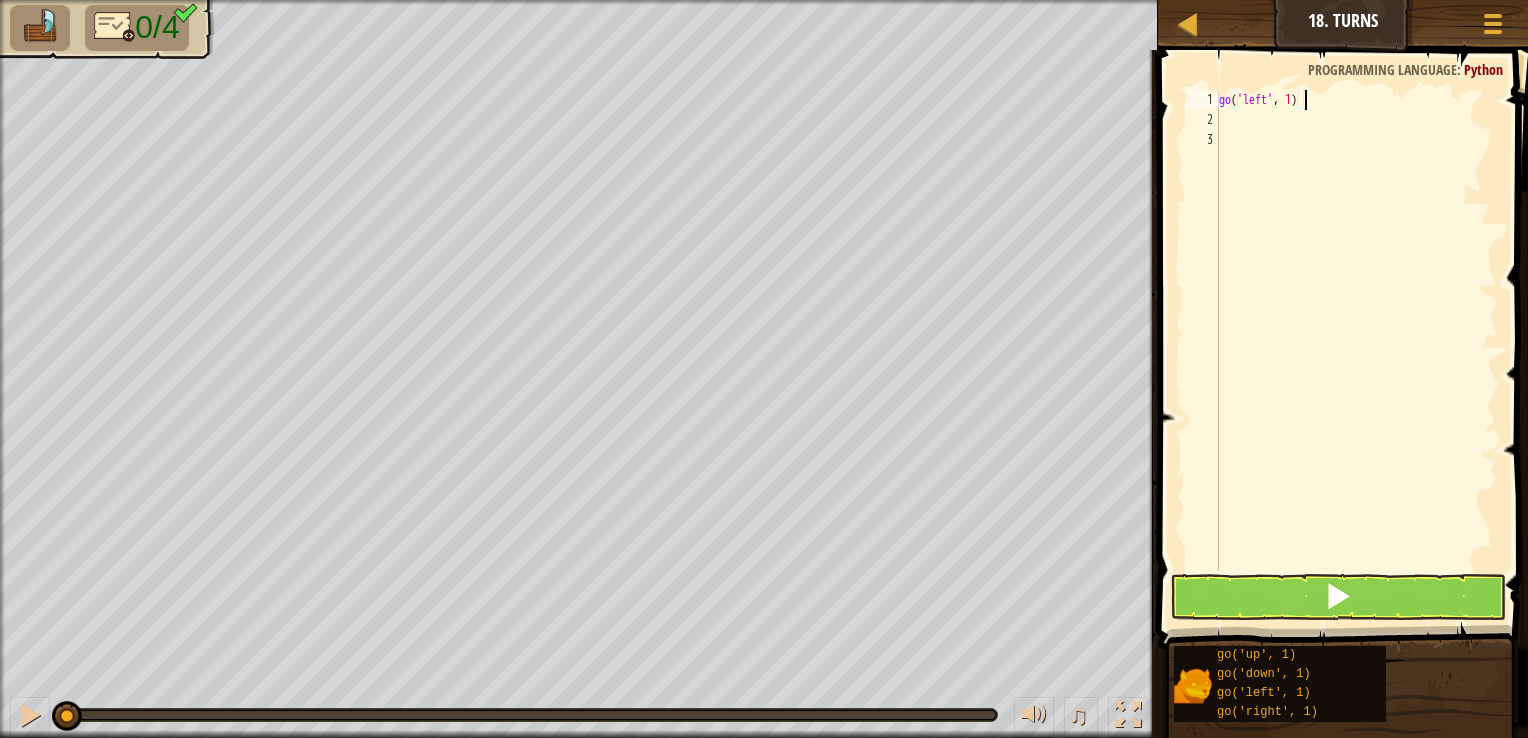 click on "go ( 'left' ,   1 )" at bounding box center (1356, 350) 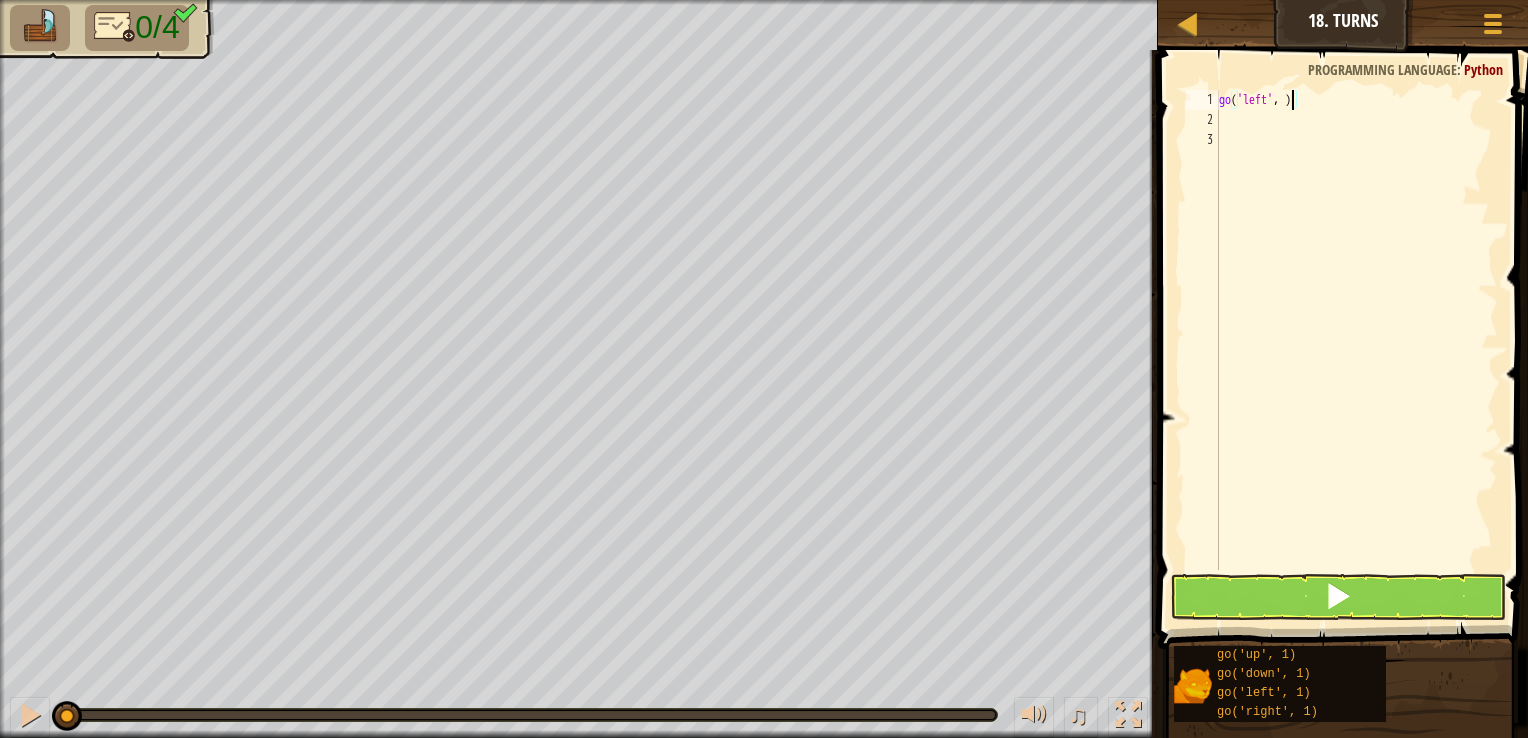 type on "go('left', 2)" 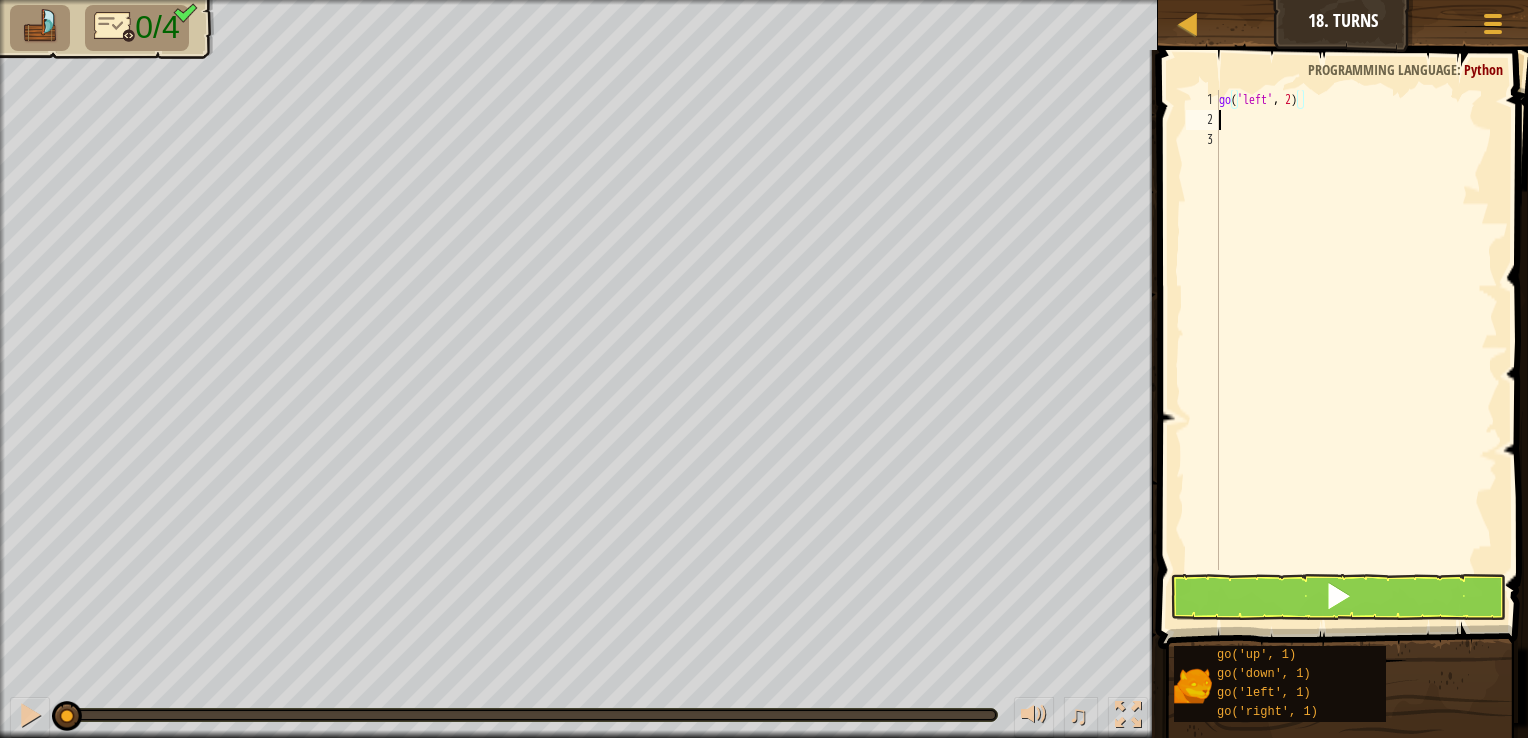 click on "go ( 'left' ,   2 )" at bounding box center [1356, 350] 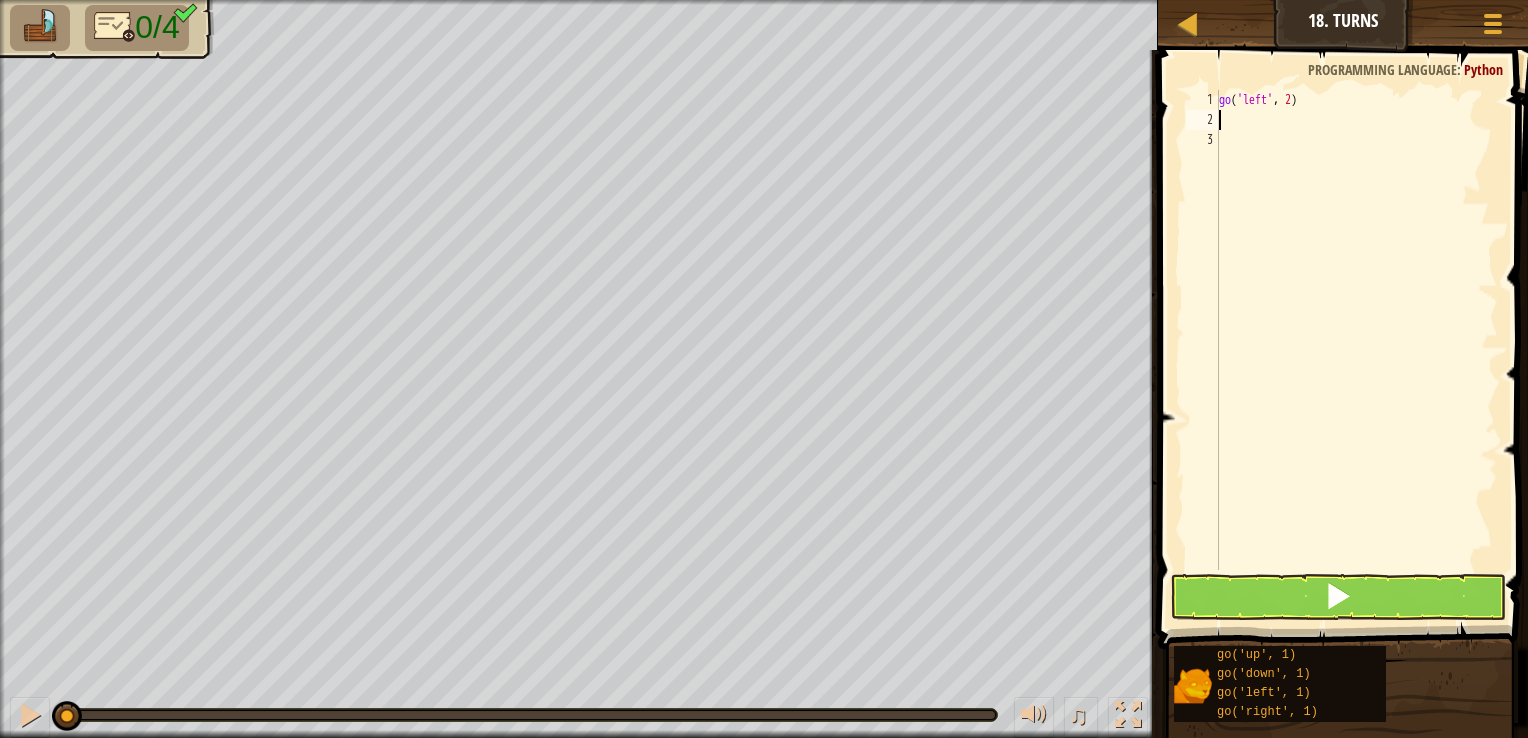 scroll, scrollTop: 9, scrollLeft: 0, axis: vertical 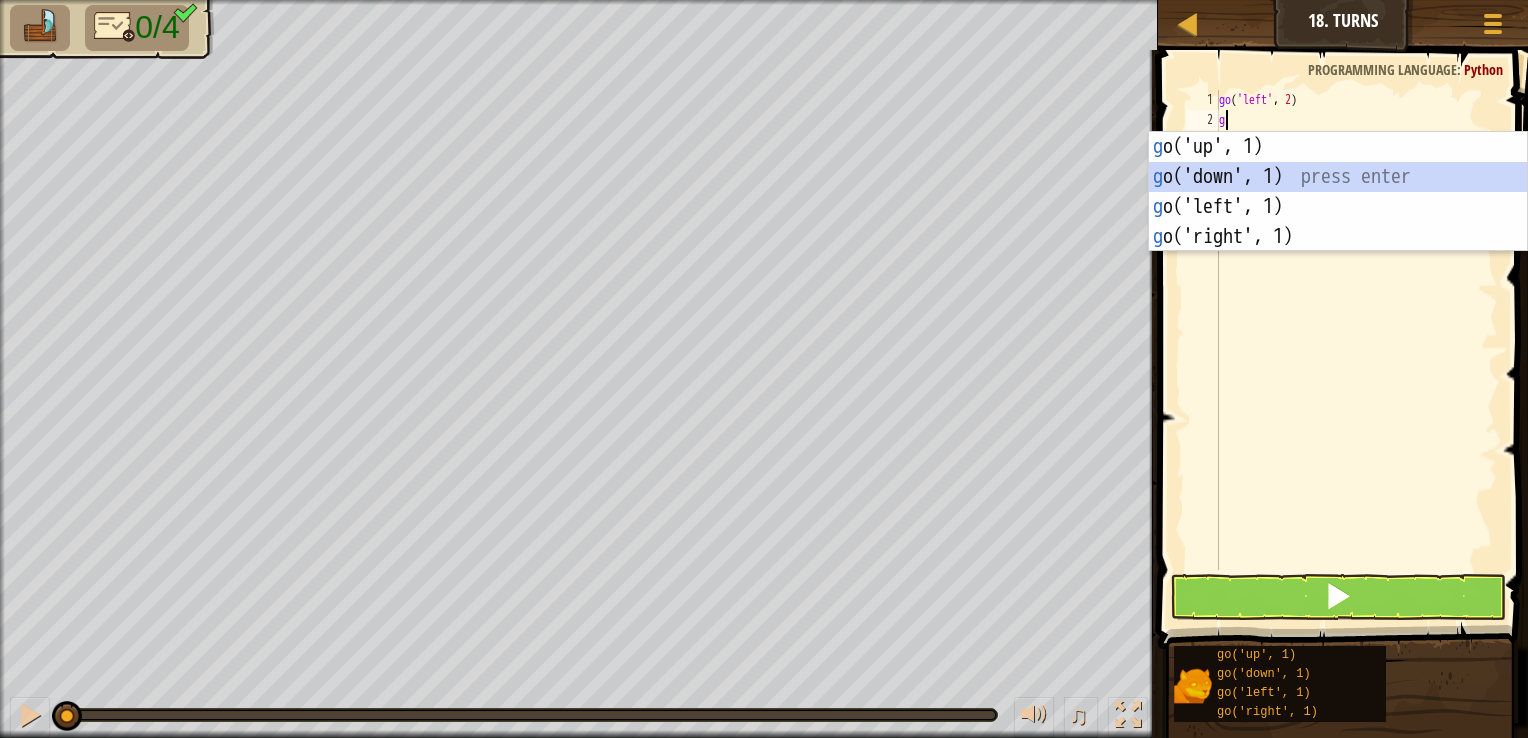 click on "g o('up', 1) press enter g o('down', 1) press enter g o('left', 1) press enter g o('right', 1) press enter" at bounding box center [1338, 222] 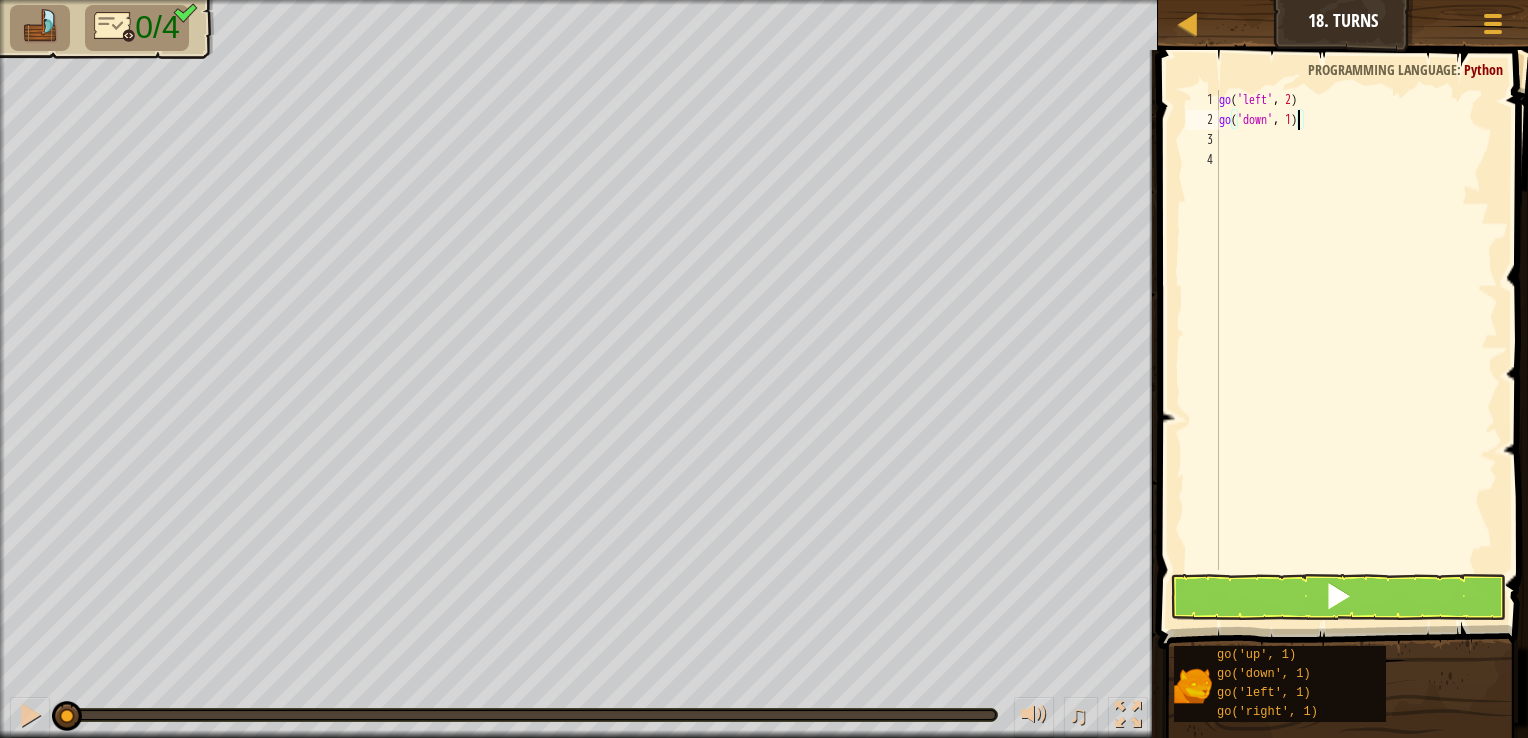 click on "go ( 'left' ,   2 ) go ( 'down' ,   1 )" at bounding box center (1356, 350) 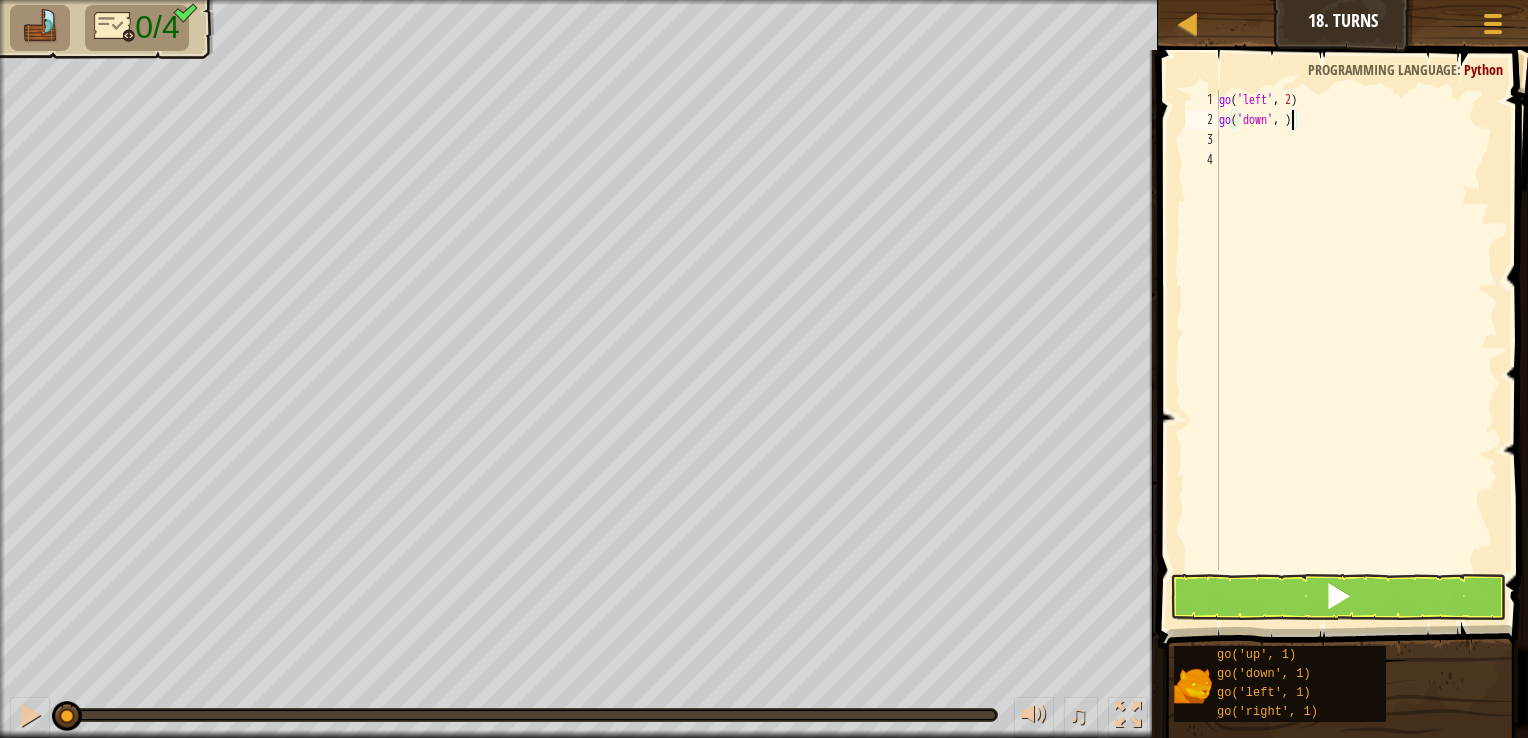 type on "go('down', 2)" 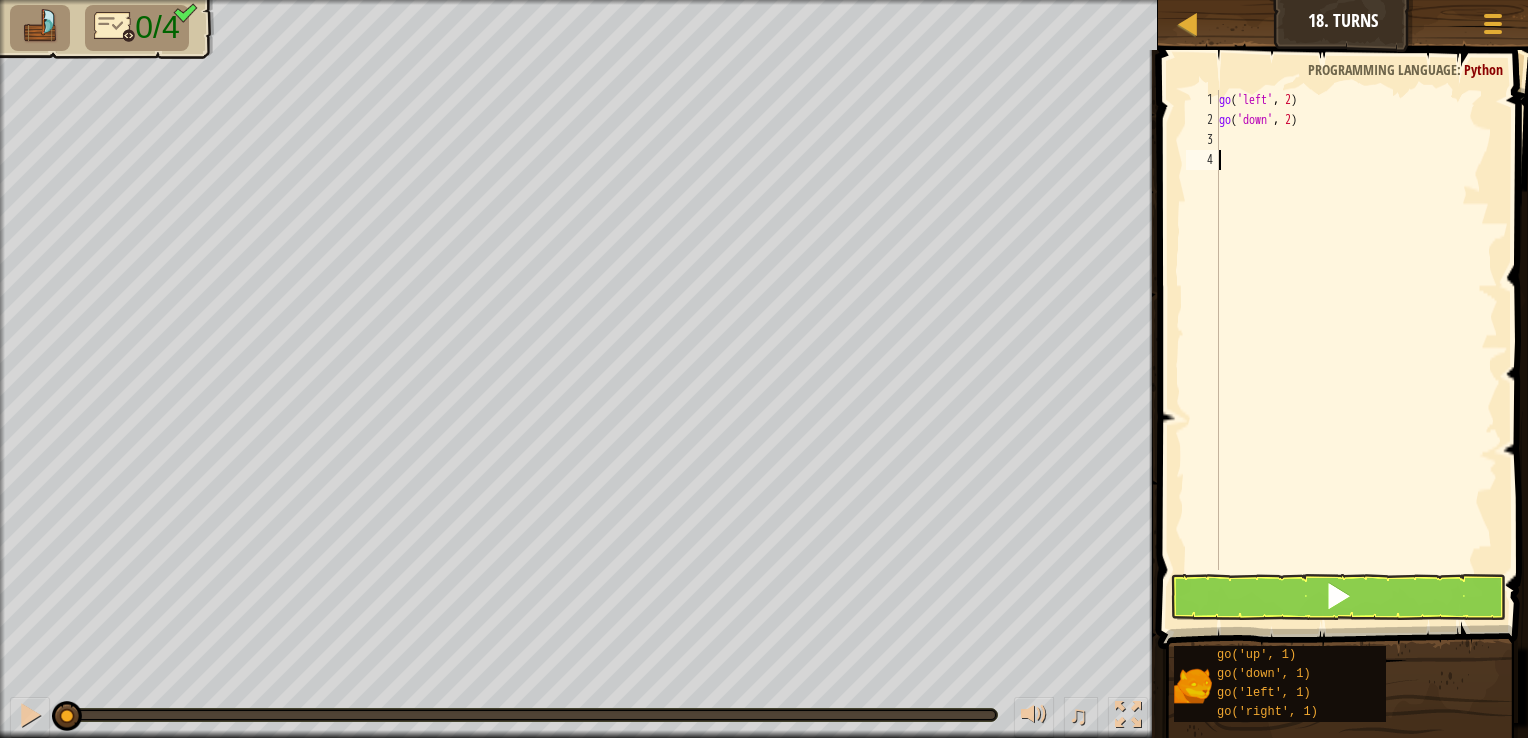 click on "go ( 'left' ,   2 ) go ( 'down' ,   2 )" at bounding box center (1356, 350) 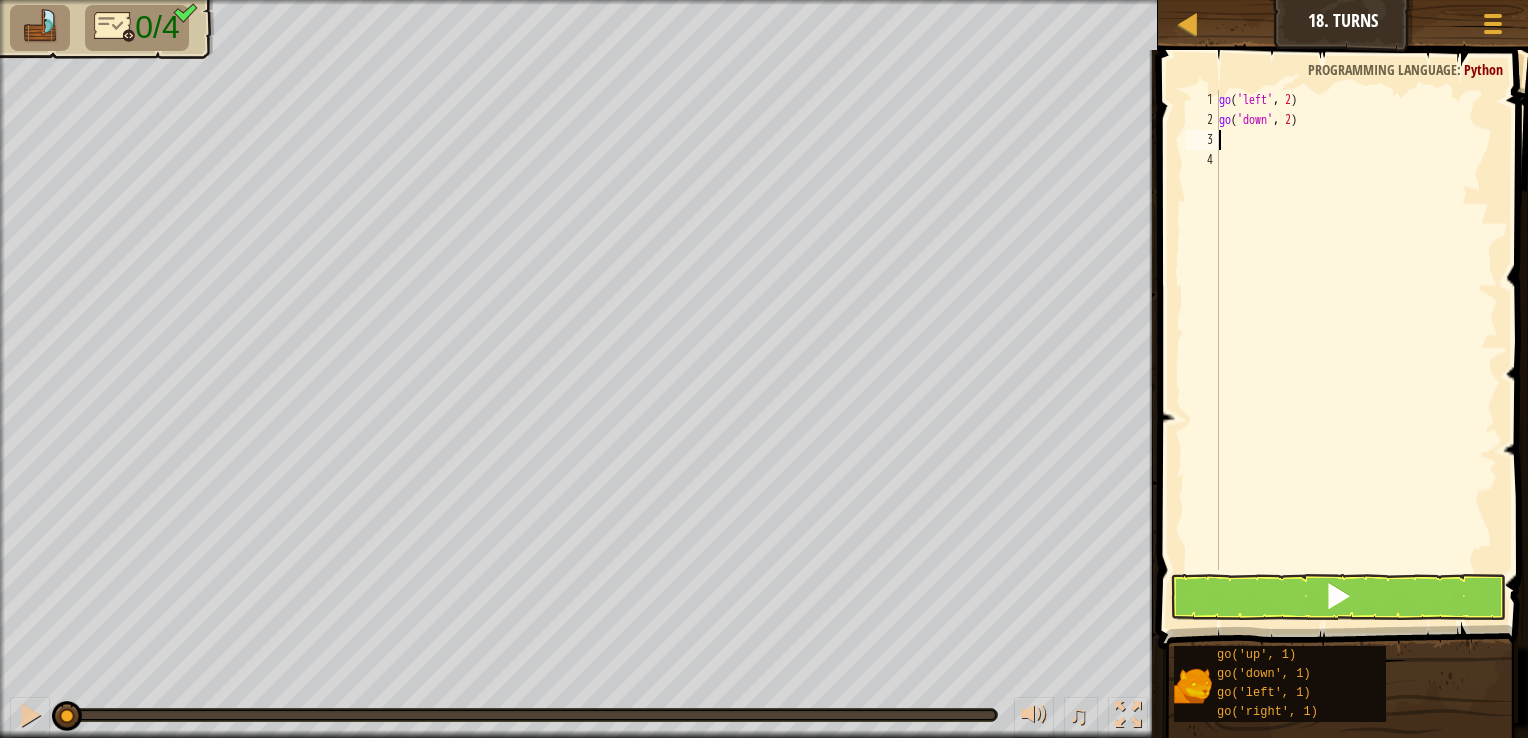 click on "go ( 'left' ,   2 ) go ( 'down' ,   2 )" at bounding box center [1356, 350] 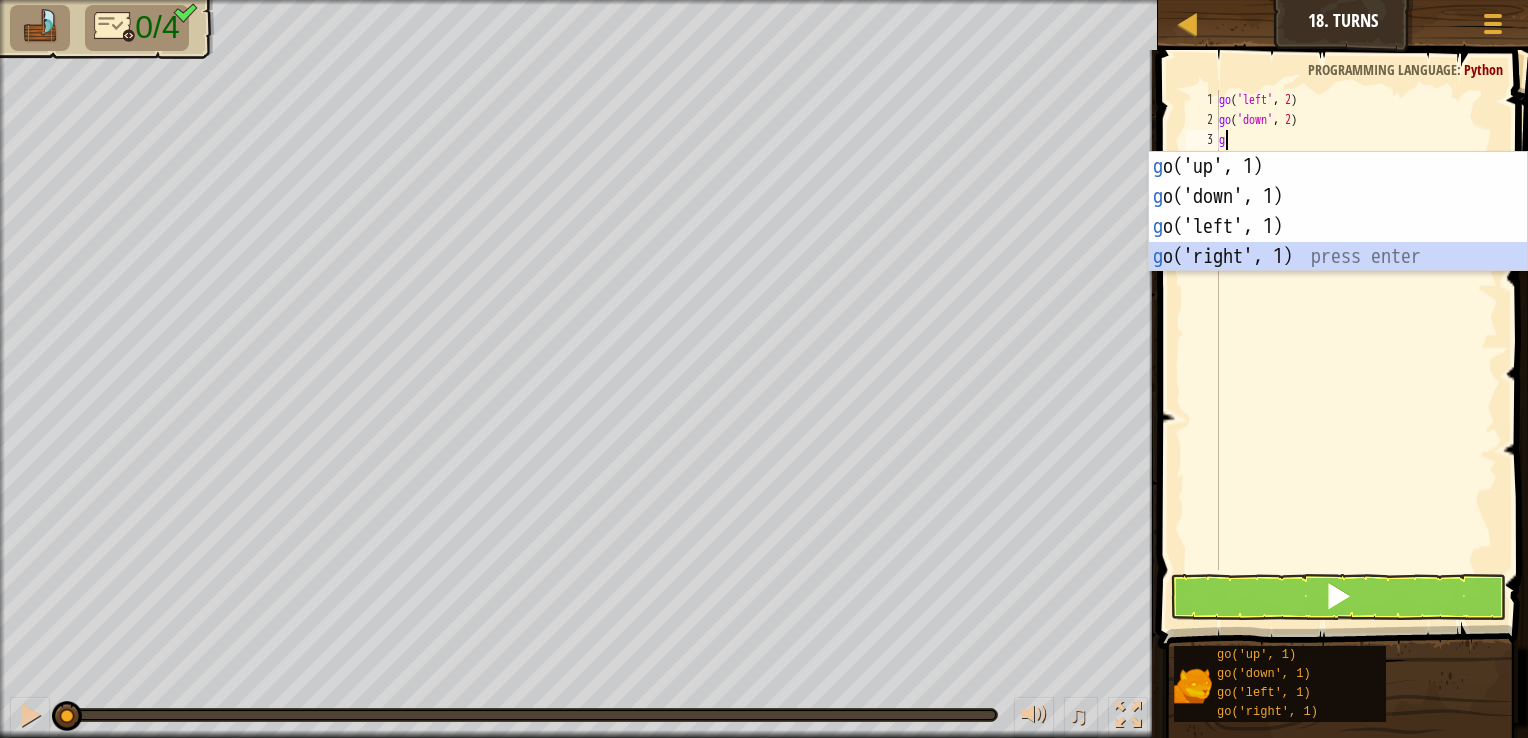 click on "g o('up', 1) press enter g o('down', 1) press enter g o('left', 1) press enter g o('right', 1) press enter" at bounding box center [1338, 242] 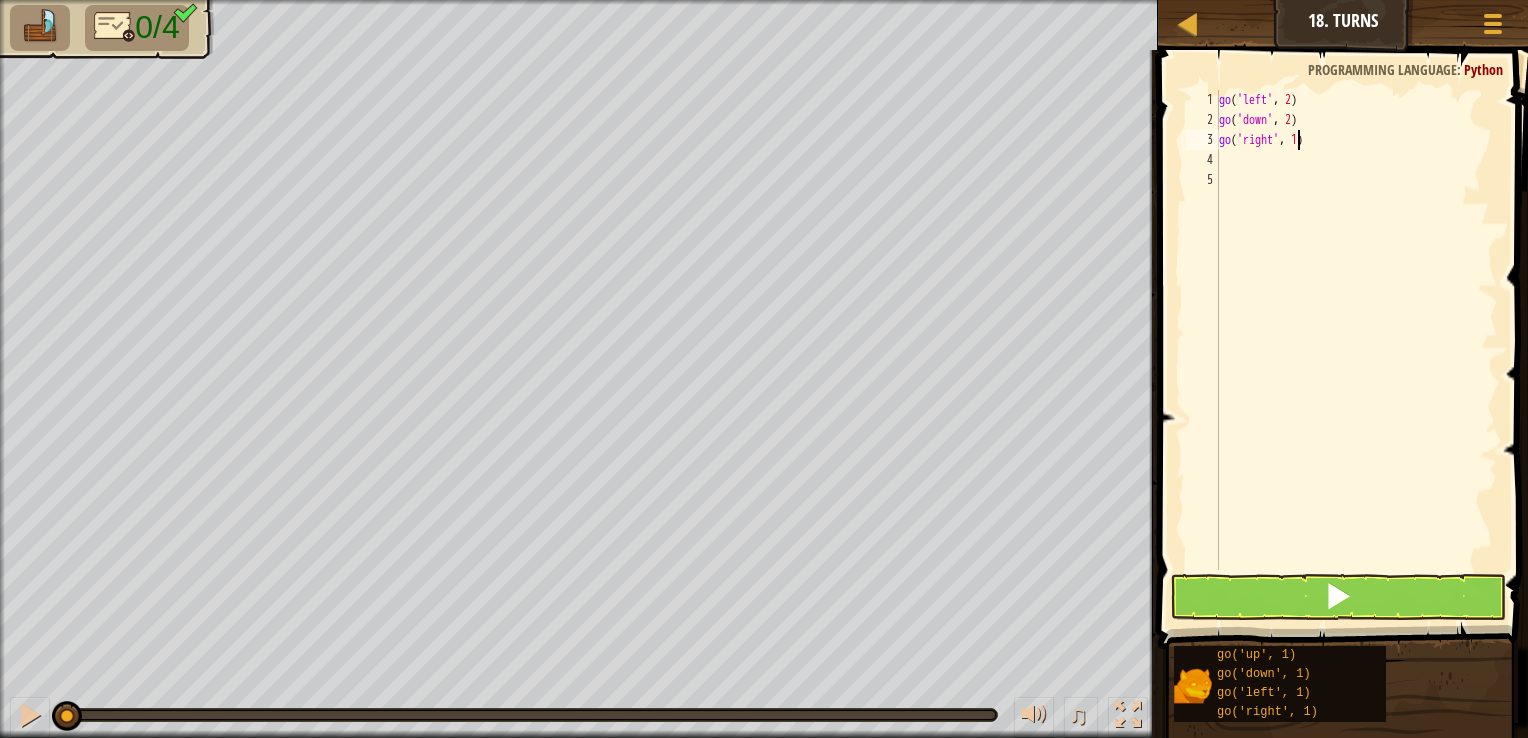 click on "go ( 'left' ,   2 ) go ( 'down' ,   2 ) go ( 'right' ,   1 )" at bounding box center (1356, 350) 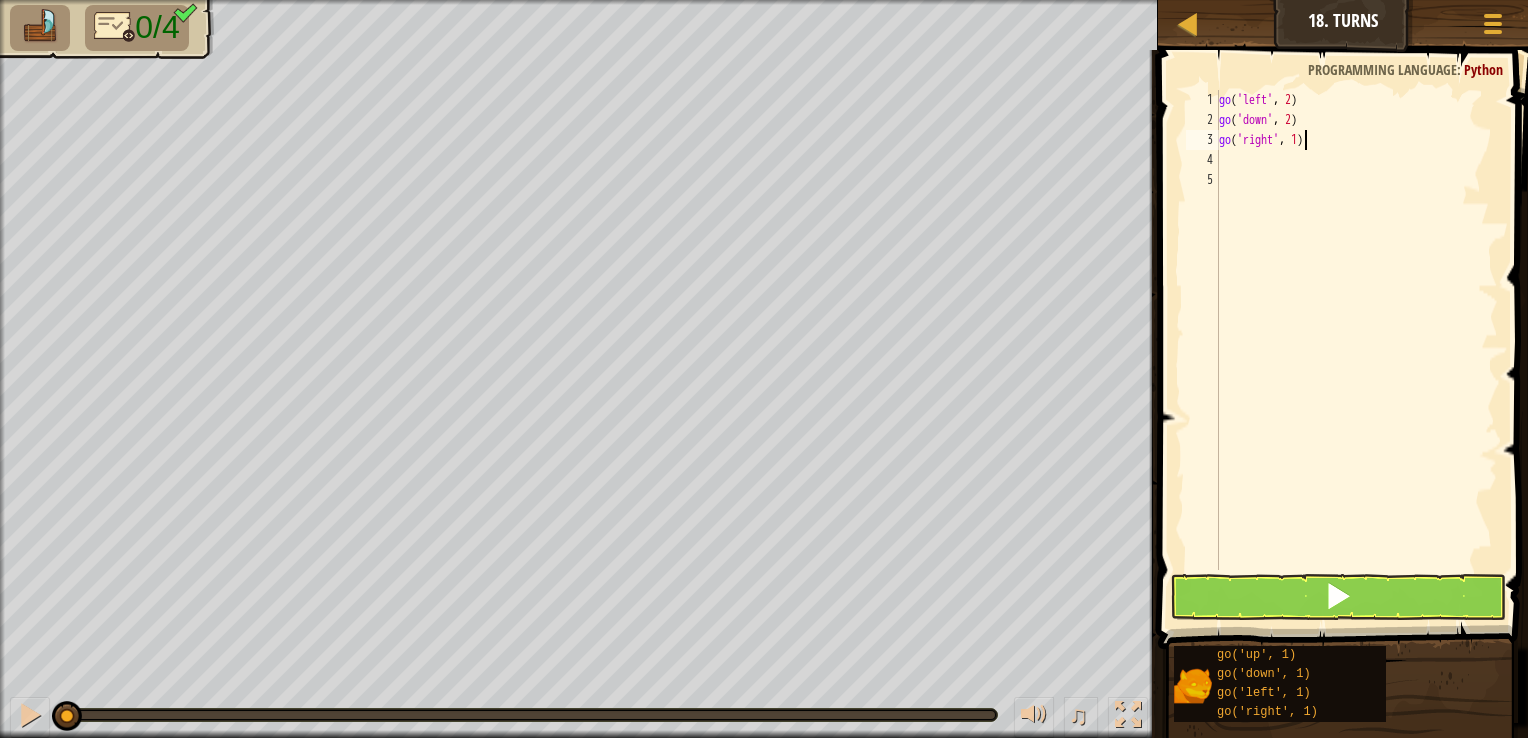 click on "go ( 'left' ,   2 ) go ( 'down' ,   2 ) go ( 'right' ,   1 )" at bounding box center [1356, 350] 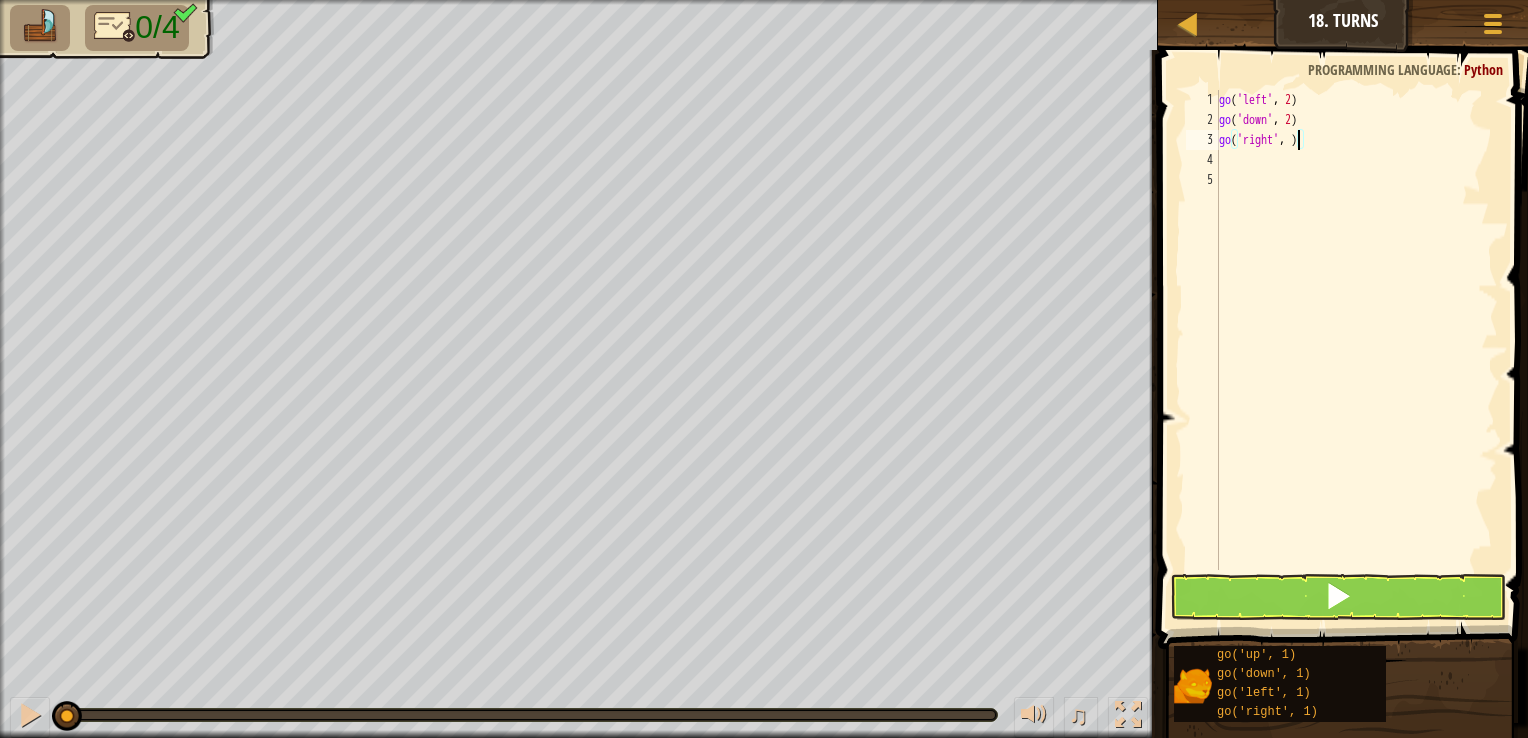 type on "go('right', 4)" 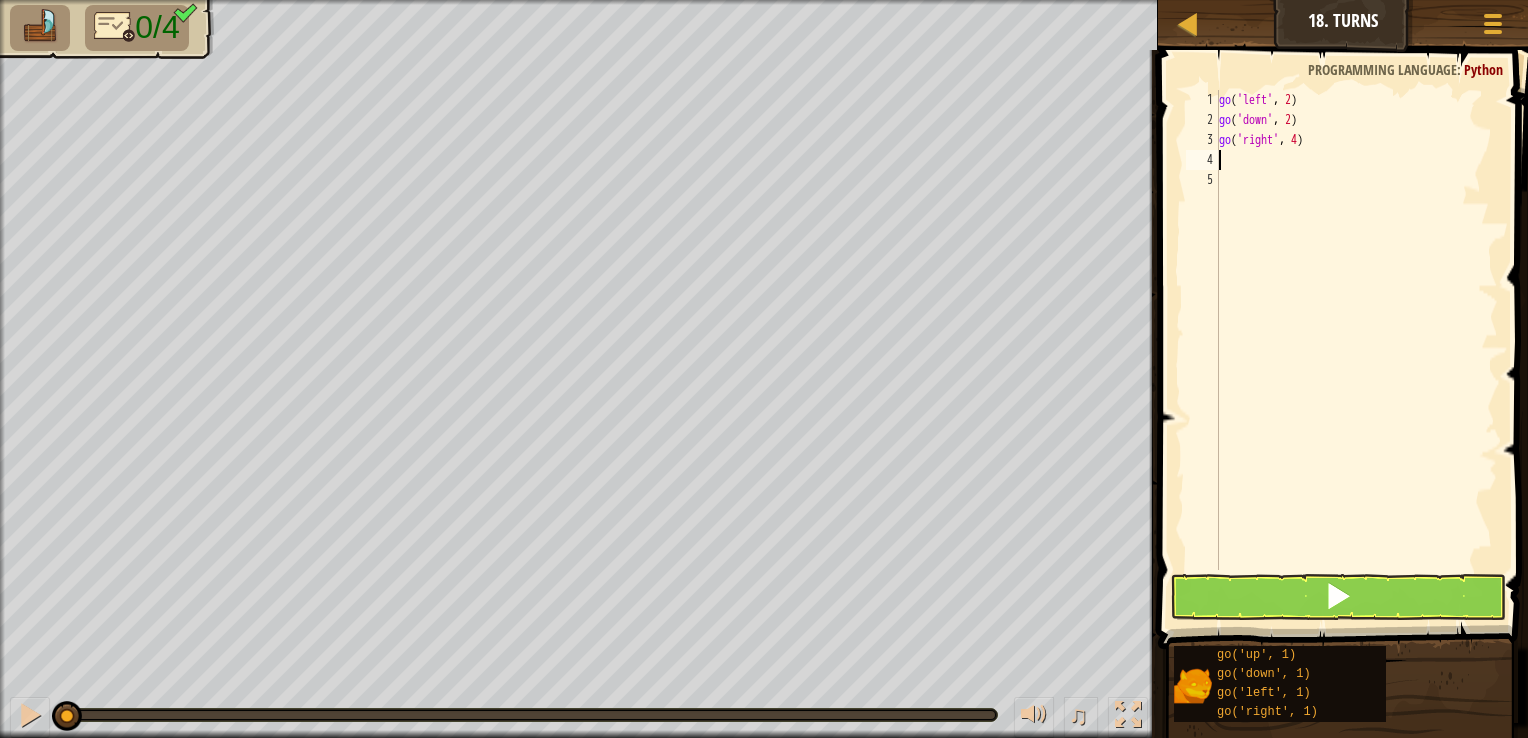 click on "go ( 'left' ,   2 ) go ( 'down' ,   2 ) go ( 'right' ,   4 )" at bounding box center (1356, 350) 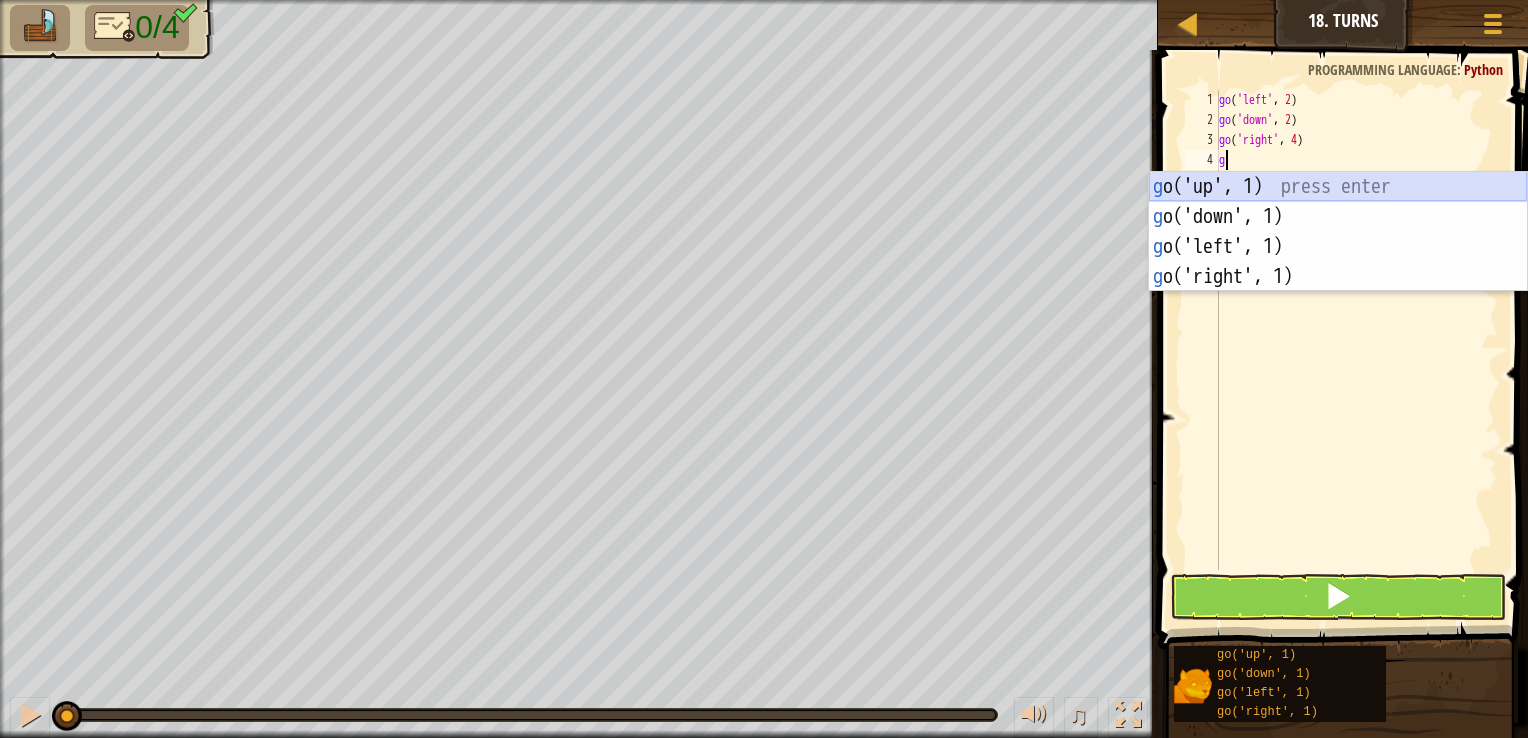 click on "g o('up', 1) press enter g o('down', 1) press enter g o('left', 1) press enter g o('right', 1) press enter" at bounding box center [1338, 262] 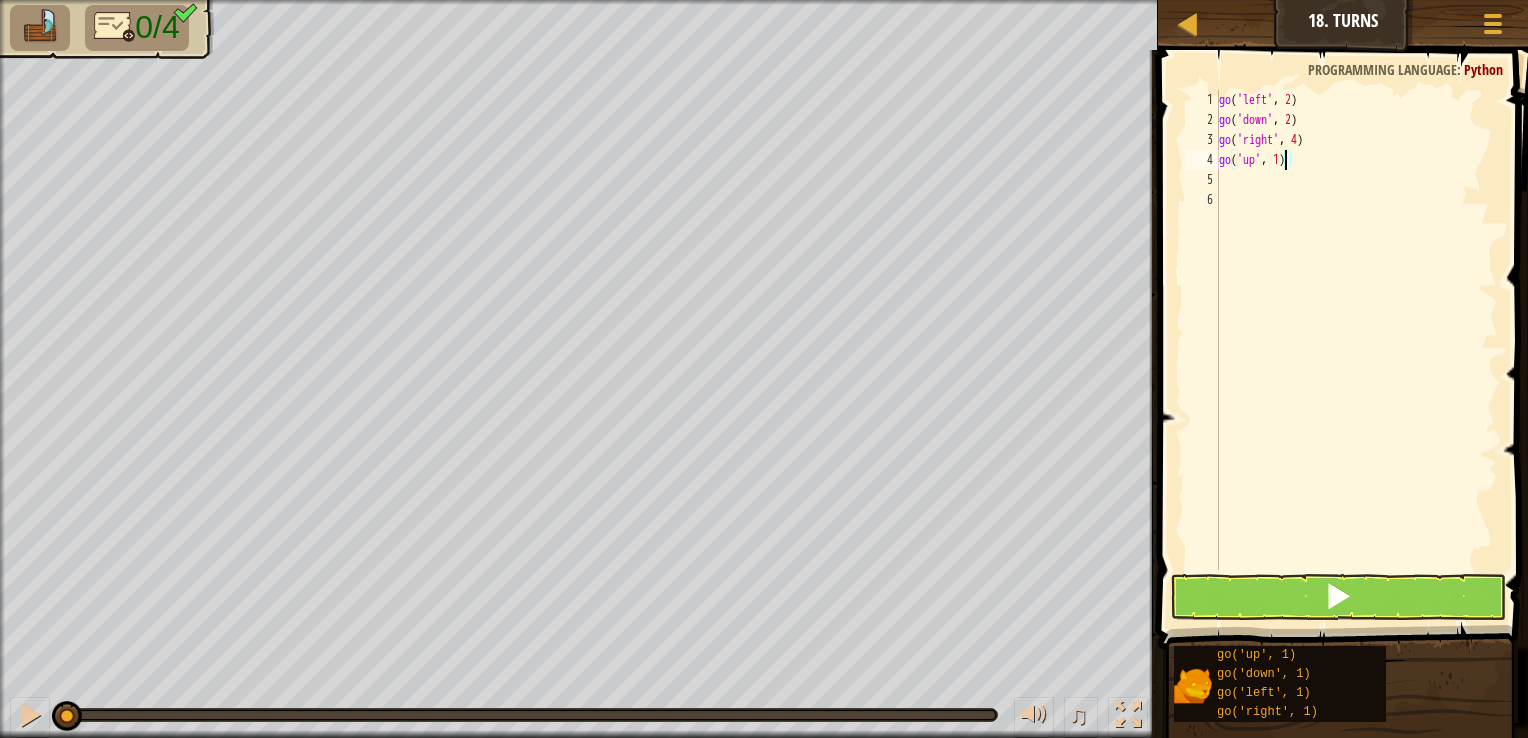 click on "go ( 'left' ,   2 ) go ( 'down' ,   2 ) go ( 'right' ,   4 ) go ( 'up' ,   1 )" at bounding box center (1356, 350) 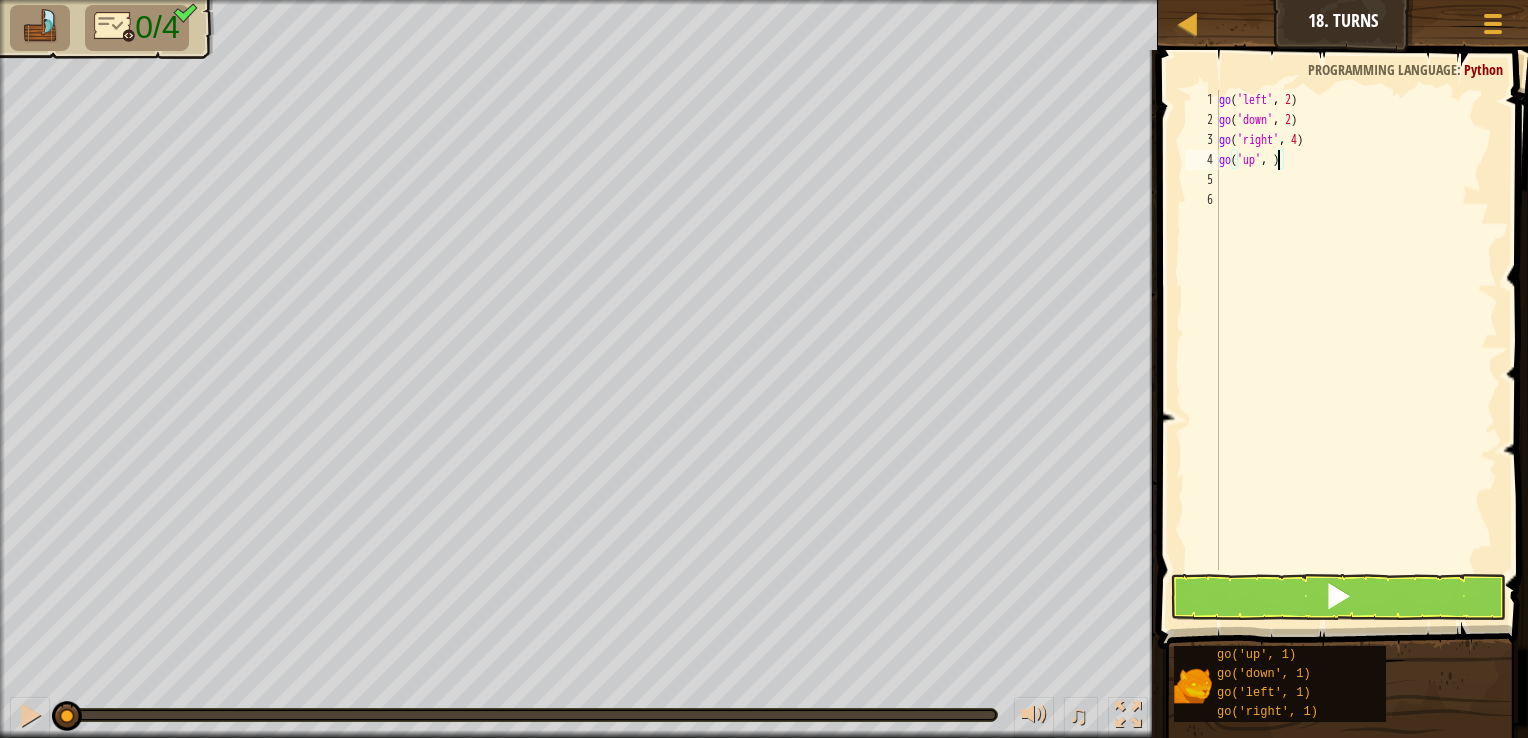 scroll, scrollTop: 9, scrollLeft: 4, axis: both 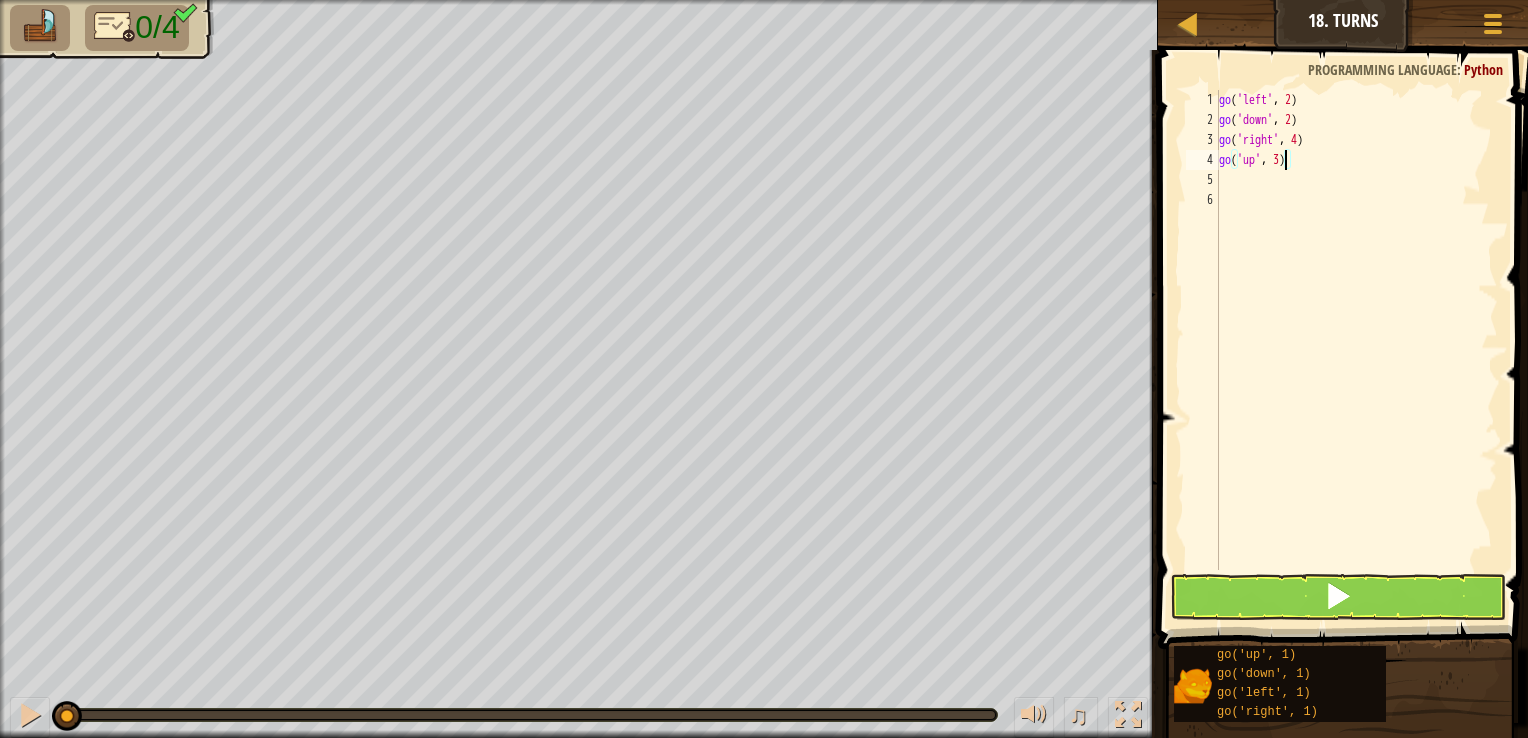 type on "go('up', 3)" 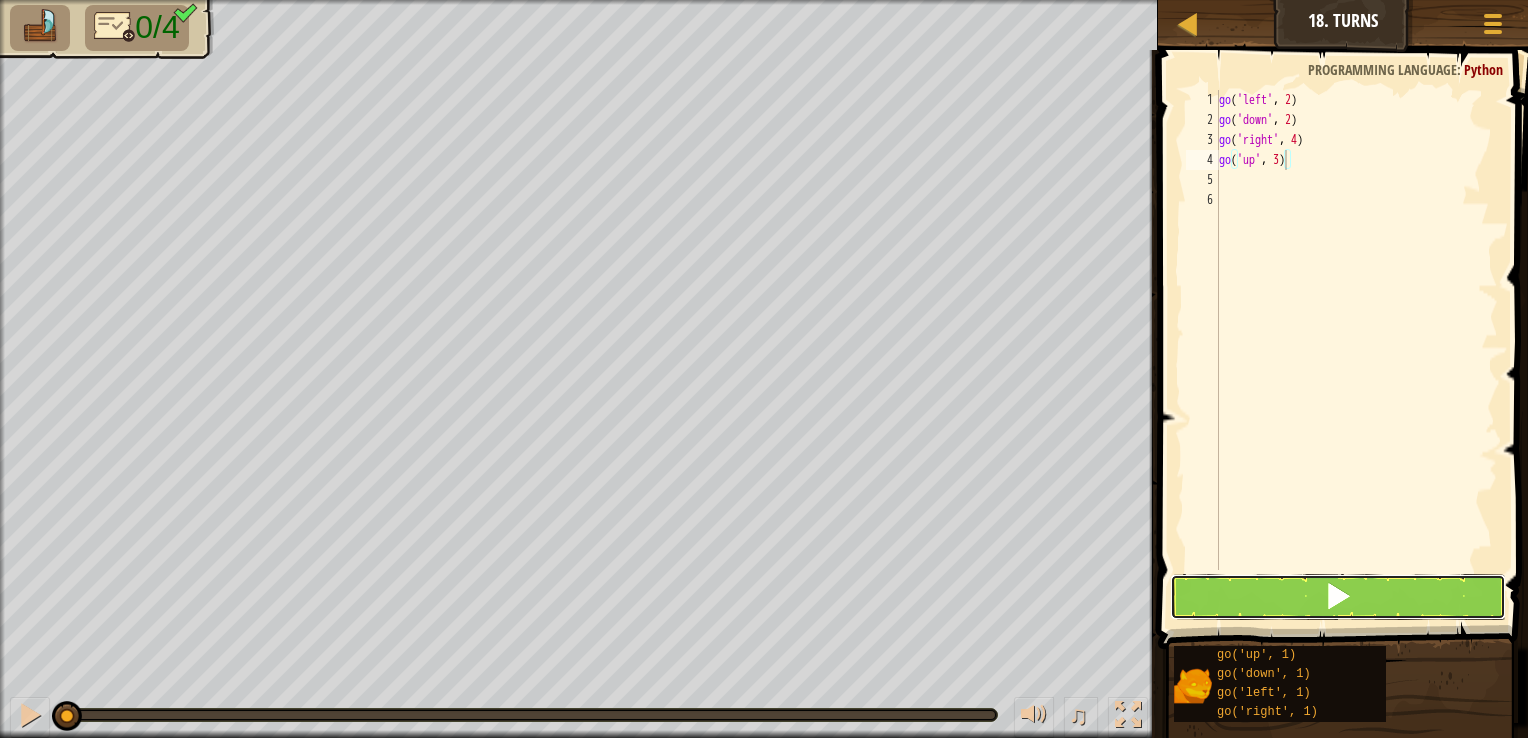 click at bounding box center (1338, 597) 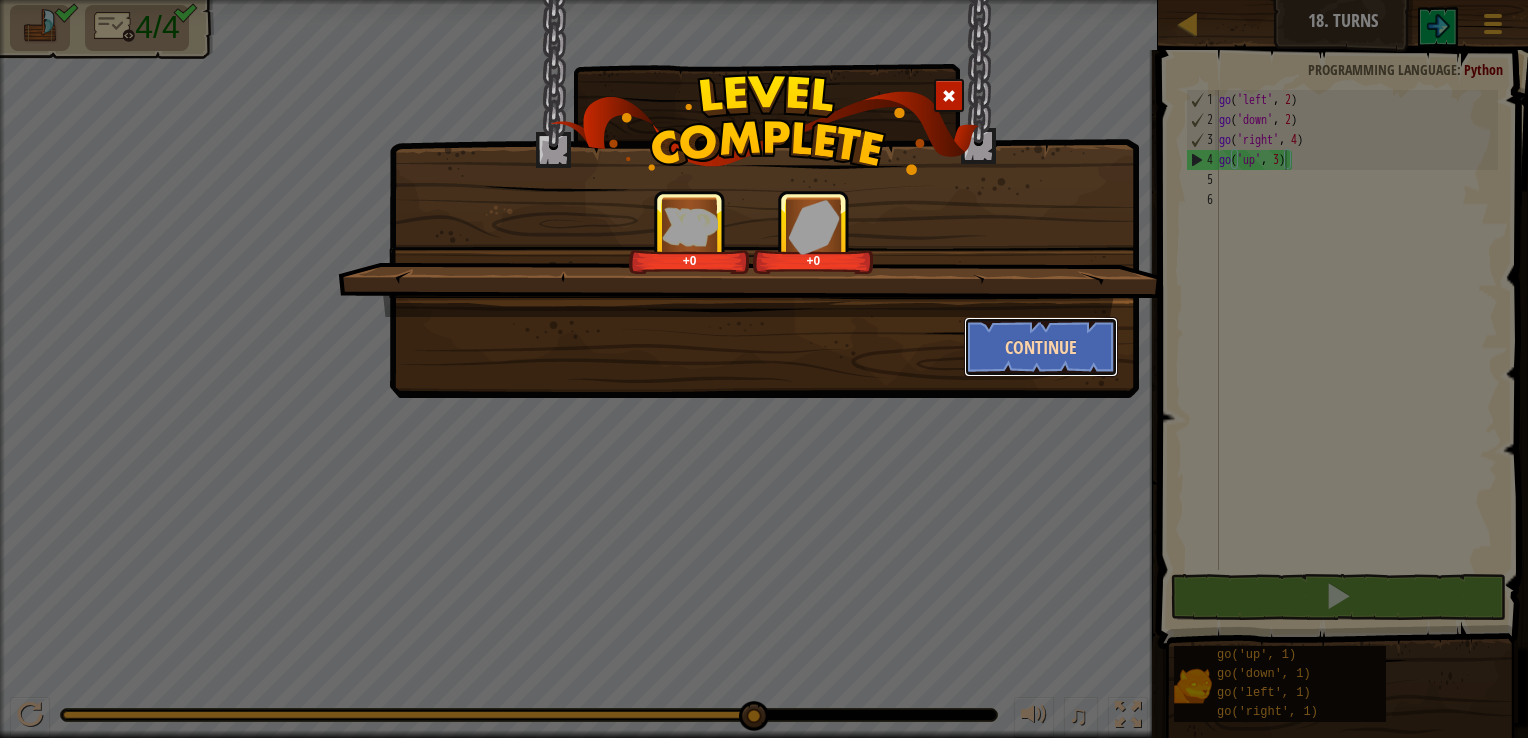 click on "Continue" at bounding box center [1041, 347] 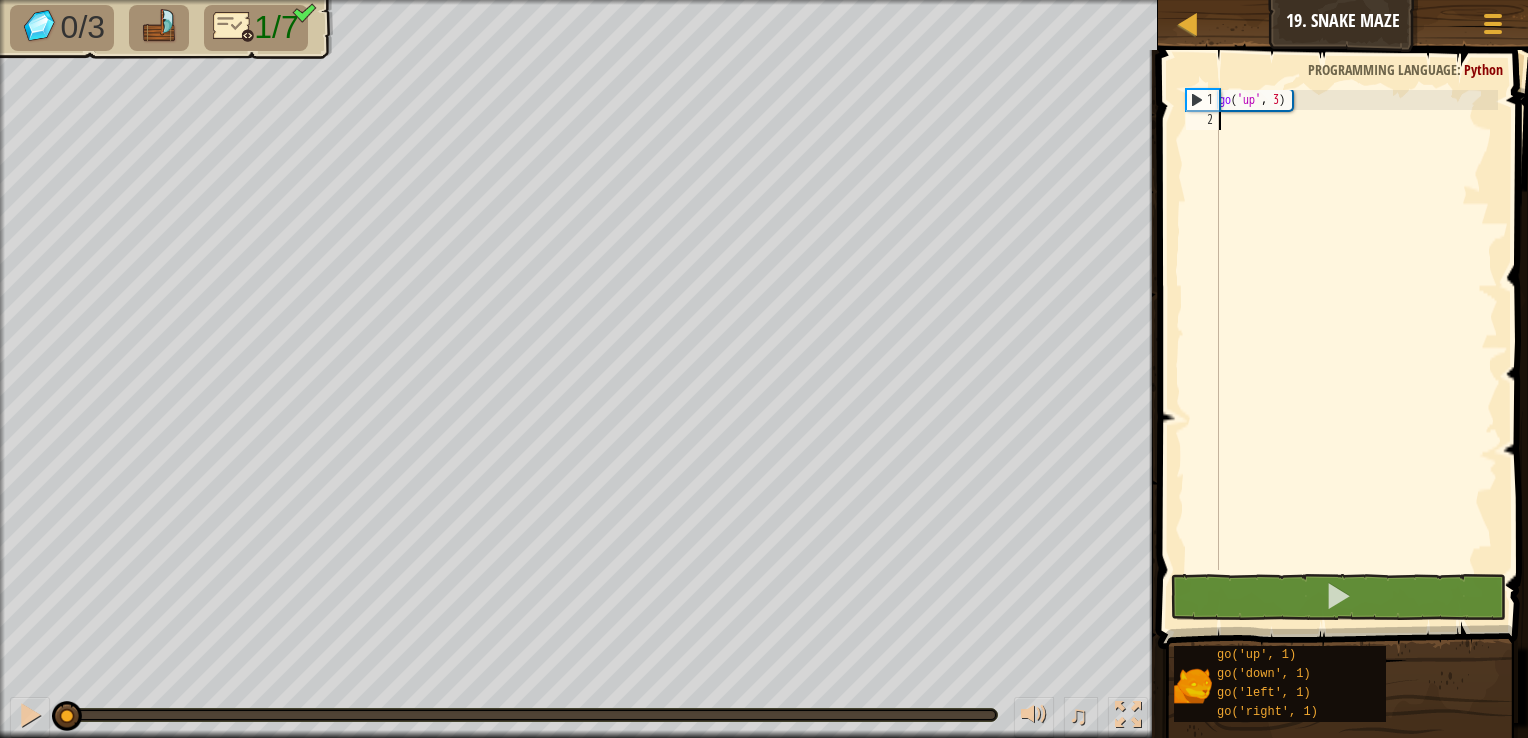 type on "g" 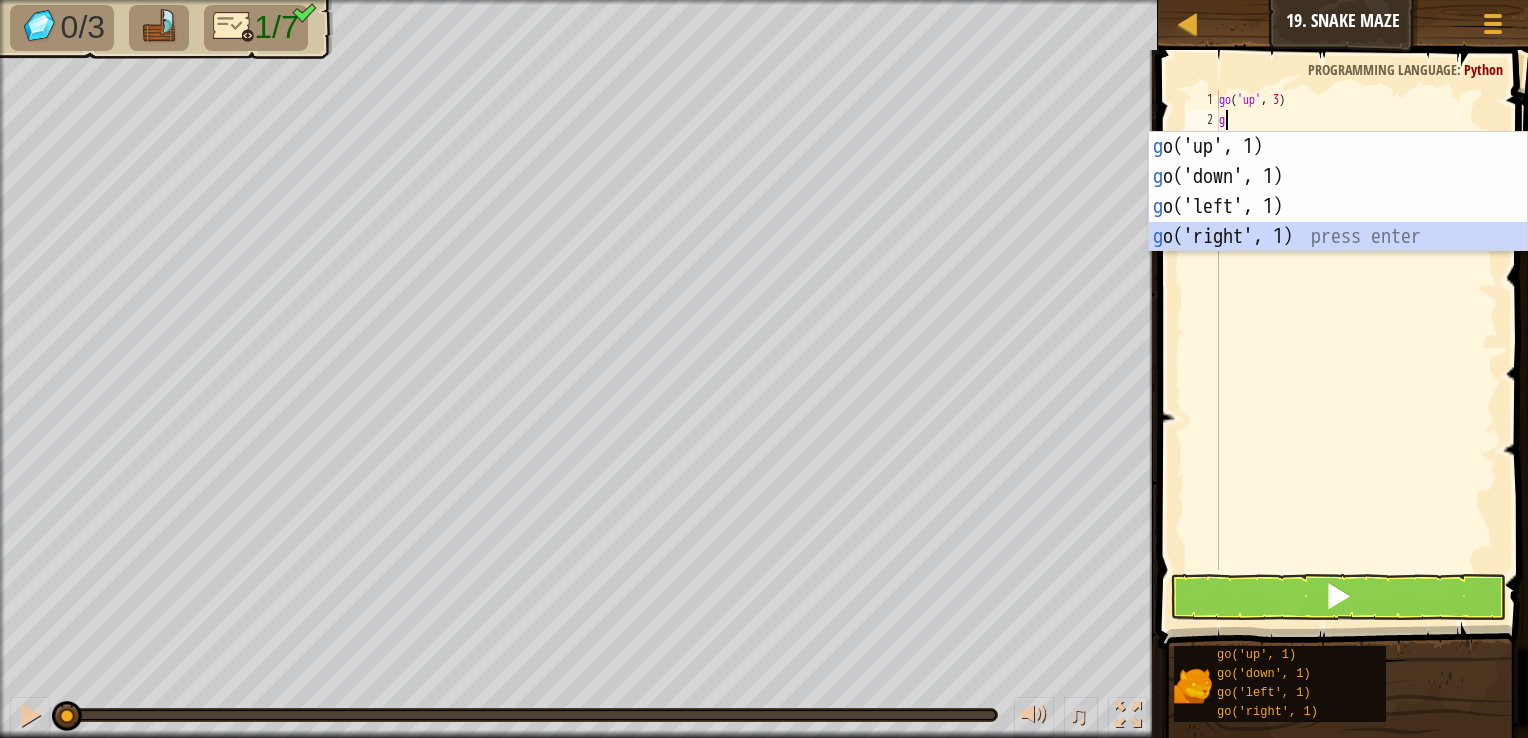 click on "g o('up', 1) press enter g o('down', 1) press enter g o('left', 1) press enter g o('right', 1) press enter" at bounding box center (1338, 222) 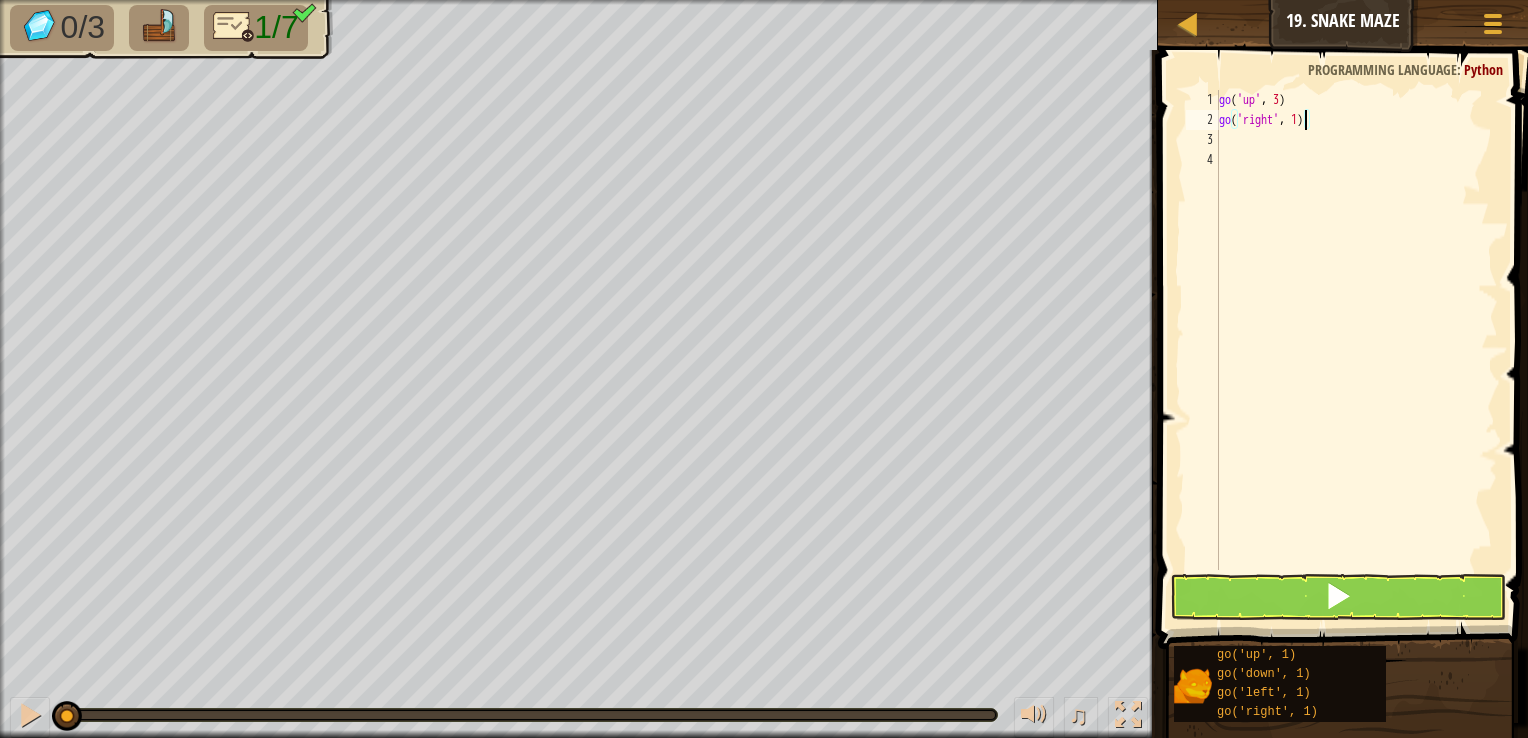 click on "go ( 'up' ,   3 ) go ( 'right' ,   1 )" at bounding box center (1356, 350) 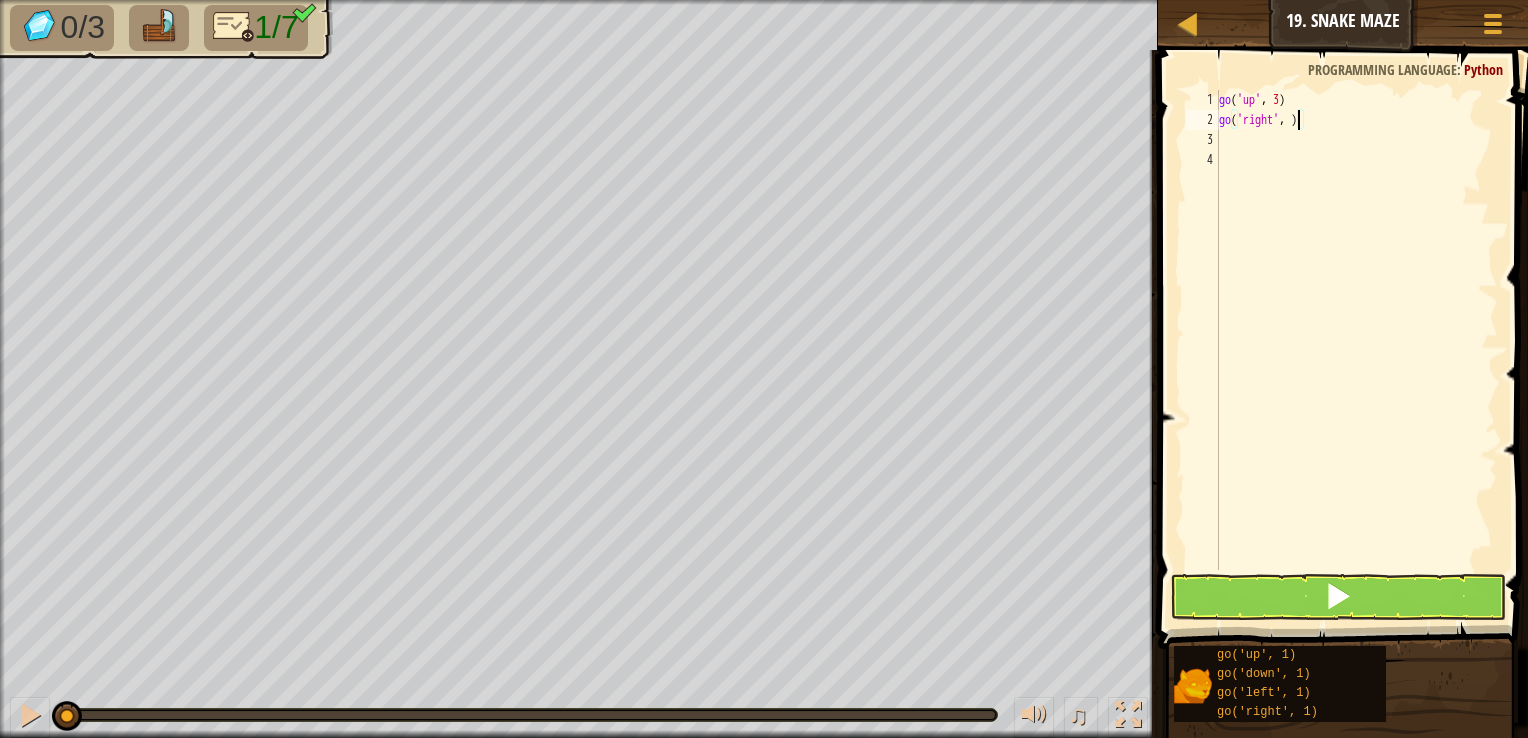 type on "go('right', 2)" 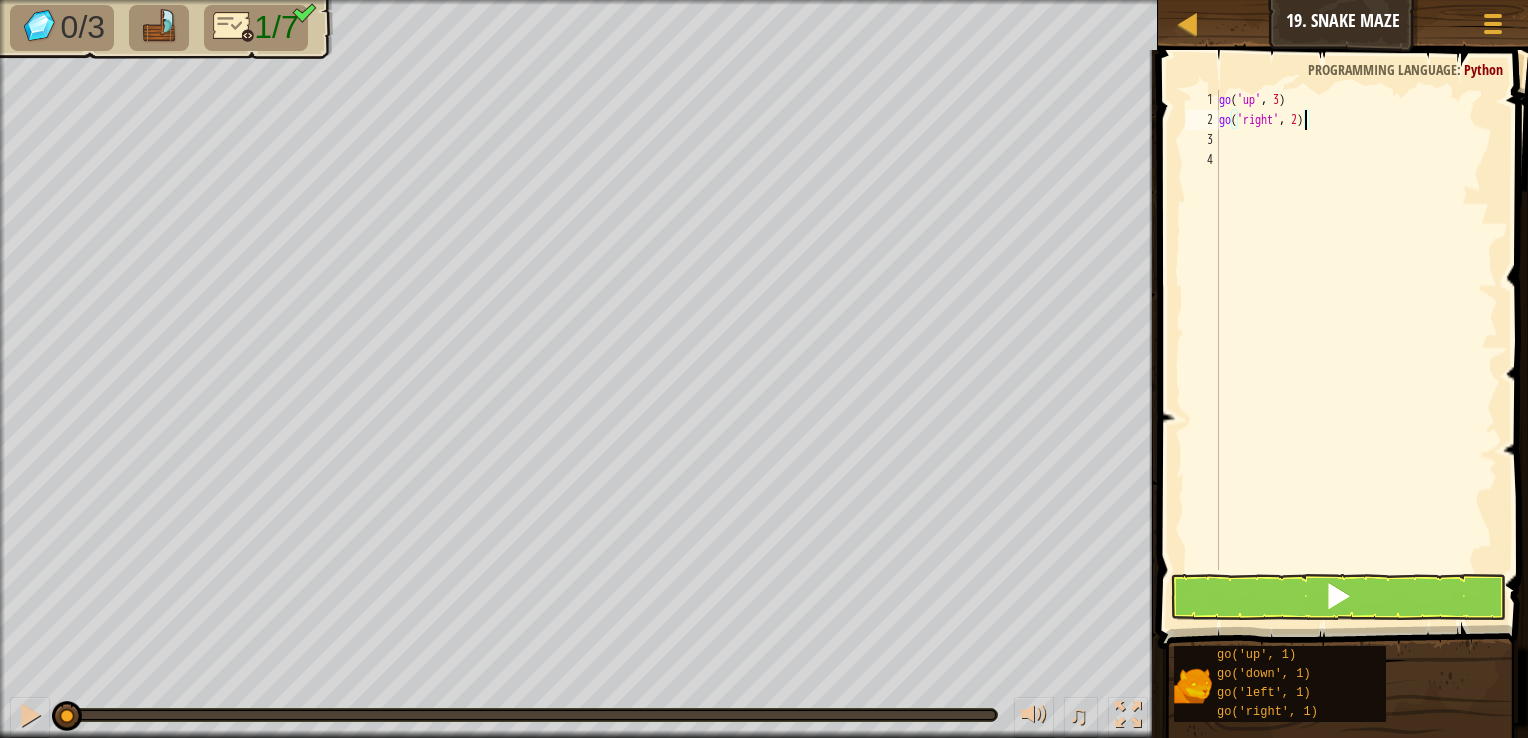 scroll, scrollTop: 9, scrollLeft: 6, axis: both 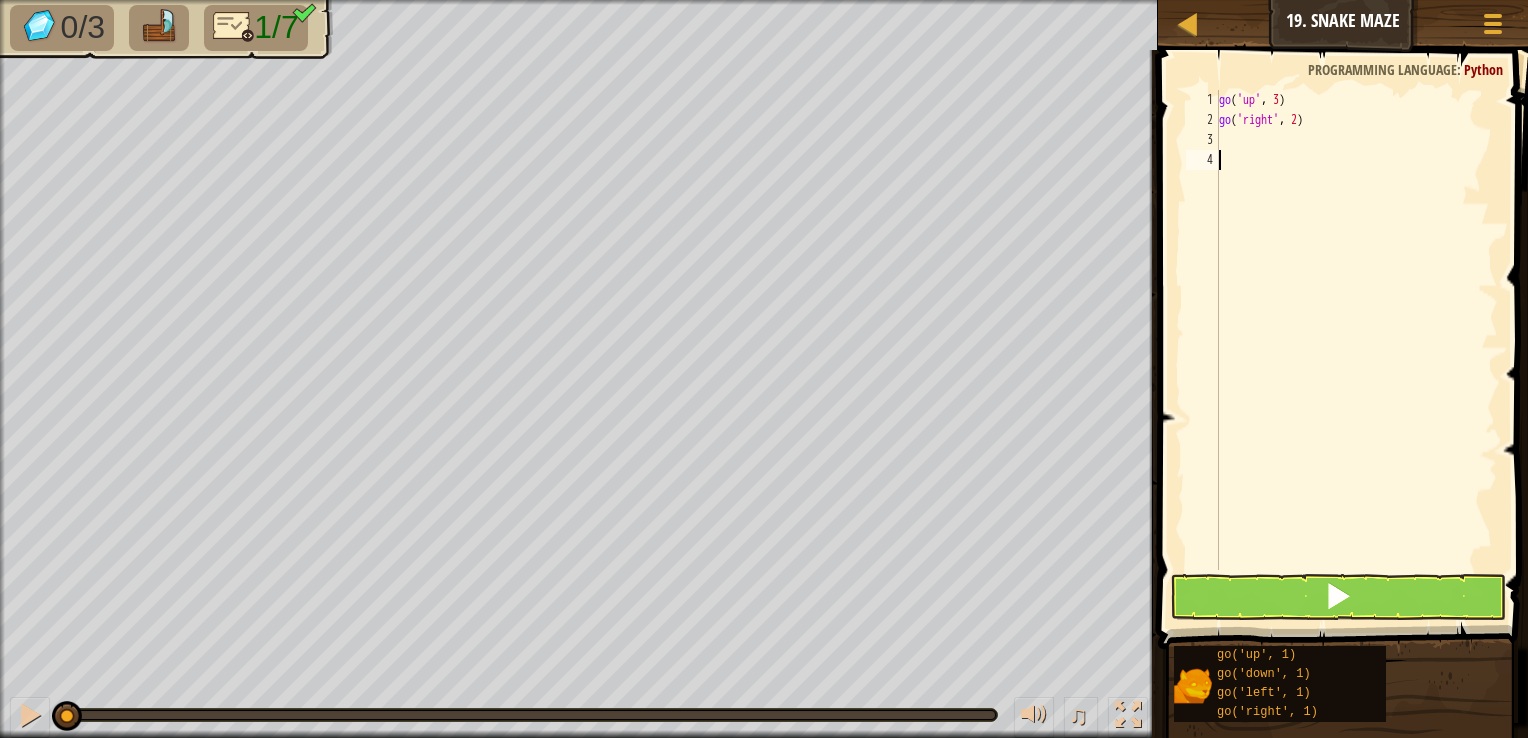 click on "go ( 'up' ,   3 ) go ( 'right' ,   2 )" at bounding box center (1356, 350) 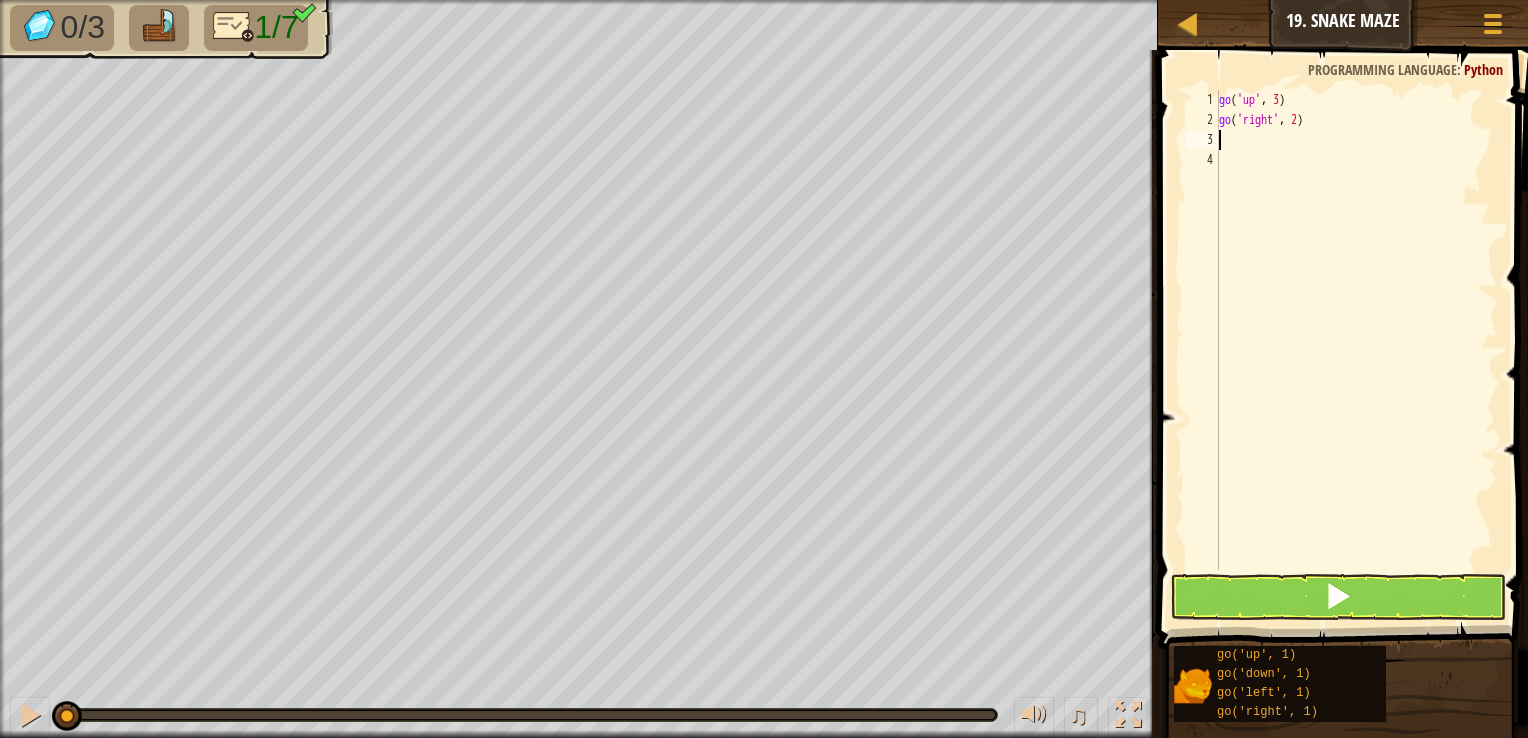 click on "go ( 'up' ,   3 ) go ( 'right' ,   2 )" at bounding box center [1356, 350] 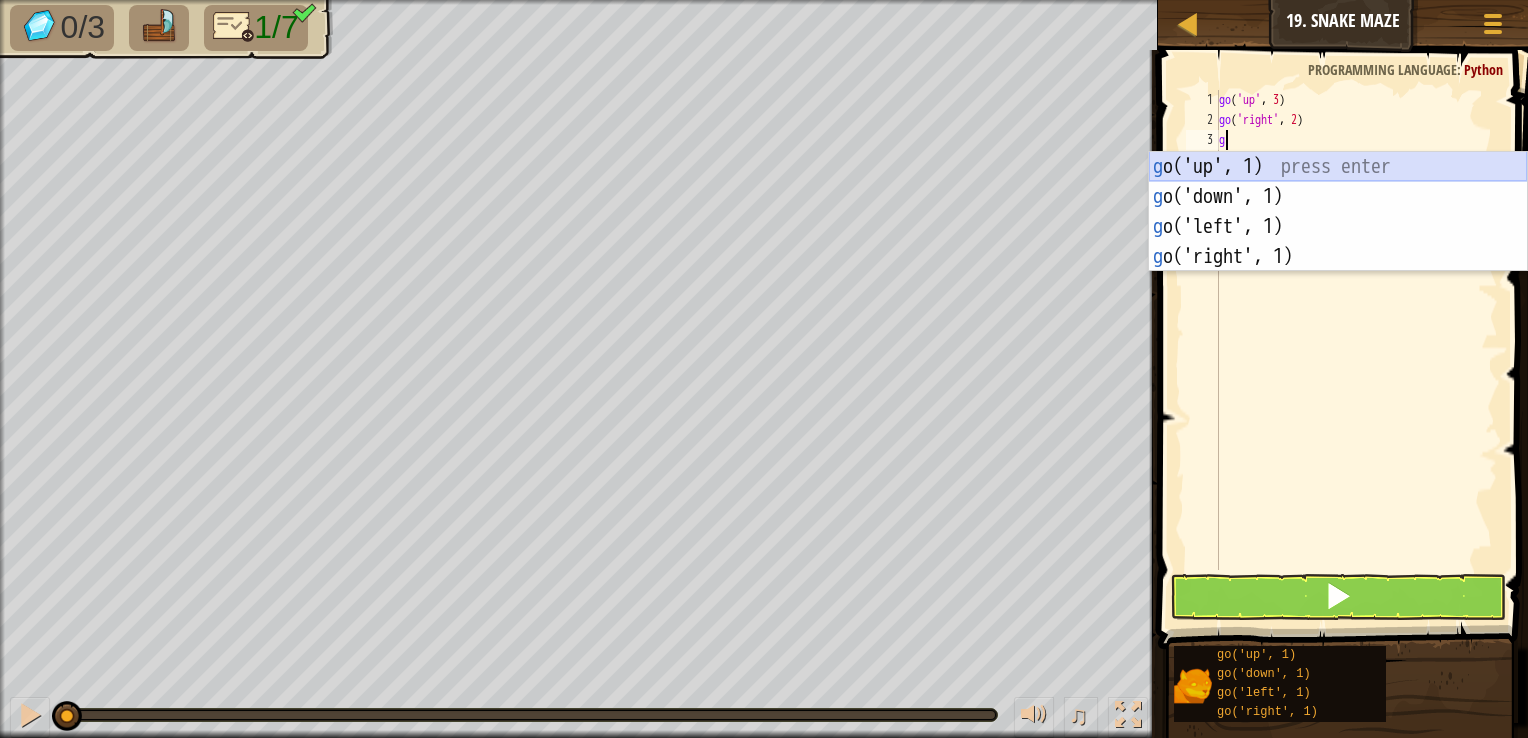 click on "g o('up', 1) press enter g o('down', 1) press enter g o('left', 1) press enter g o('right', 1) press enter" at bounding box center (1338, 242) 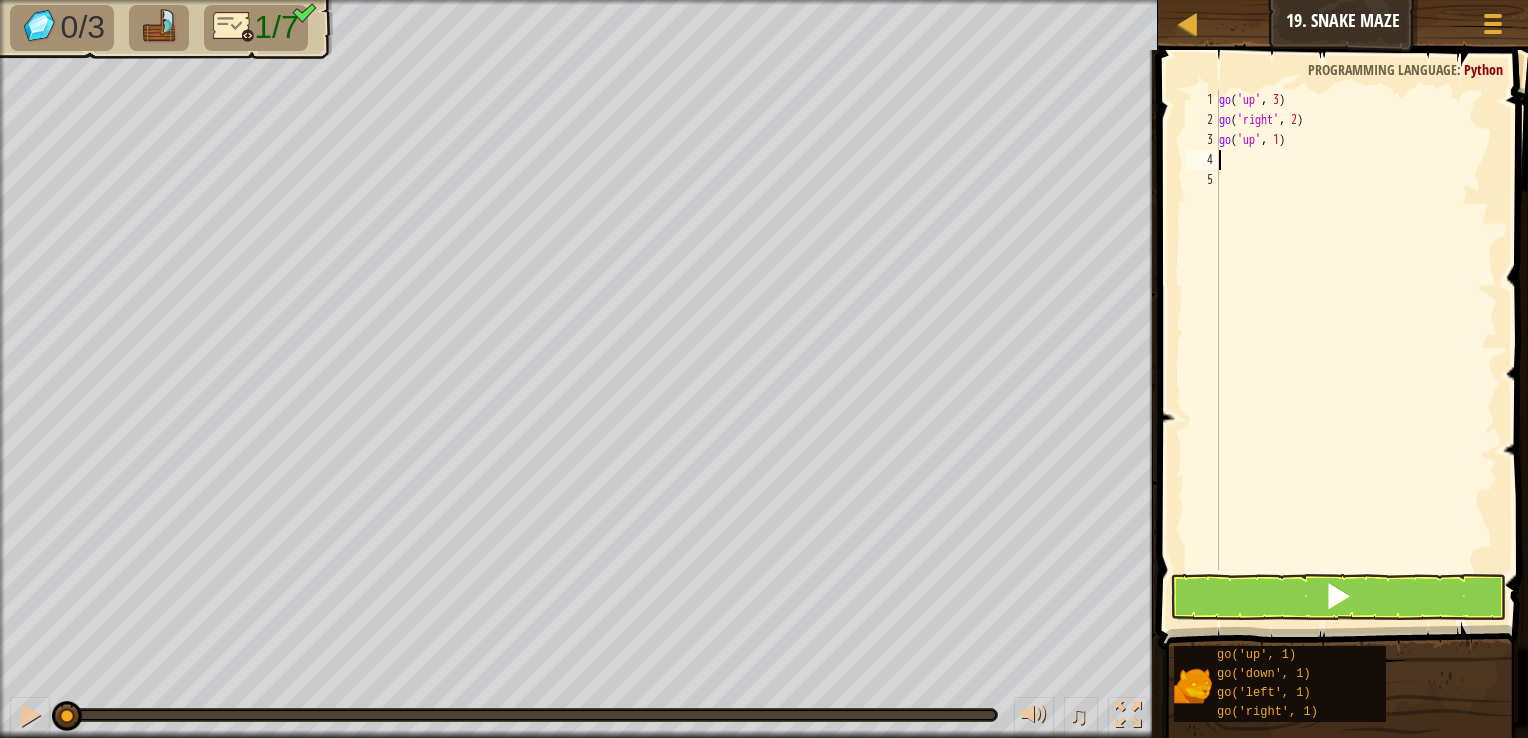 type on "g" 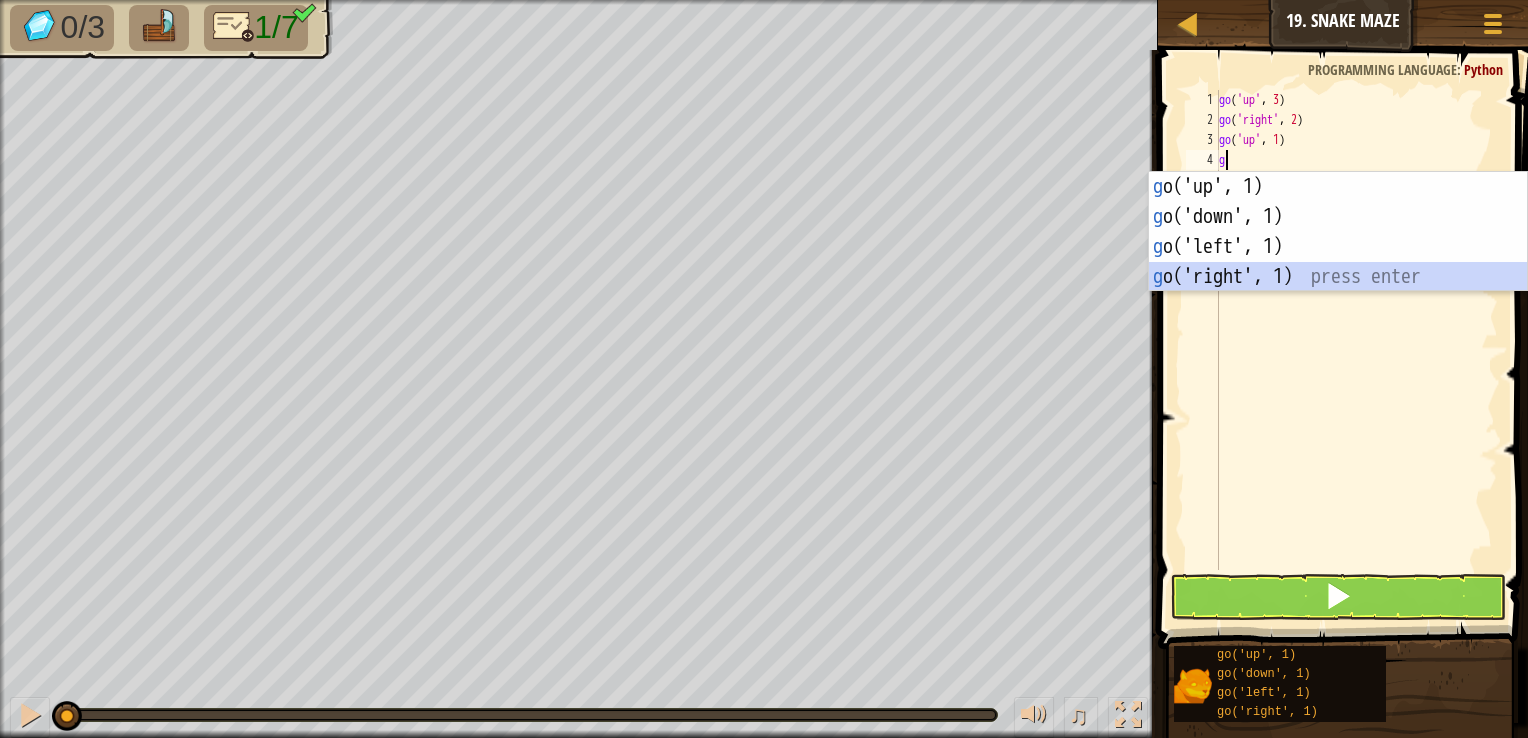 click on "g o('up', 1) press enter g o('down', 1) press enter g o('left', 1) press enter g o('right', 1) press enter" at bounding box center (1338, 262) 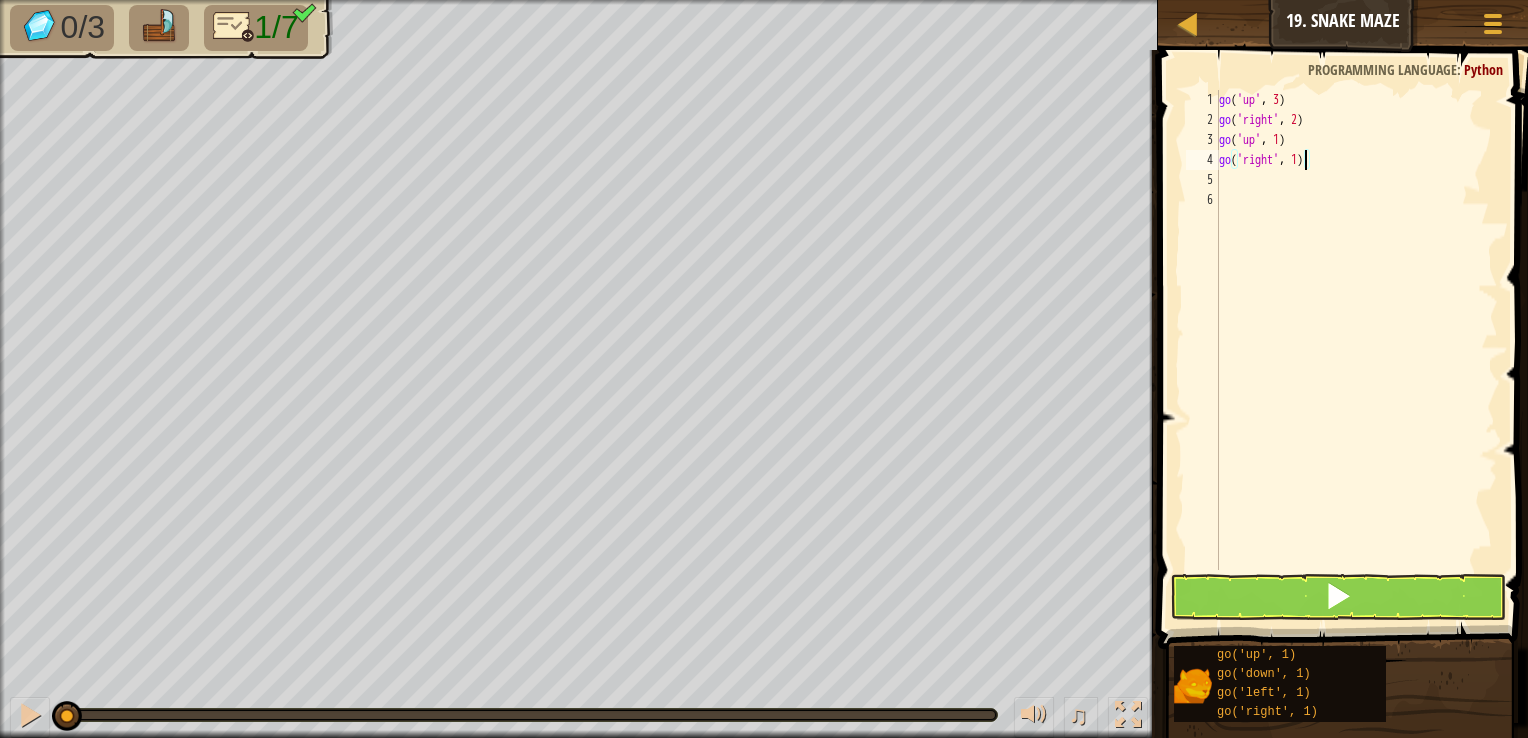 click on "go ( 'up' ,   3 ) go ( 'right' ,   2 ) go ( 'up' ,   1 ) go ( 'right' ,   1 )" at bounding box center [1356, 350] 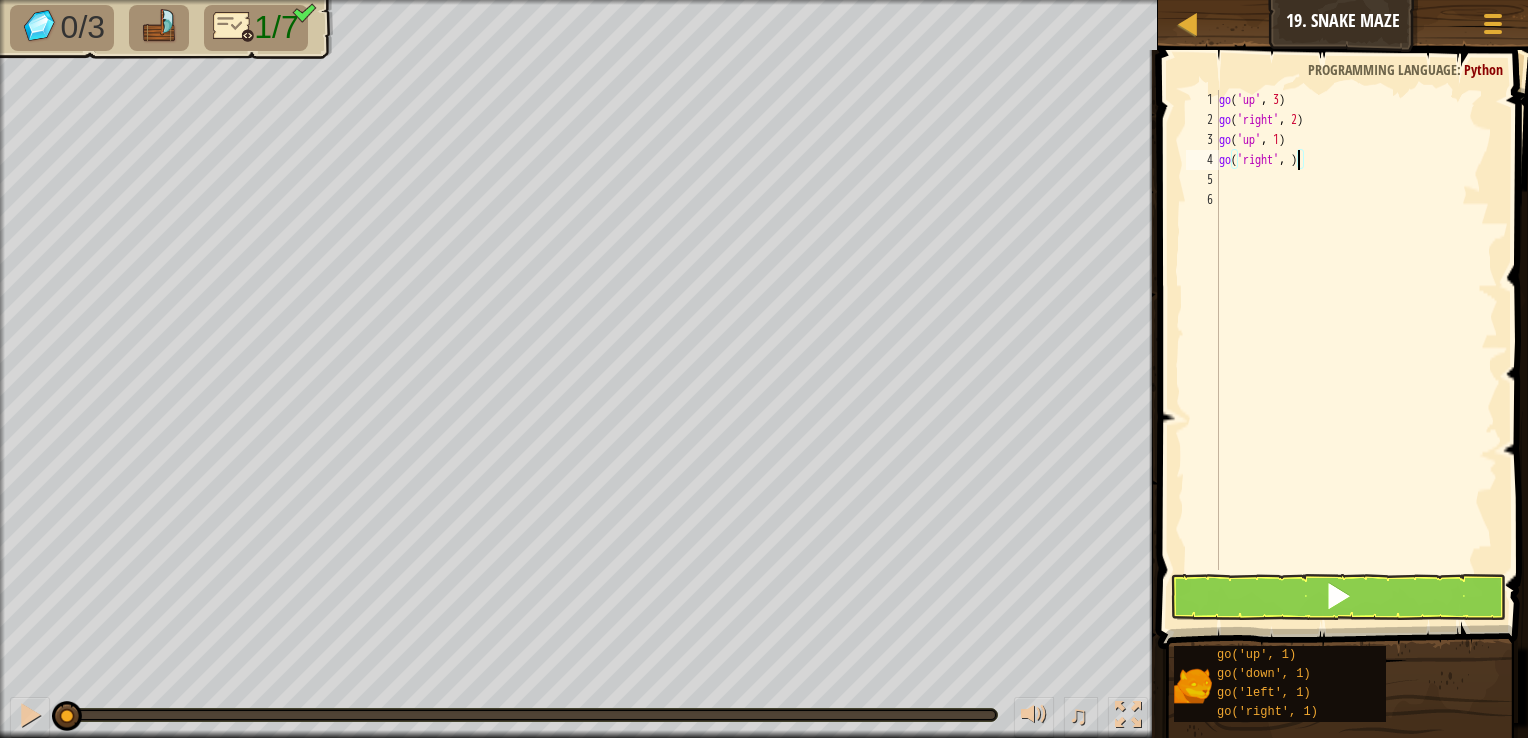 type on "go('right', 2)" 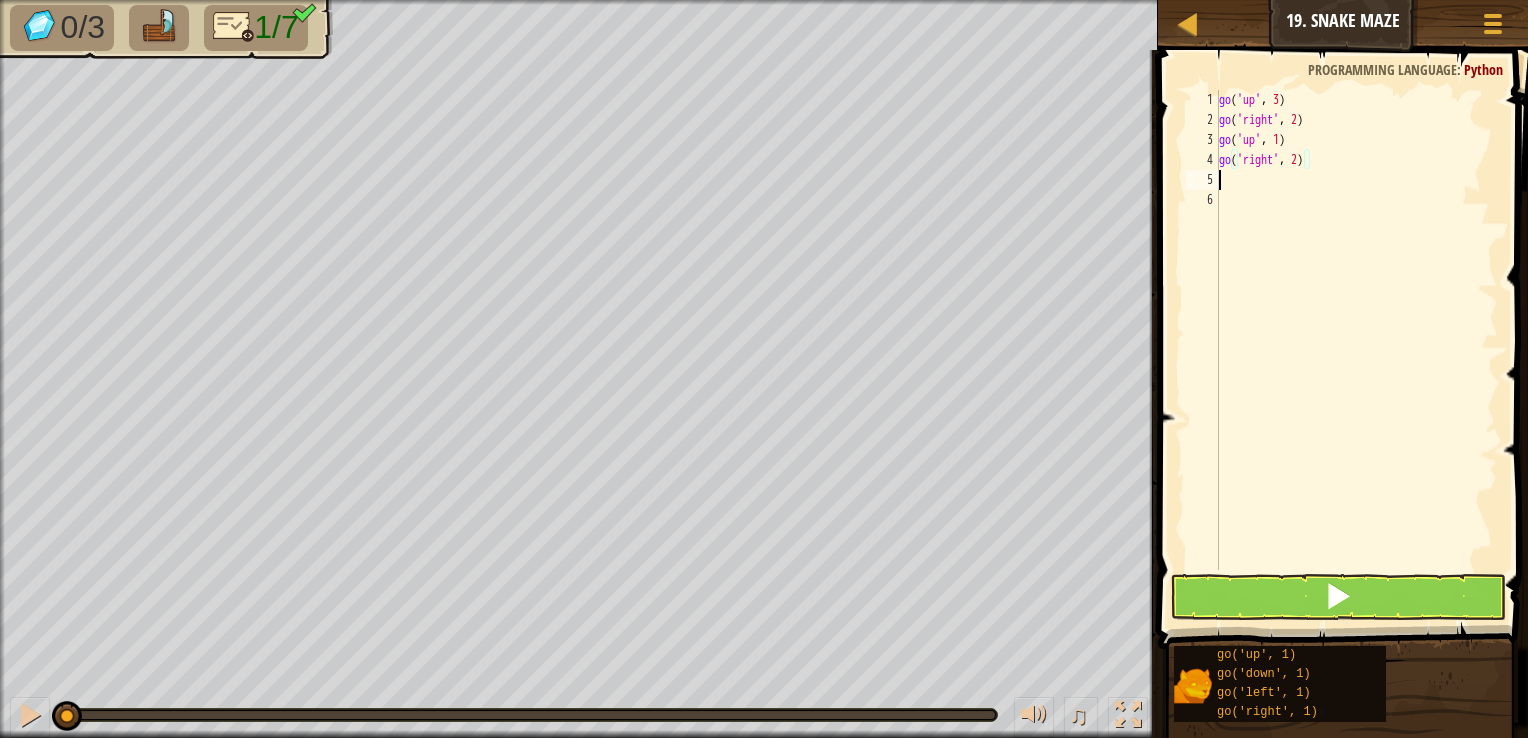 click on "go ( 'up' ,   3 ) go ( 'right' ,   2 ) go ( 'up' ,   1 ) go ( 'right' ,   2 )" at bounding box center [1356, 350] 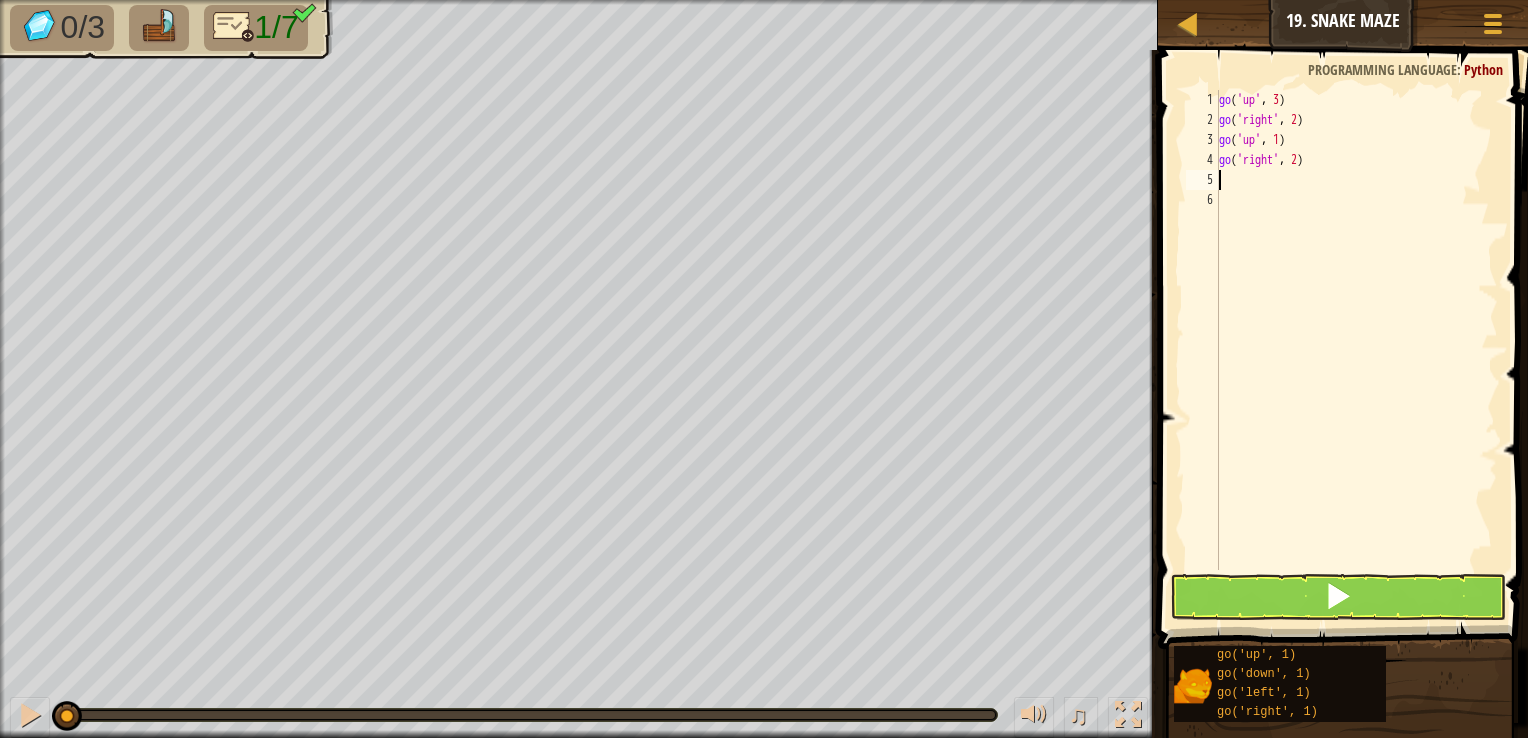 scroll, scrollTop: 9, scrollLeft: 0, axis: vertical 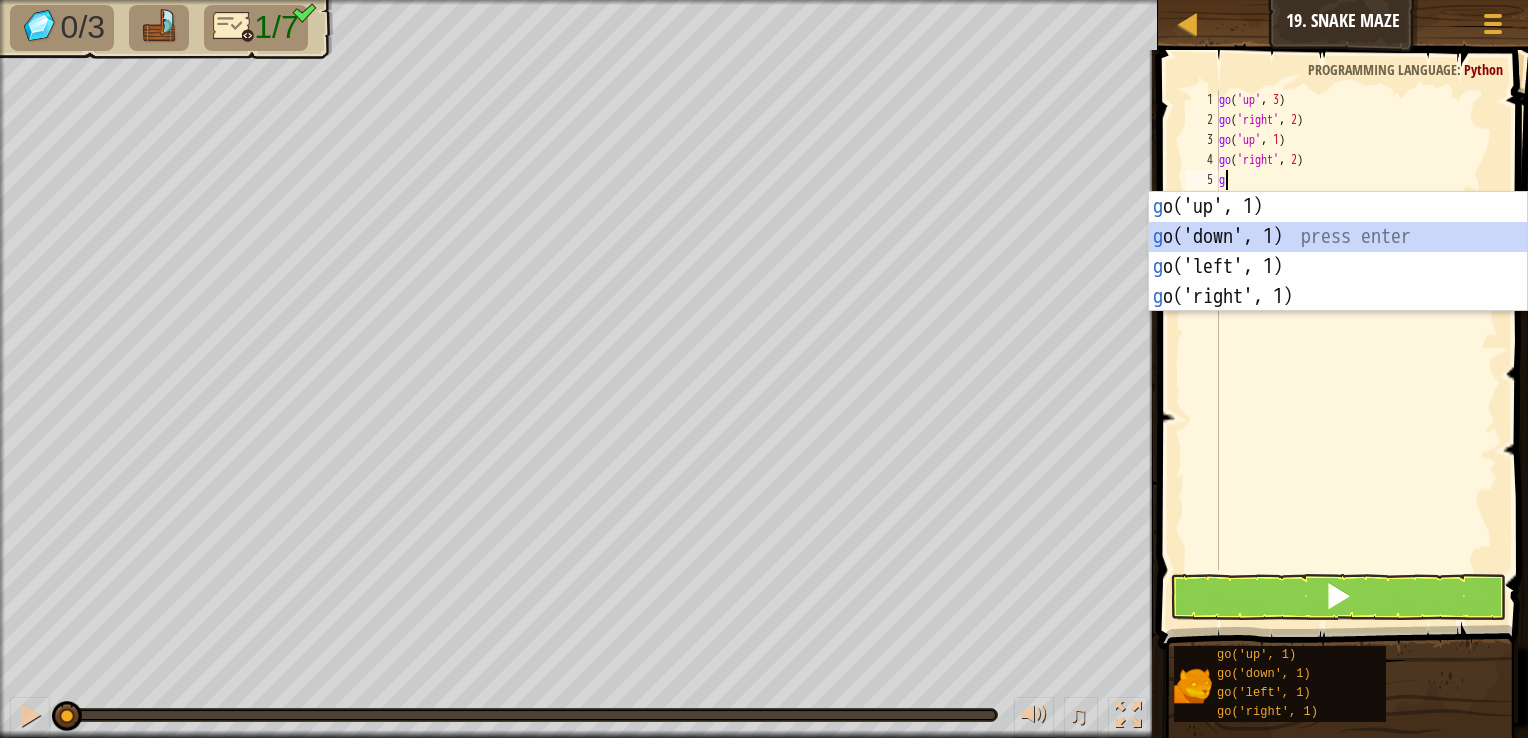 click on "g o('up', 1) press enter g o('down', 1) press enter g o('left', 1) press enter g o('right', 1) press enter" at bounding box center (1338, 282) 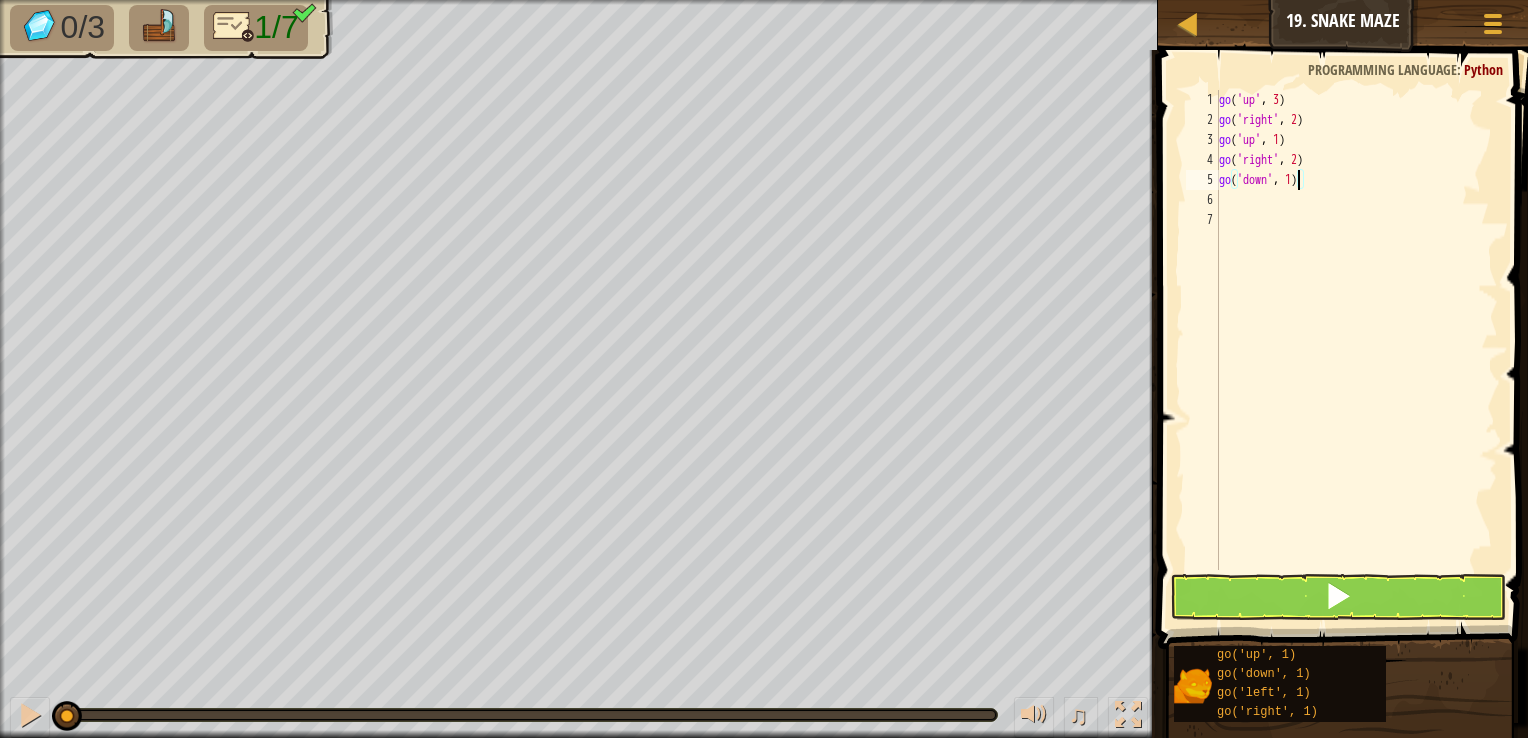 click on "go ( 'up' ,   3 ) go ( 'right' ,   2 ) go ( 'up' ,   1 ) go ( 'right' ,   2 ) go ( 'down' ,   1 )" at bounding box center [1356, 350] 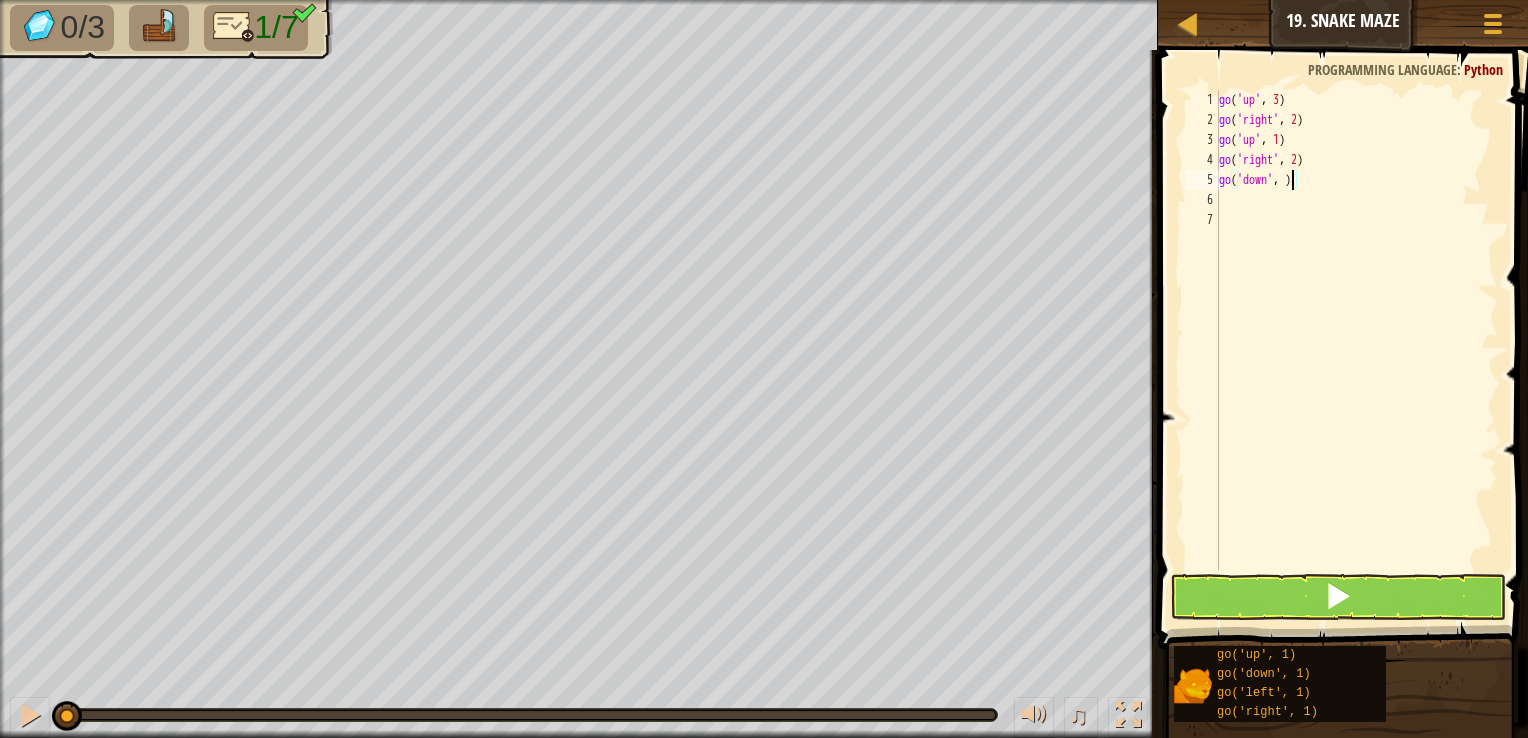type on "go('down', 2)" 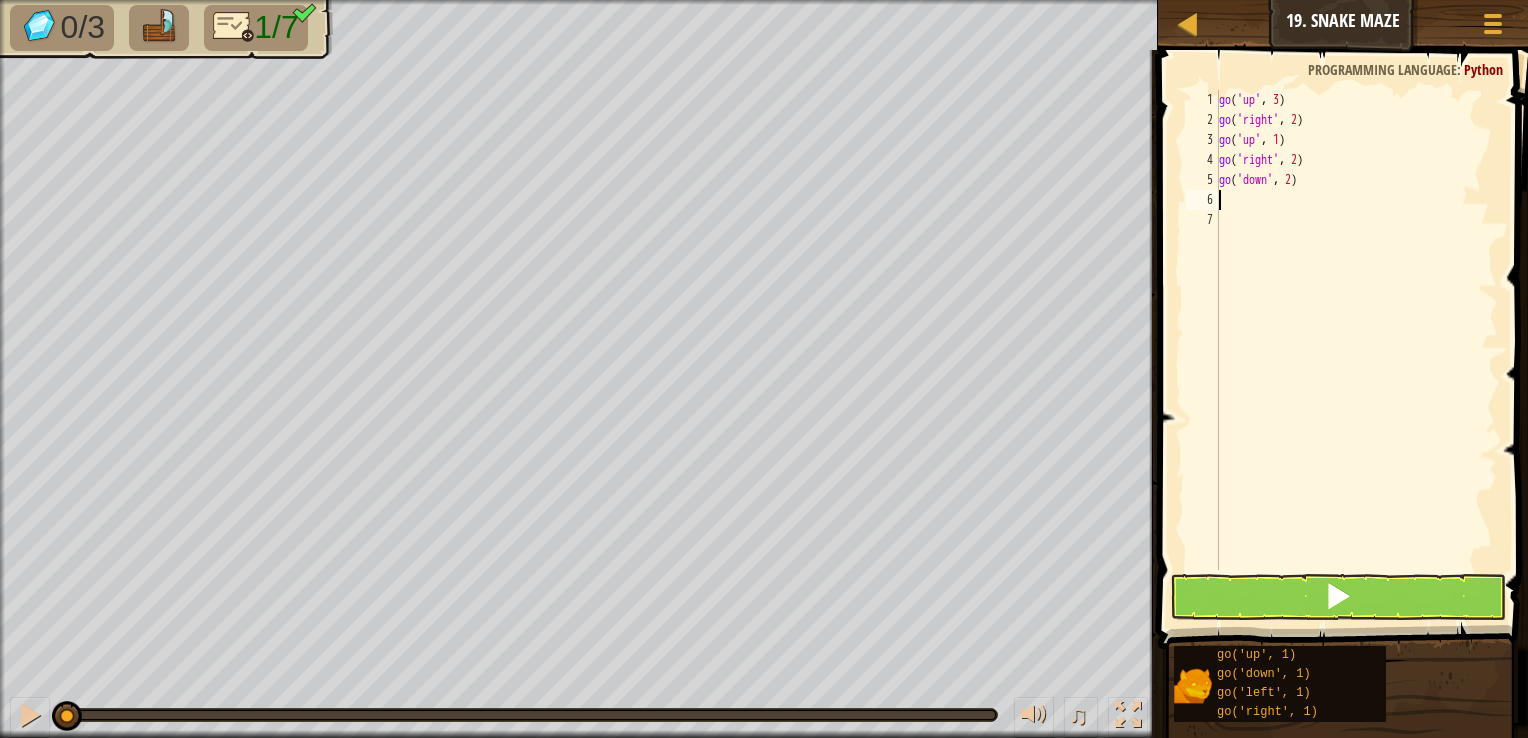 click on "go ( 'up' ,   3 ) go ( 'right' ,   2 ) go ( 'up' ,   1 ) go ( 'right' ,   2 ) go ( 'down' ,   2 )" at bounding box center [1356, 350] 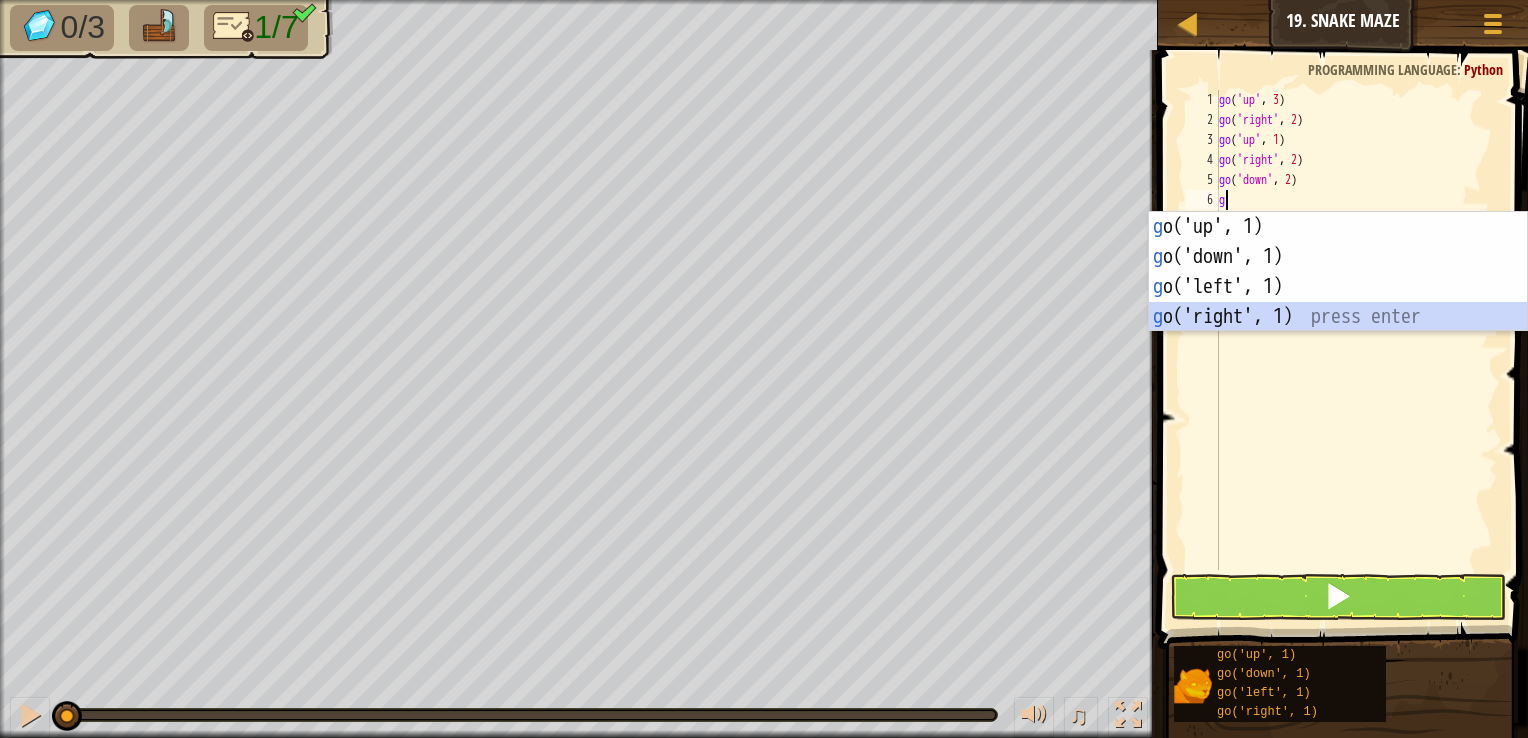 click on "g o('up', 1) press enter g o('down', 1) press enter g o('left', 1) press enter g o('right', 1) press enter" at bounding box center (1338, 302) 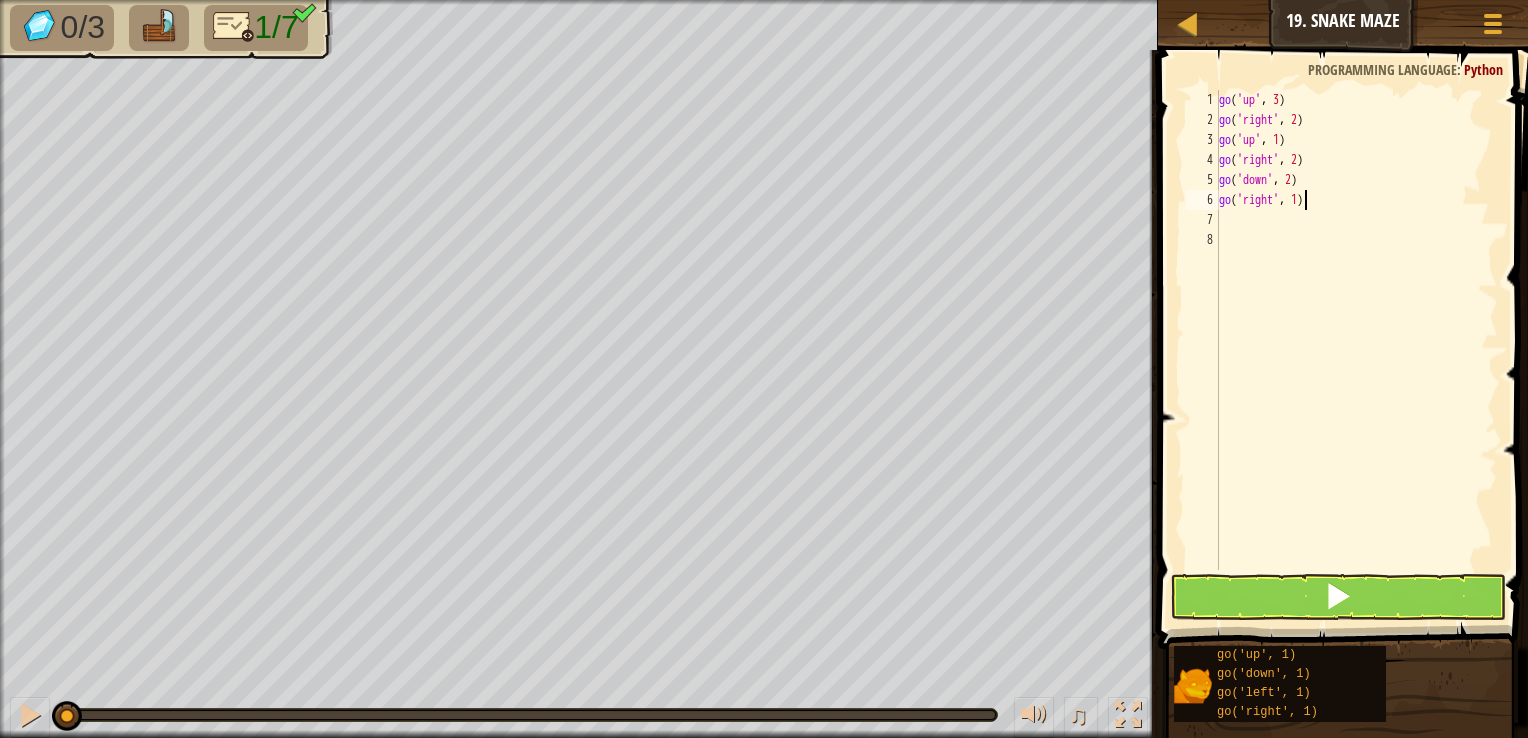 click on "go ( 'up' ,   3 ) go ( 'right' ,   2 ) go ( 'up' ,   1 ) go ( 'right' ,   2 ) go ( 'down' ,   2 ) go ( 'right' ,   1 )" at bounding box center (1356, 350) 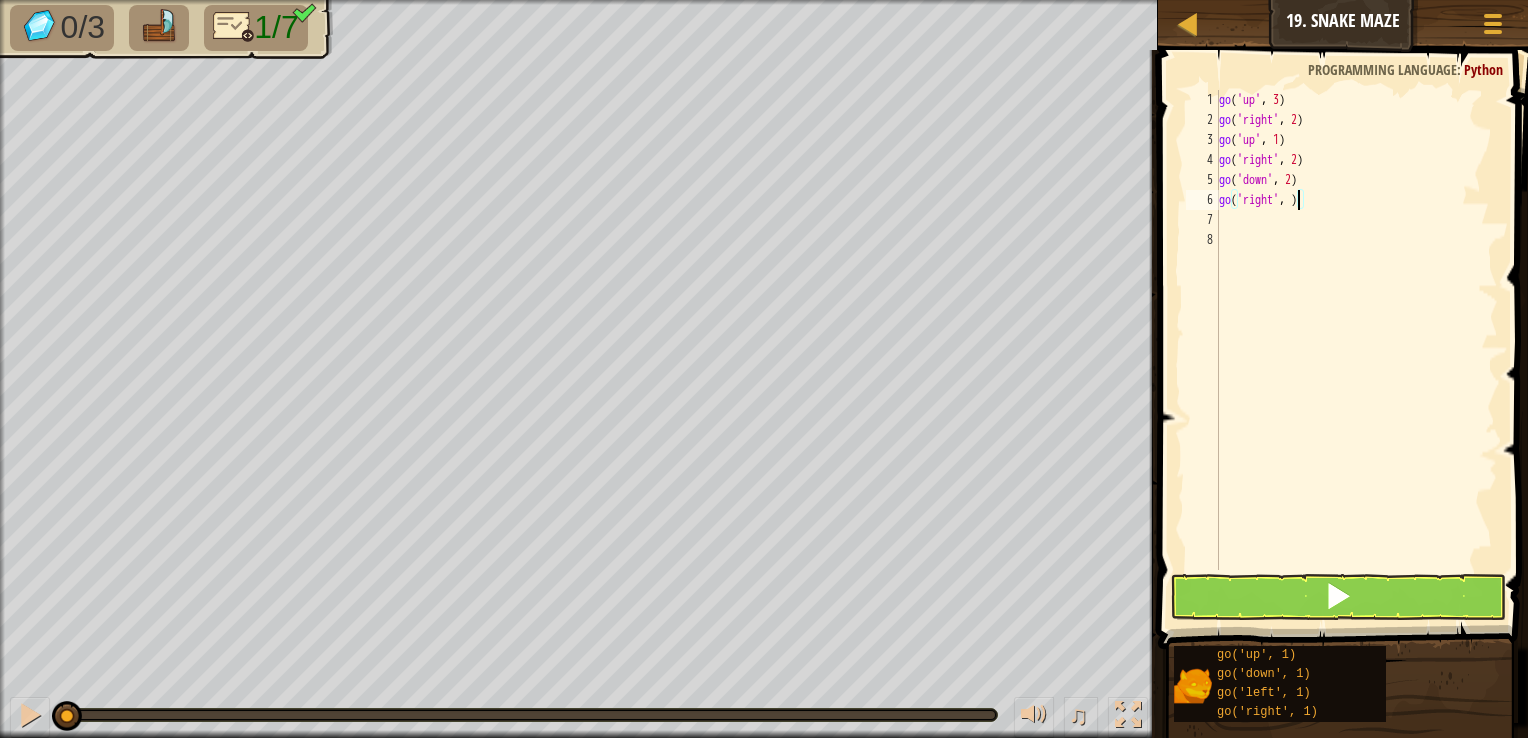 type on "go('right', 2)" 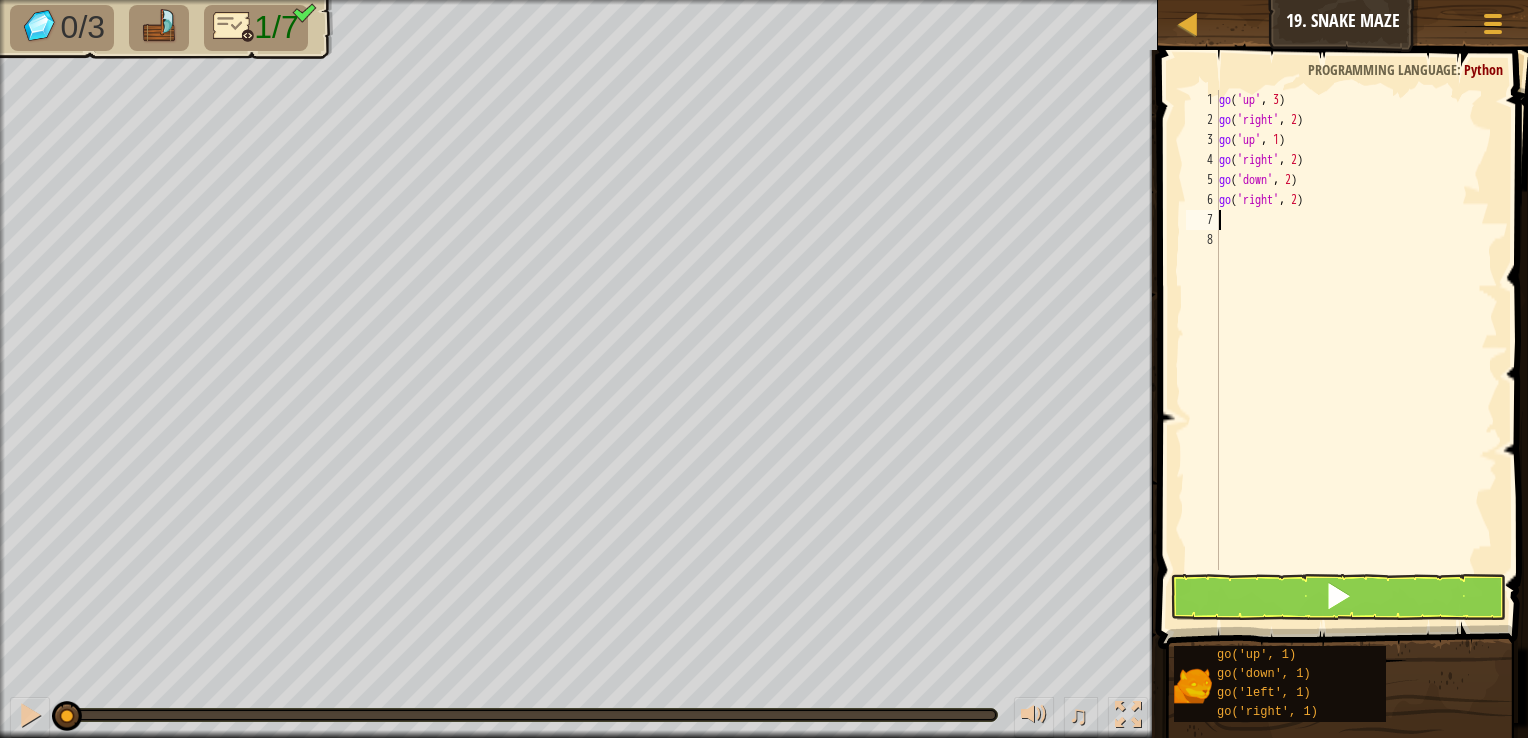 click on "go ( 'up' ,   3 ) go ( 'right' ,   2 ) go ( 'up' ,   1 ) go ( 'right' ,   2 ) go ( 'down' ,   2 ) go ( 'right' ,   2 )" at bounding box center [1356, 350] 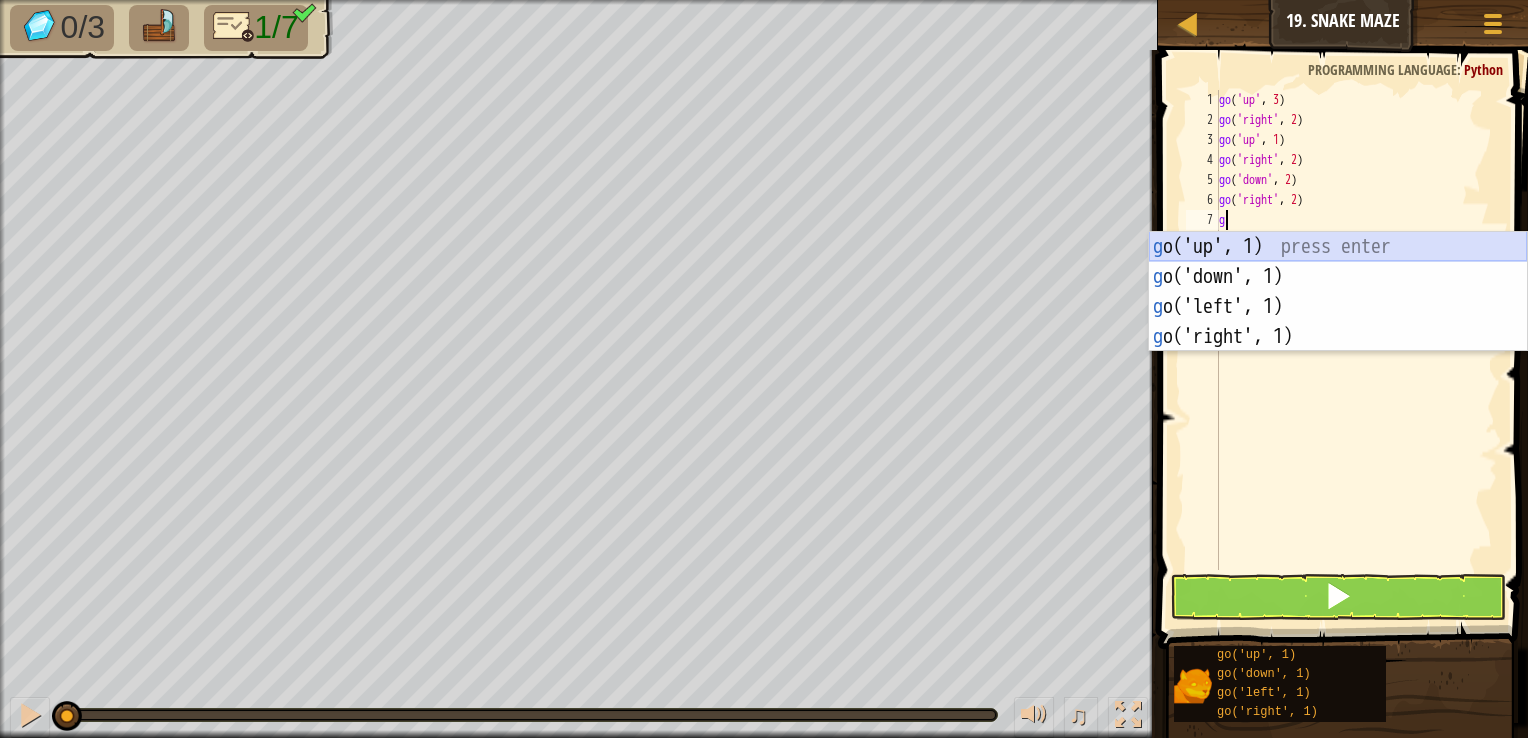 click on "g o('up', 1) press enter g o('down', 1) press enter g o('left', 1) press enter g o('right', 1) press enter" at bounding box center (1338, 322) 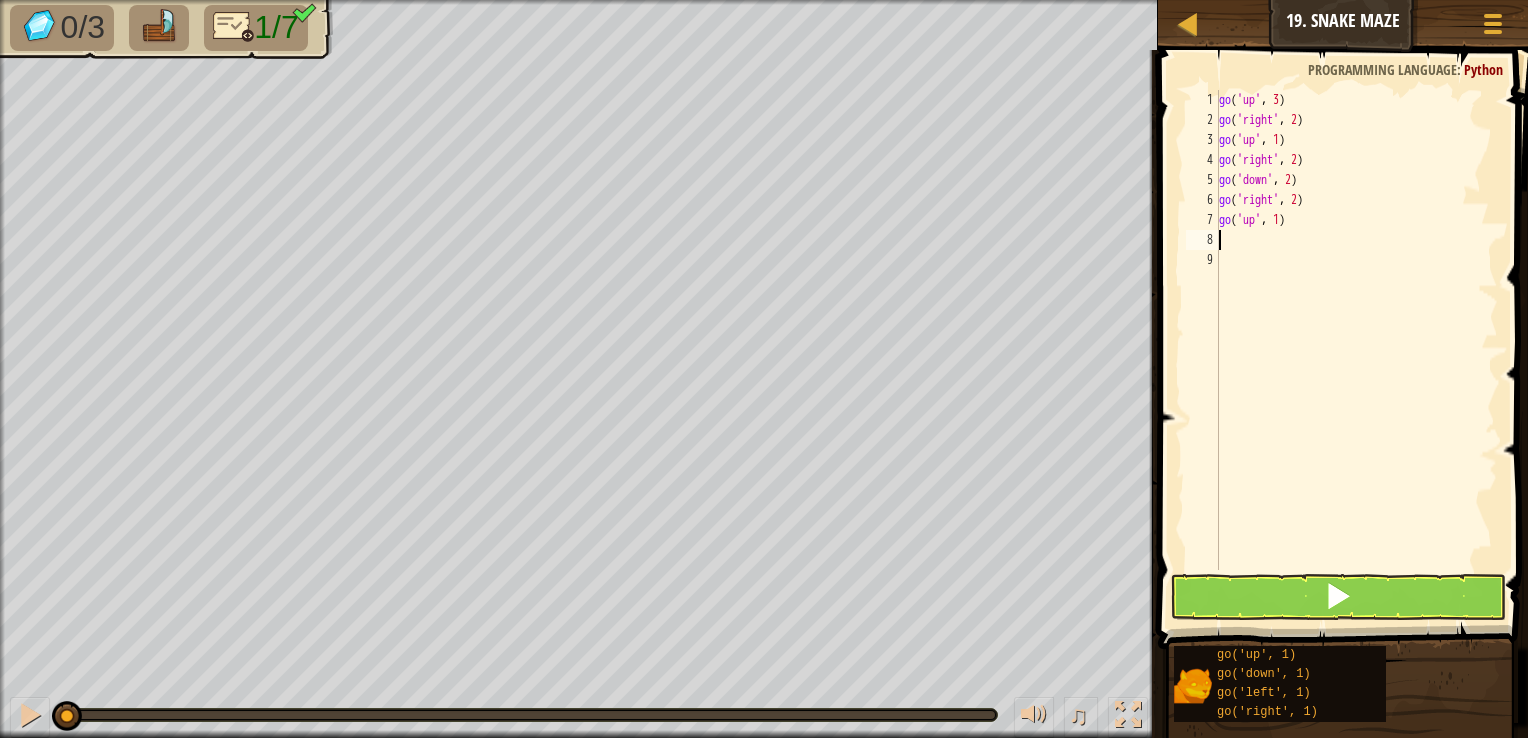 click on "go ( 'up' ,   3 ) go ( 'right' ,   2 ) go ( 'up' ,   1 ) go ( 'right' ,   2 ) go ( 'down' ,   2 ) go ( 'right' ,   2 ) go ( 'up' ,   1 )" at bounding box center (1356, 350) 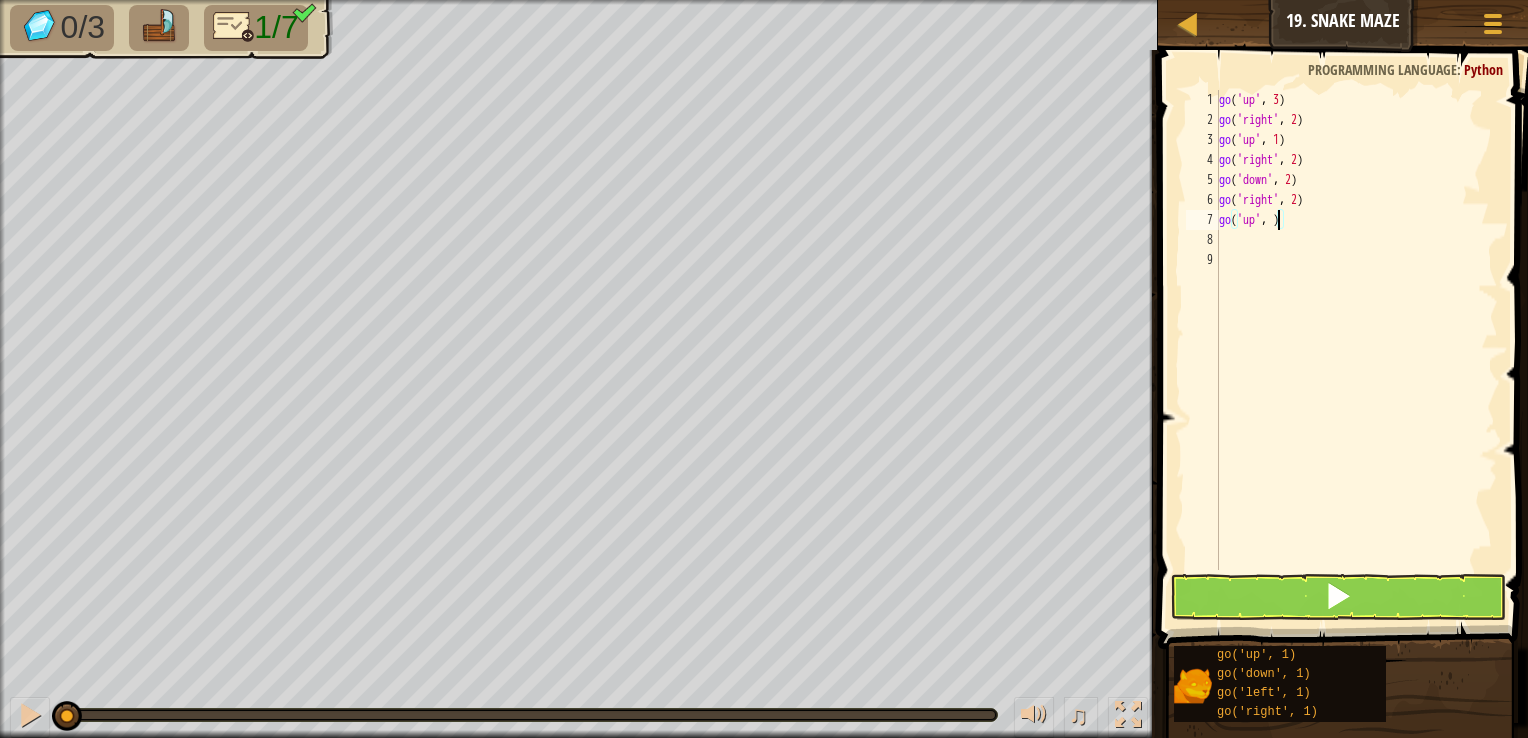 scroll, scrollTop: 9, scrollLeft: 4, axis: both 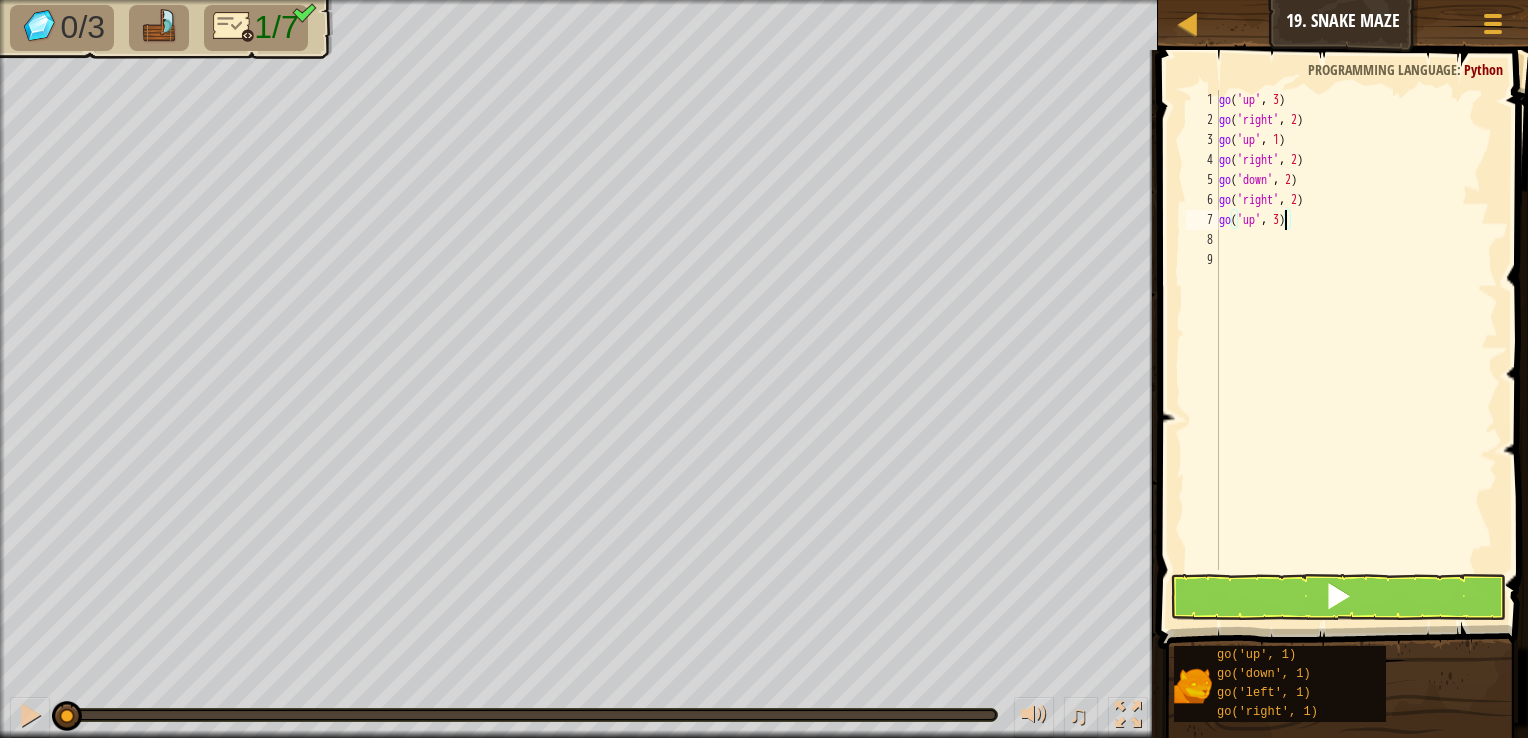 type on "go('up', 3)" 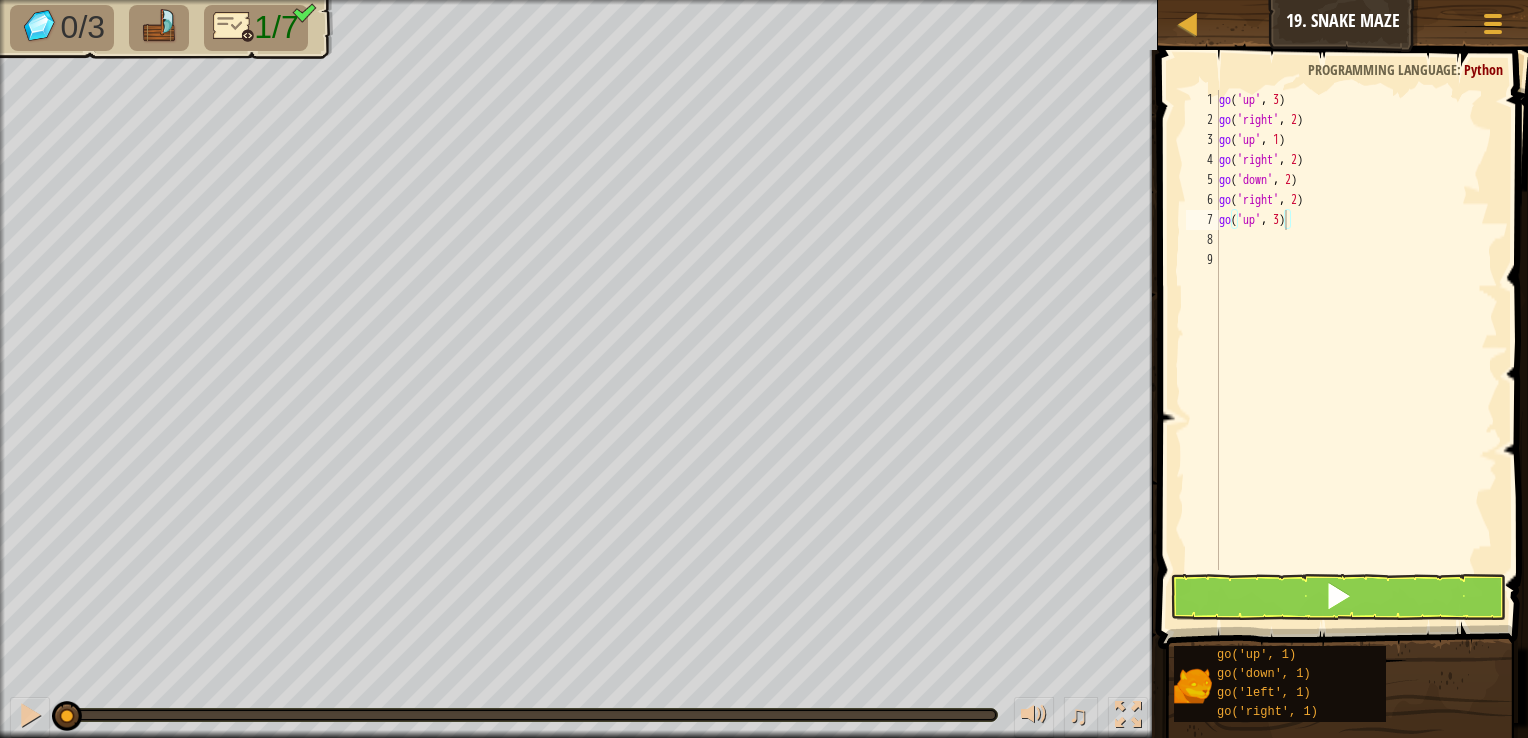 click at bounding box center (1345, 321) 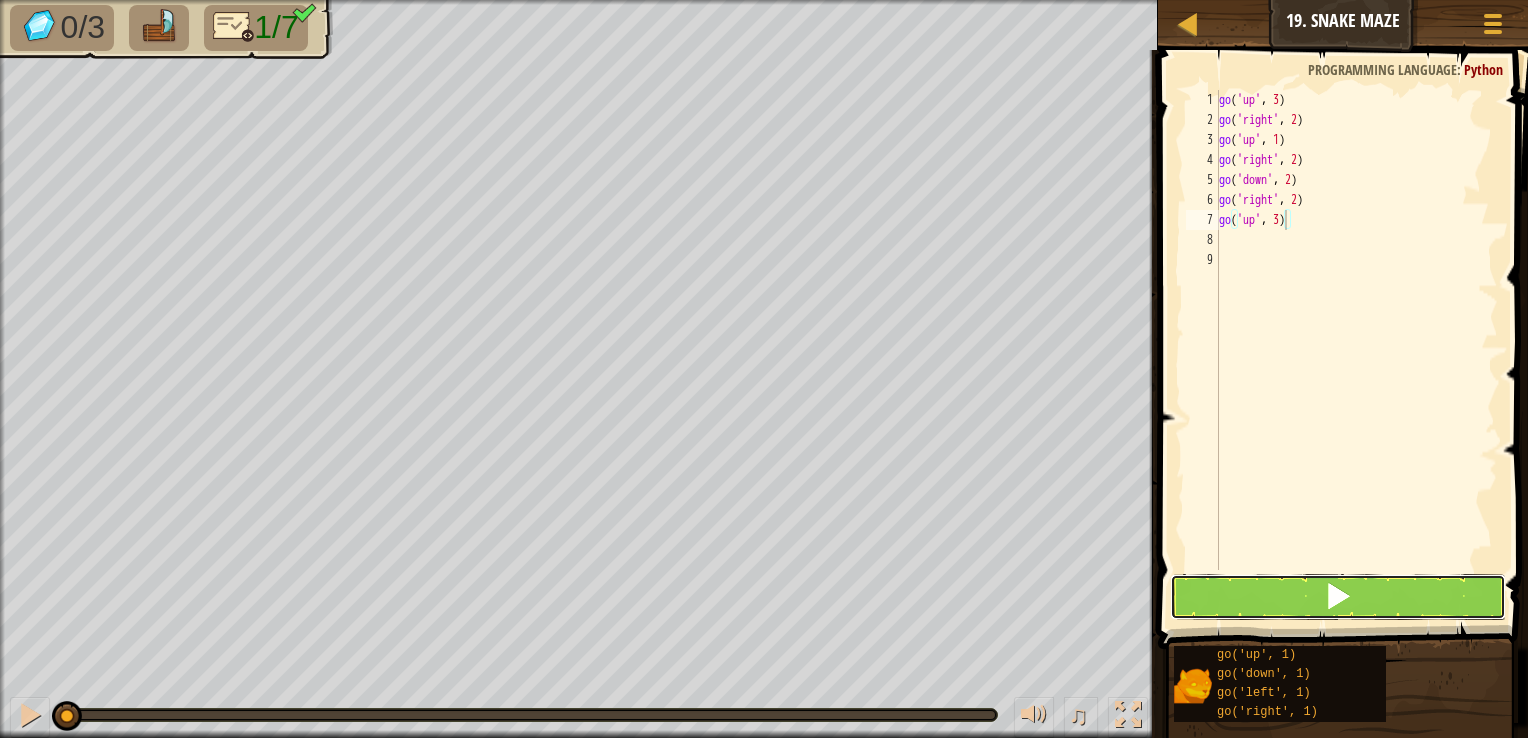 click at bounding box center [1338, 597] 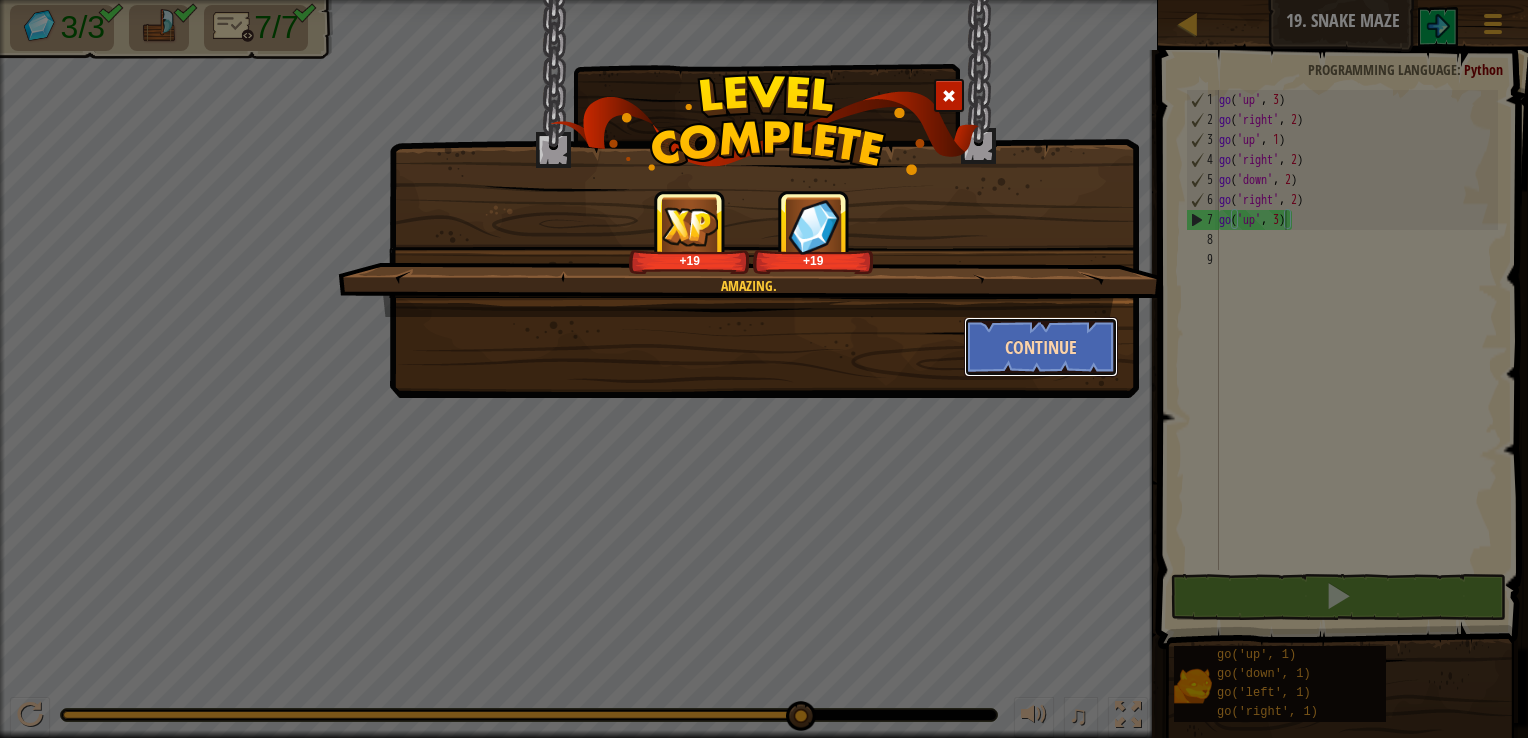 click on "Continue" at bounding box center (1041, 347) 